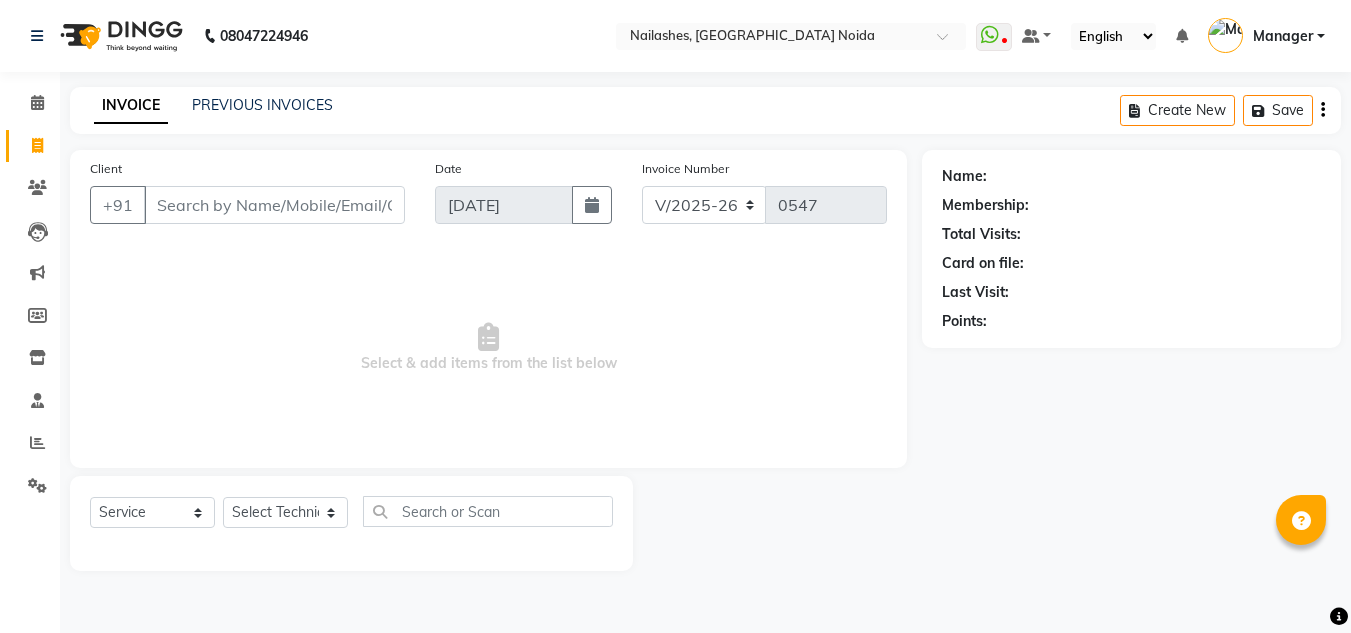 select on "6068" 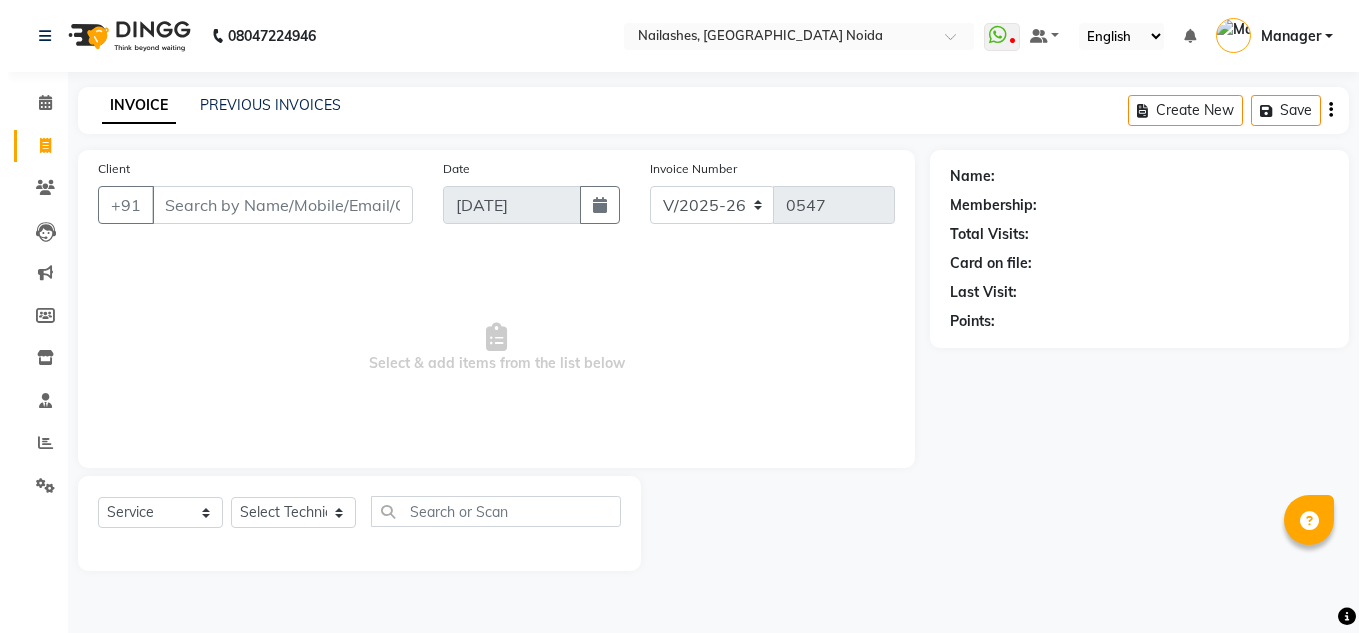 scroll, scrollTop: 0, scrollLeft: 0, axis: both 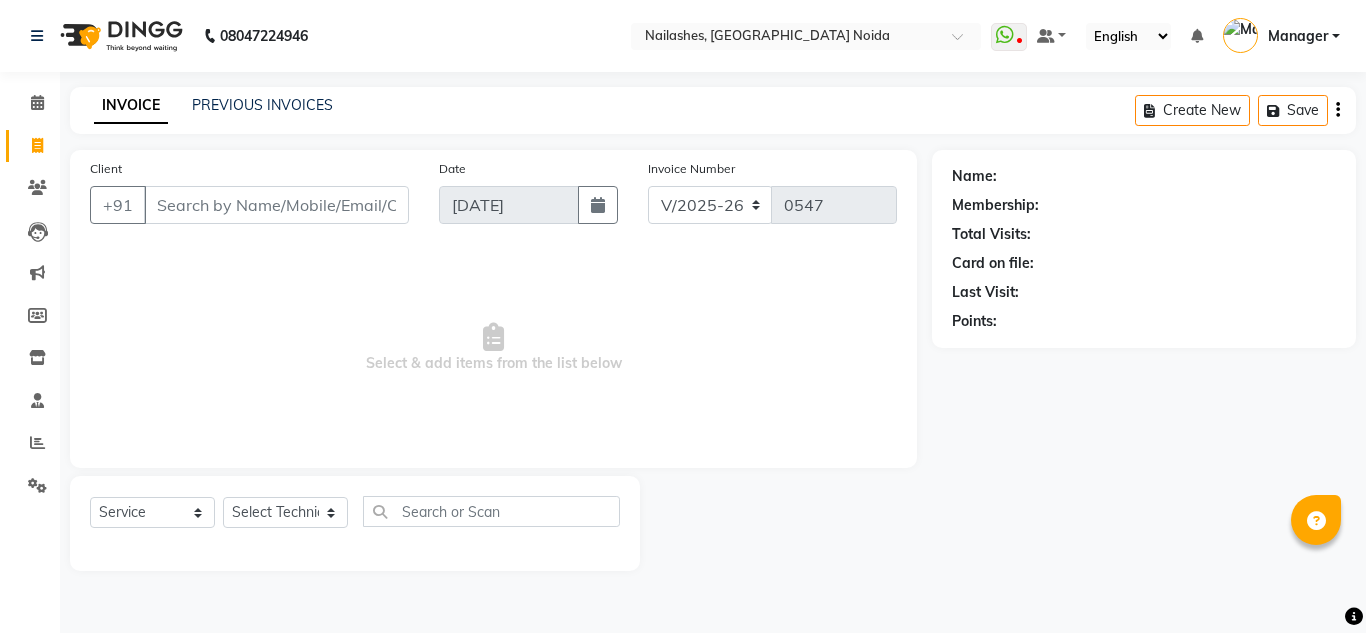 click on "Client +91" 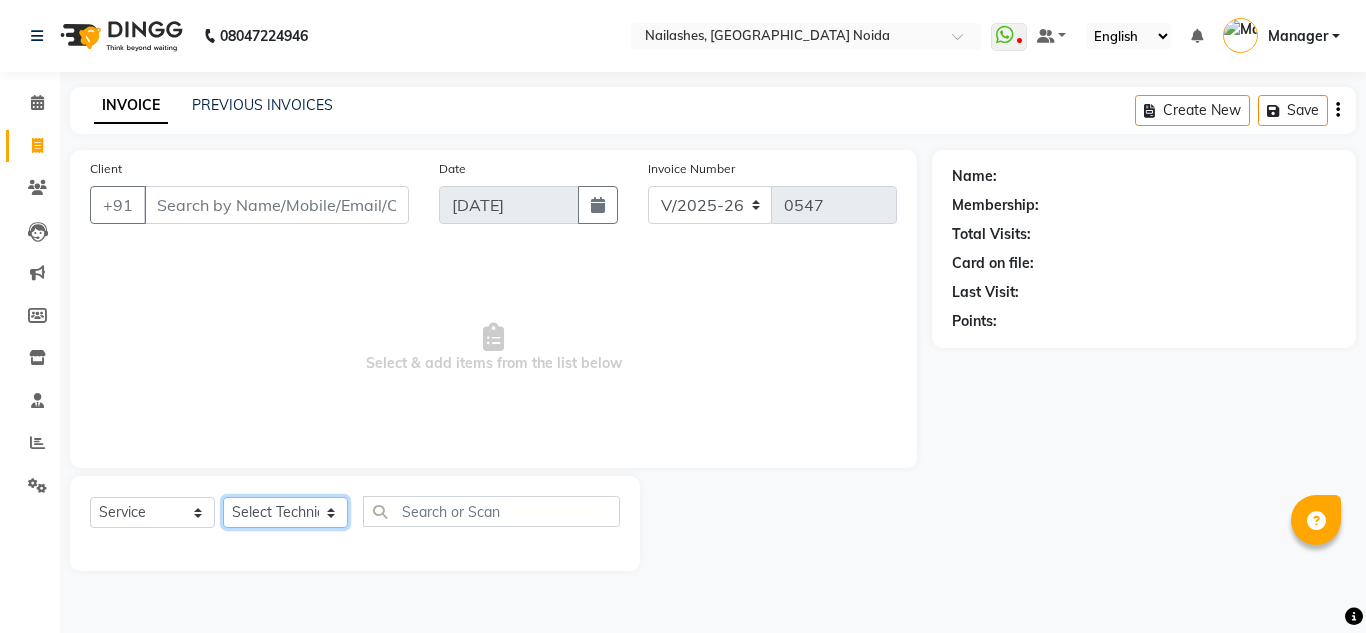 click on "Select Technician Aman Gill keshav LAVANYA Manager Manpreet rishika" 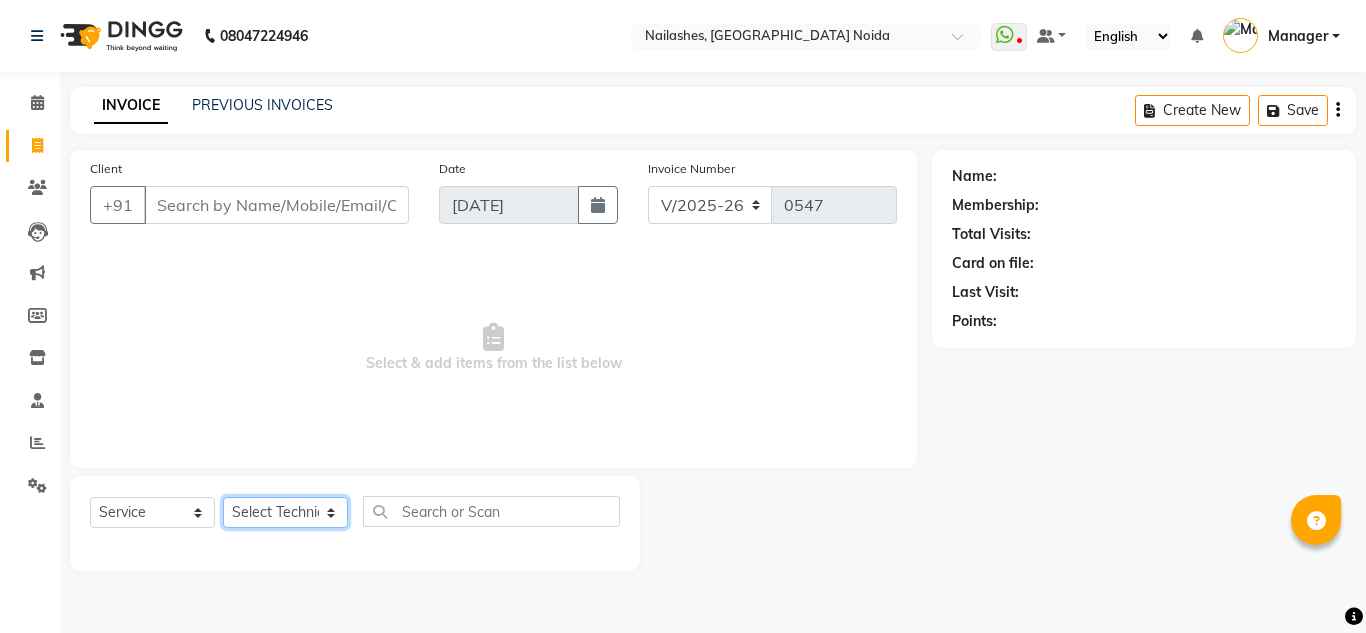 select on "46557" 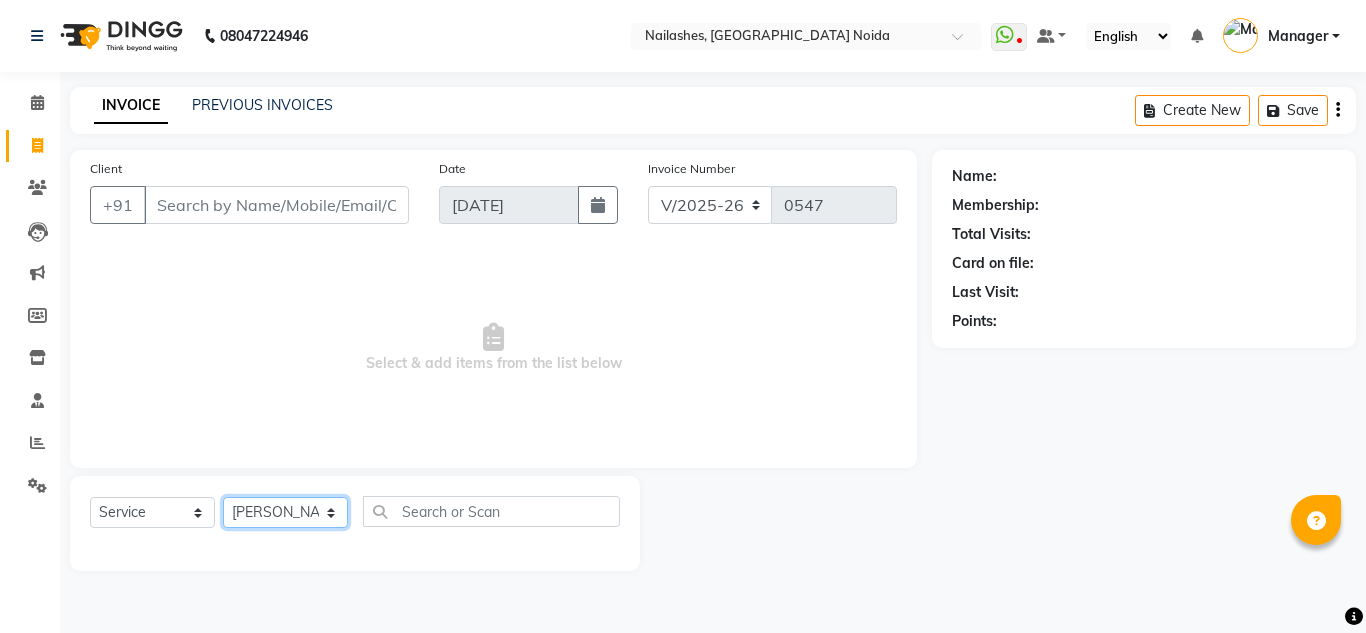 click on "Select Technician Aman Gill keshav LAVANYA Manager Manpreet rishika" 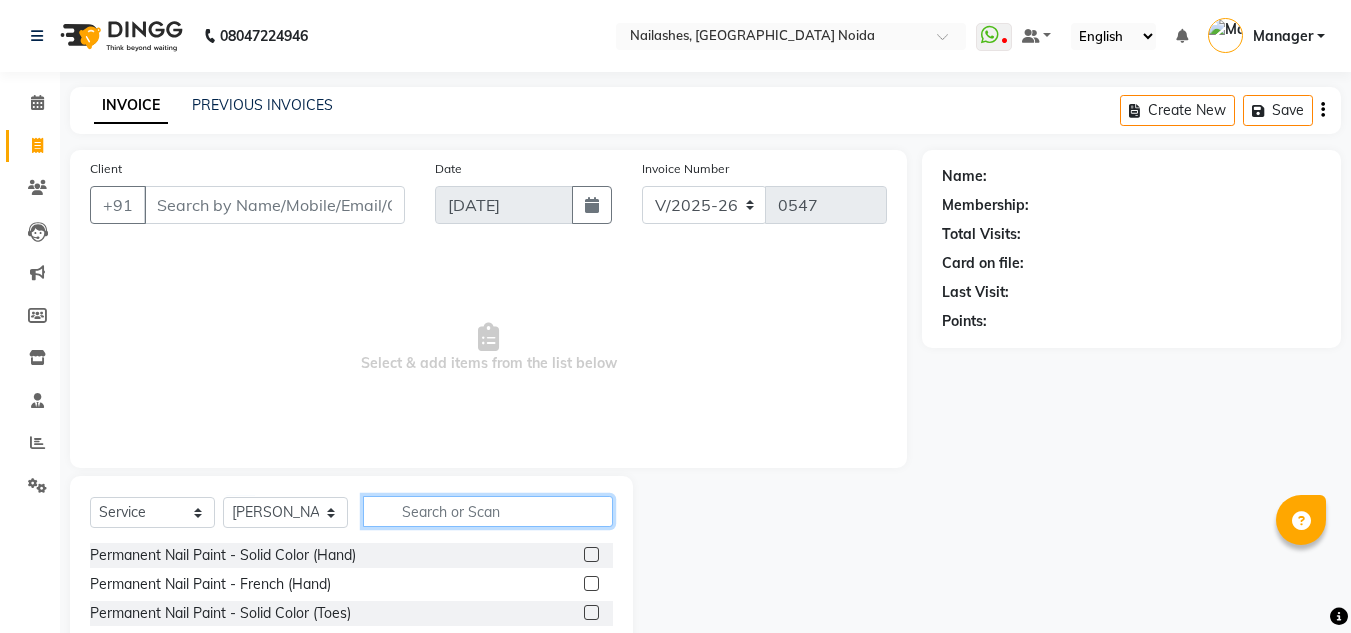 click 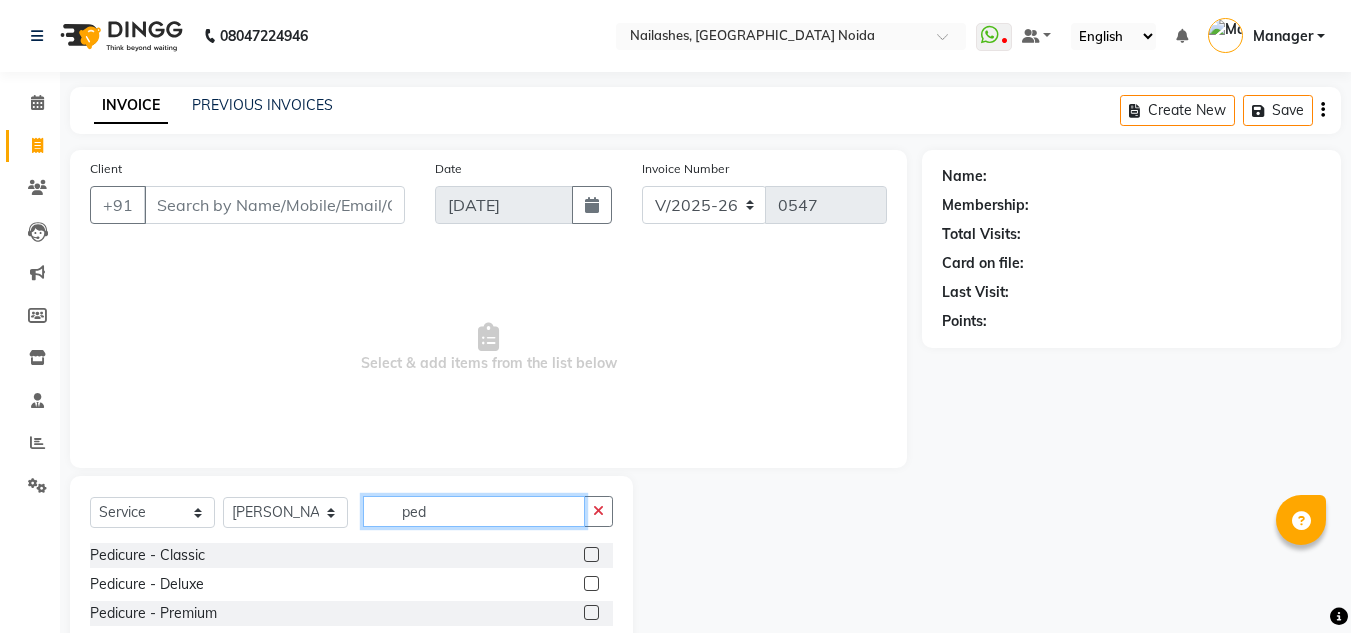 type on "ped" 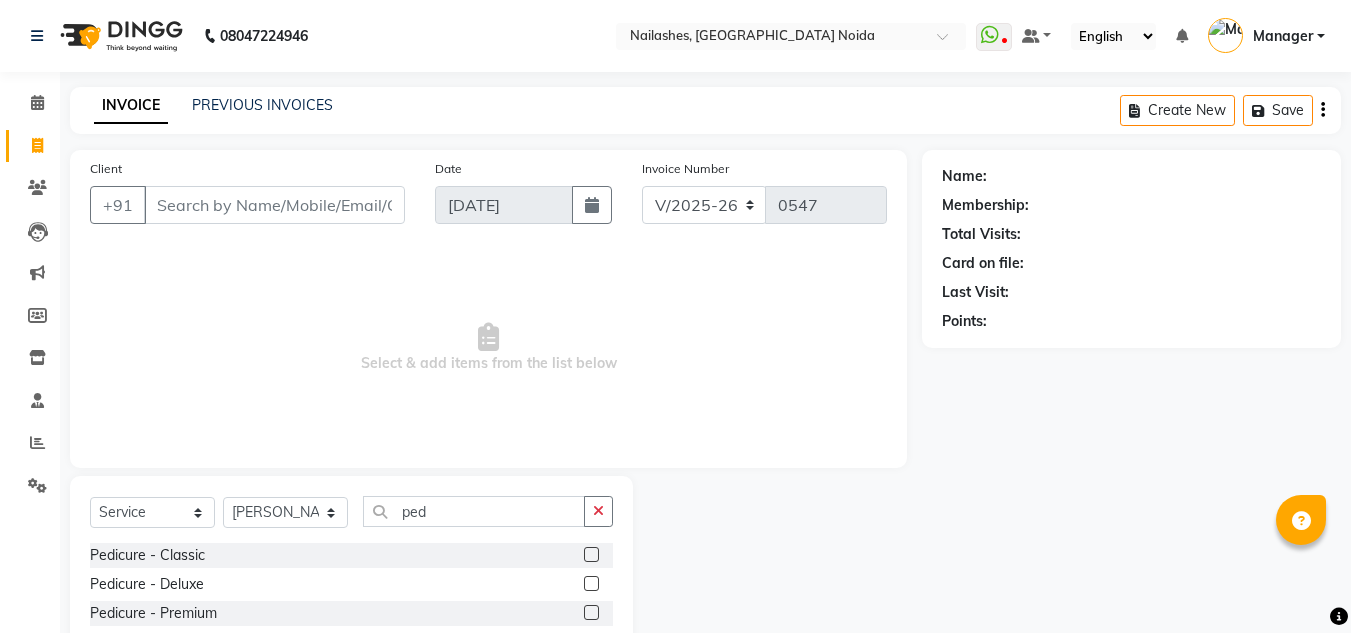 click 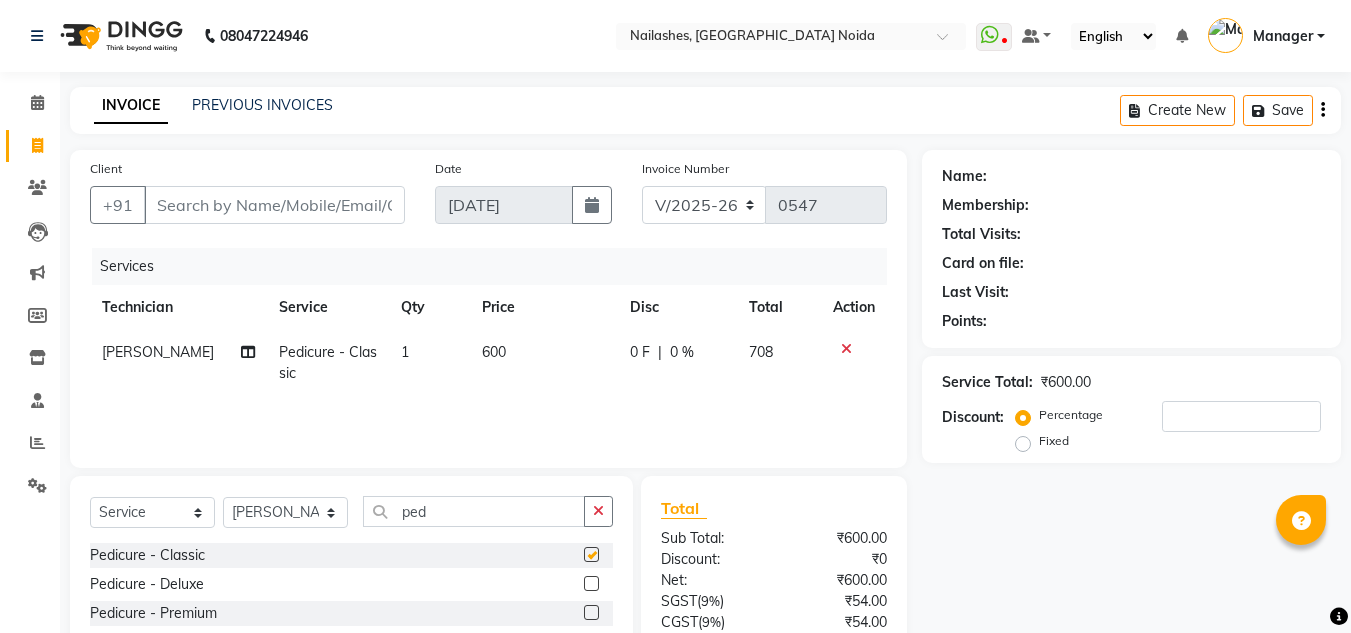 checkbox on "false" 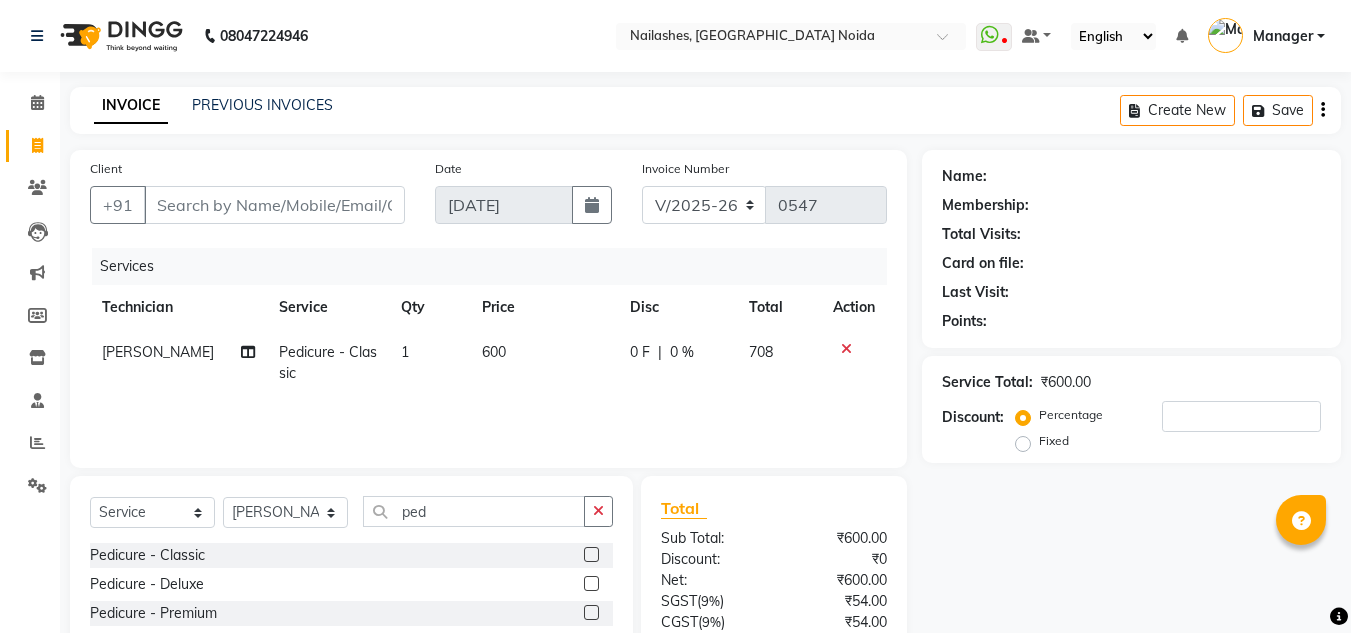 click 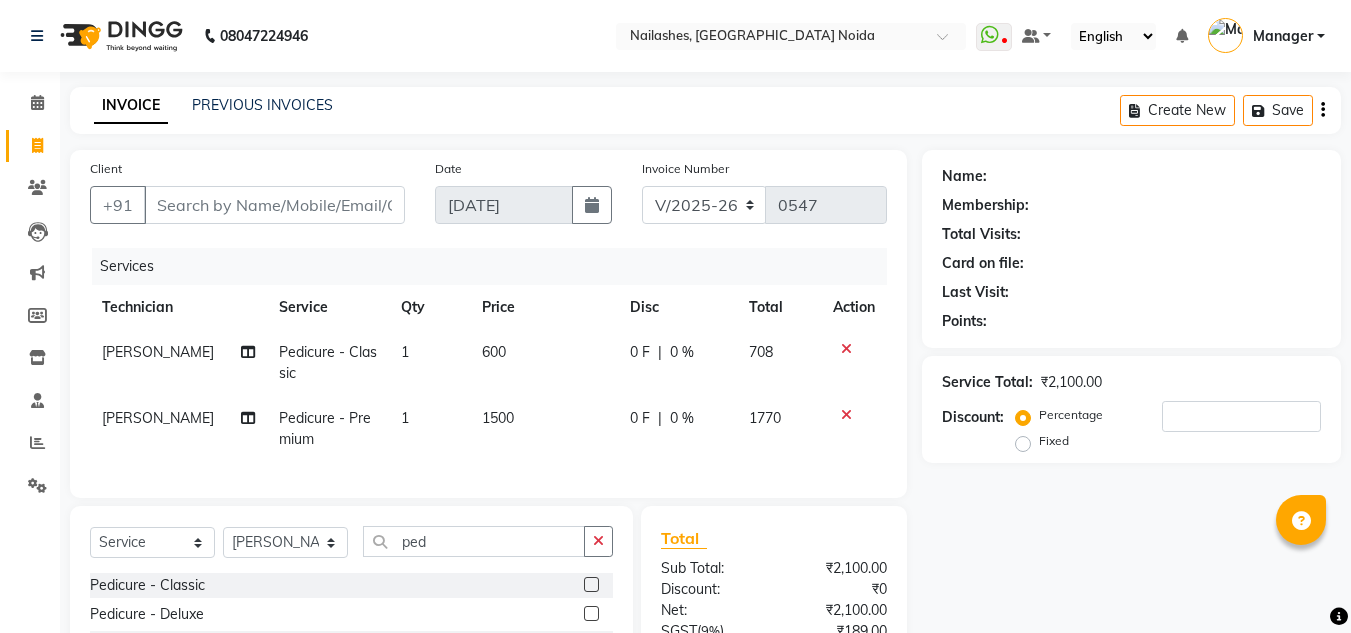 checkbox on "false" 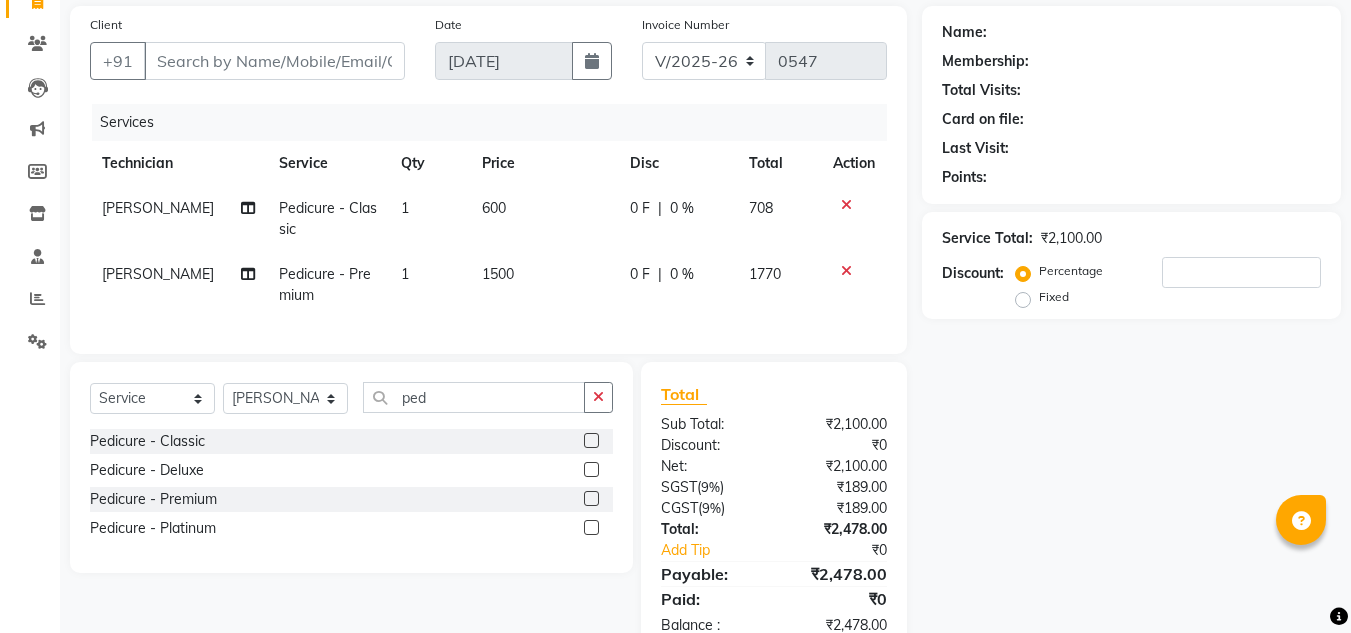 scroll, scrollTop: 0, scrollLeft: 0, axis: both 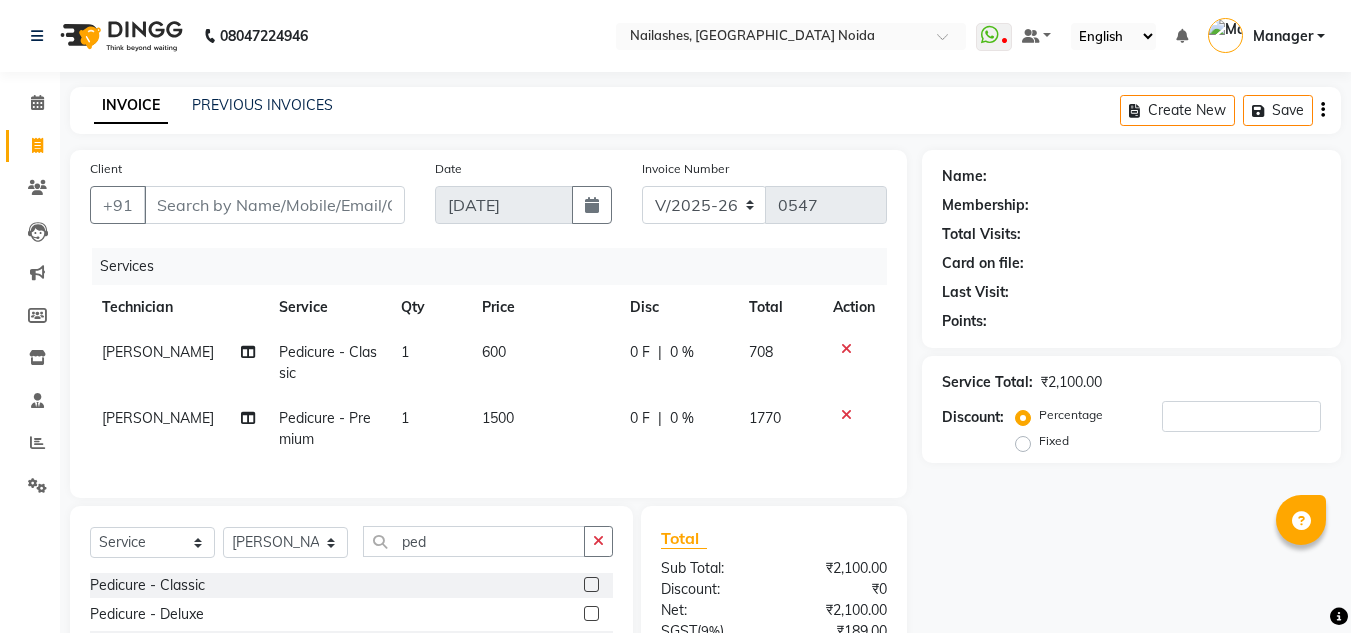 click on "INVOICE PREVIOUS INVOICES Create New   Save  Client +91 Date 10-07-2025 Invoice Number V/2025 V/2025-26 0547 Services Technician Service Qty Price Disc Total Action keshav Pedicure - Classic 1 600 0 F | 0 % 708 keshav Pedicure - Premium 1 1500 0 F | 0 % 1770 Select  Service  Product  Membership  Package Voucher Prepaid Gift Card  Select Technician Aman Gill keshav LAVANYA Manager Manpreet rishika ped Pedicure - Classic  Pedicure - Deluxe  Pedicure - Premium  Pedicure - Platinum  Total Sub Total: ₹2,100.00 Discount: ₹0 Net: ₹2,100.00 SGST  ( 9% ) ₹189.00 CGST  ( 9% ) ₹189.00 Total: ₹2,478.00 Add Tip ₹0 Payable: ₹2,478.00 Paid: ₹0 Balance   : ₹2,478.00 Name: Membership: Total Visits: Card on file: Last Visit:  Points:  Service Total:  ₹2,100.00  Discount:  Percentage   Fixed" 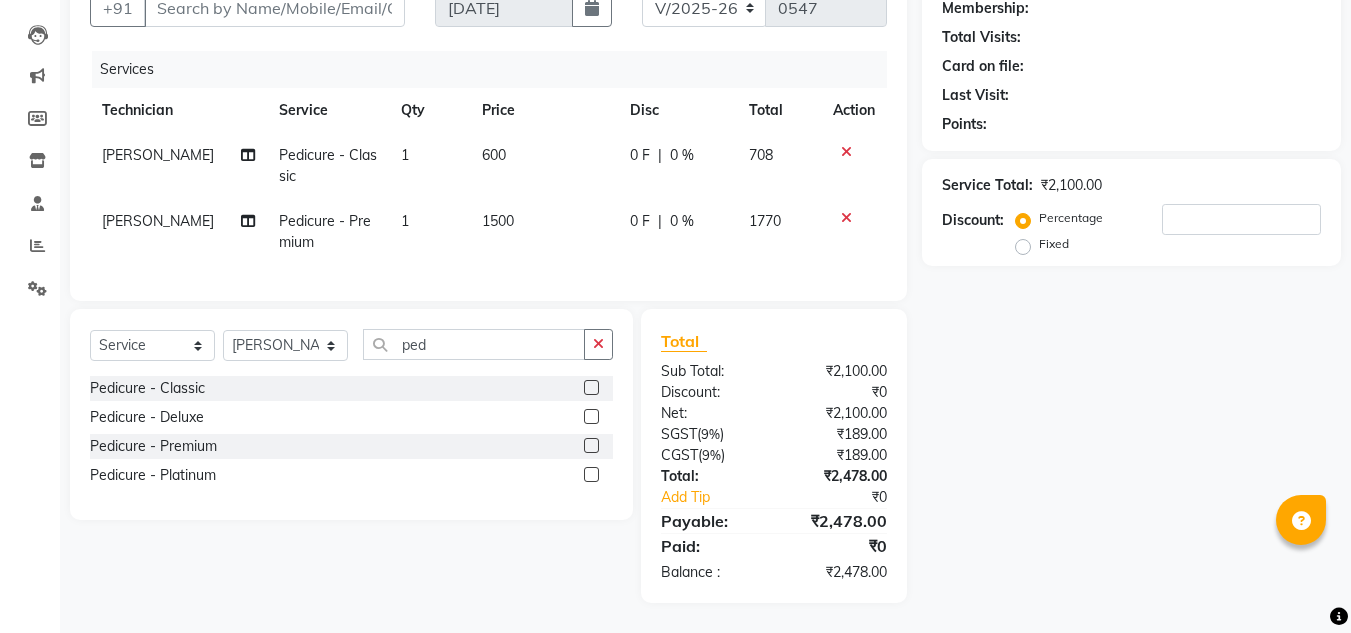 scroll, scrollTop: 0, scrollLeft: 0, axis: both 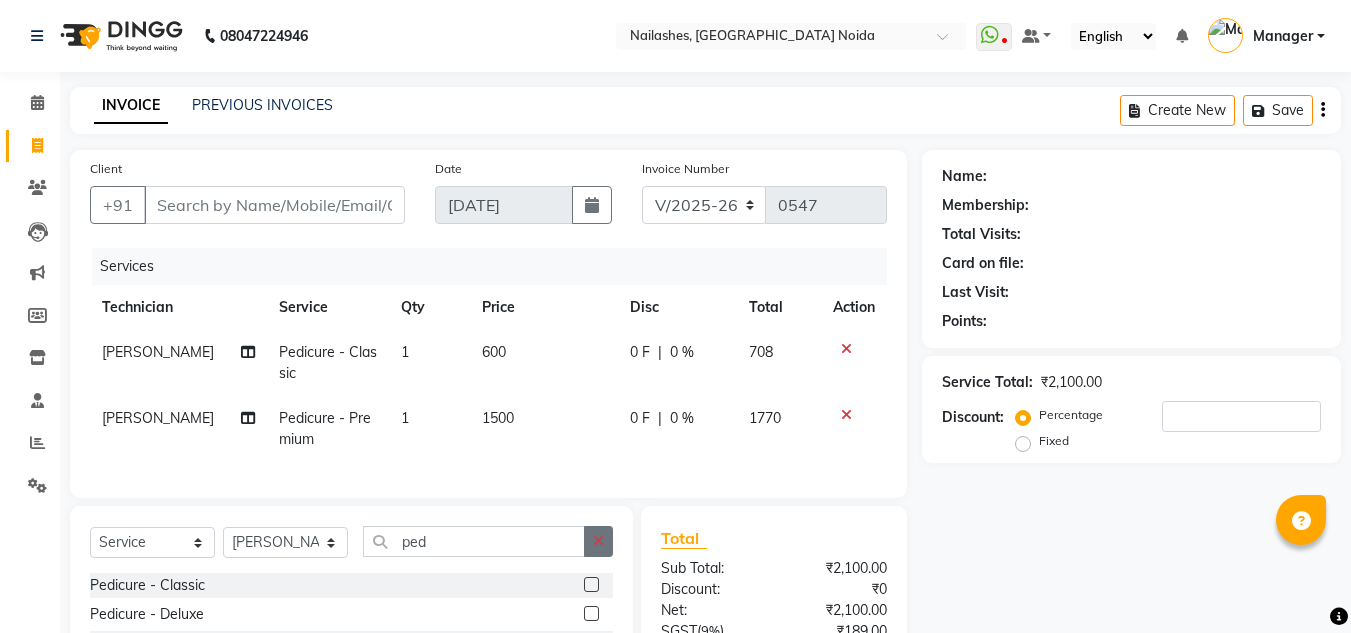 click 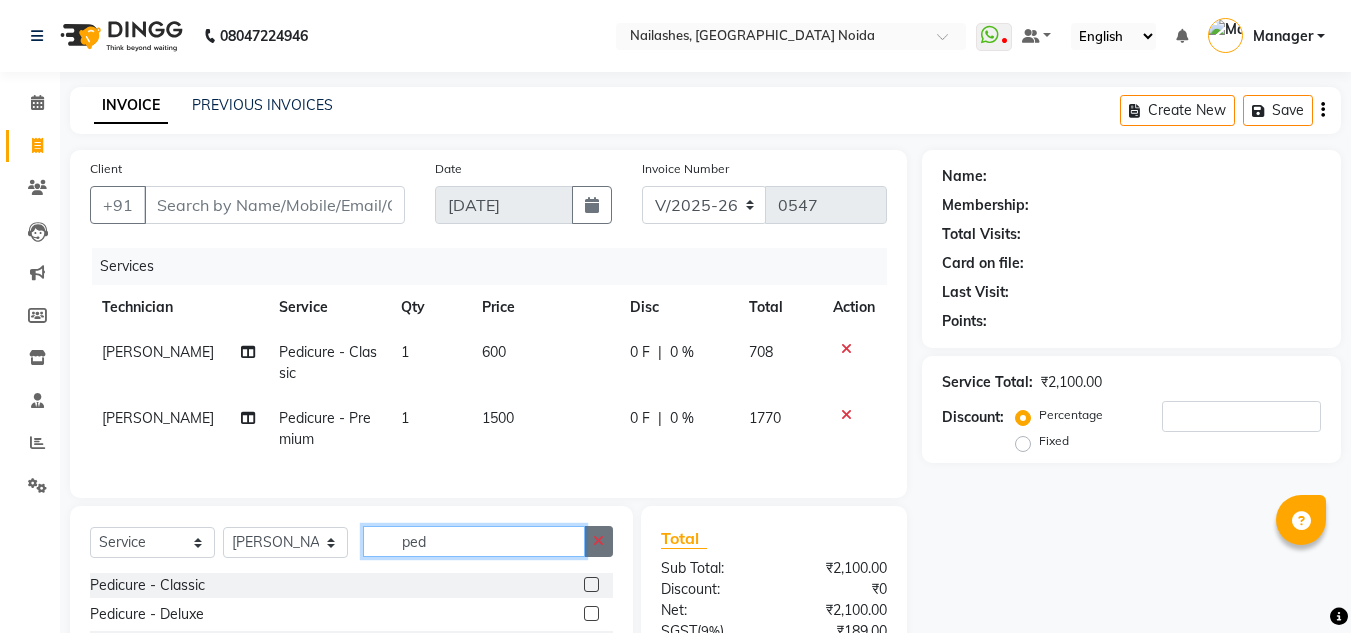 type 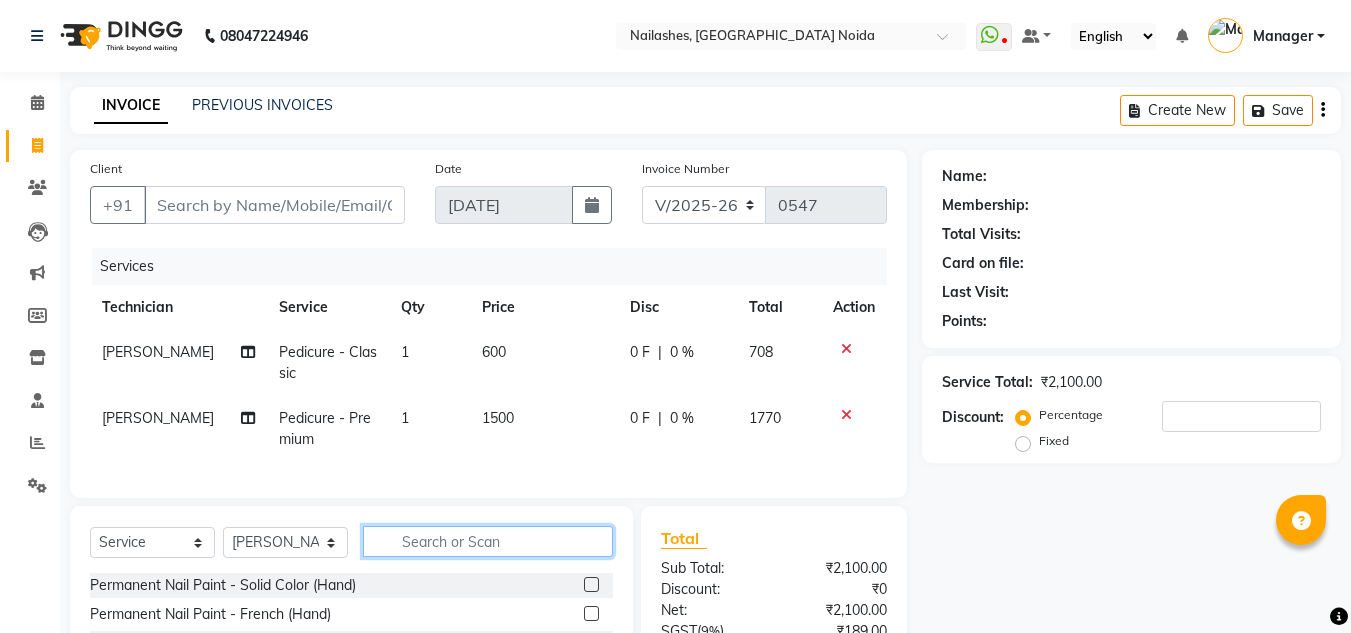 scroll, scrollTop: 134, scrollLeft: 0, axis: vertical 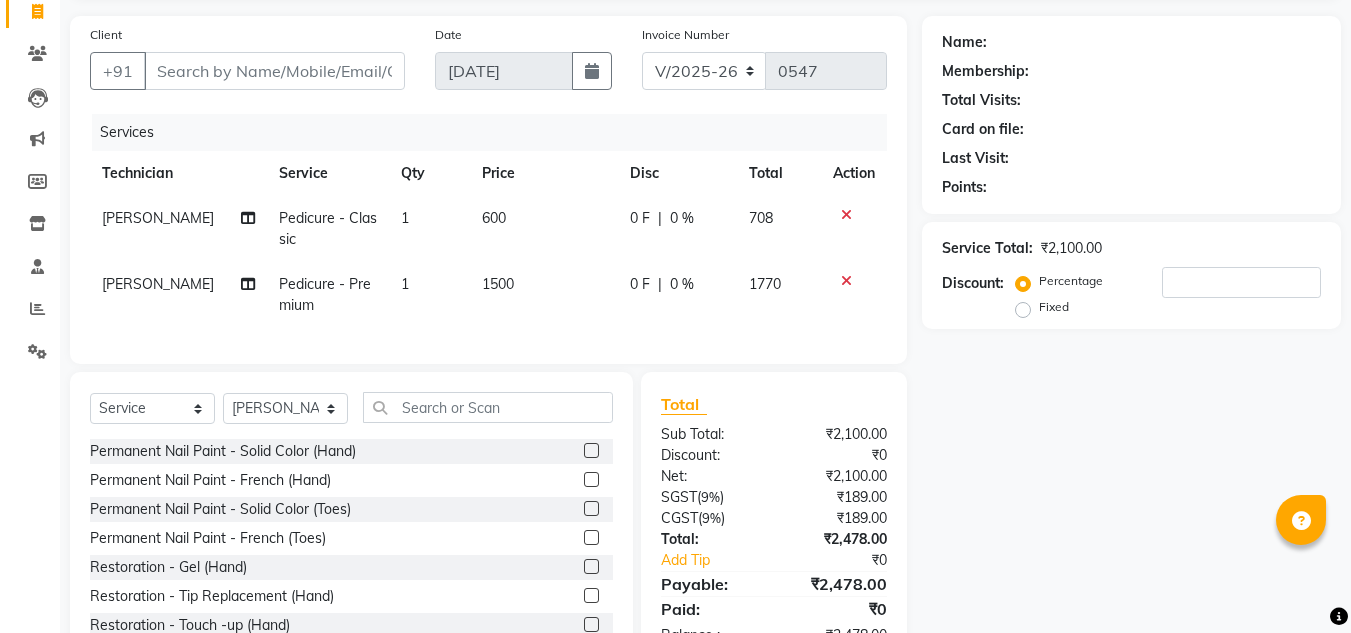 click 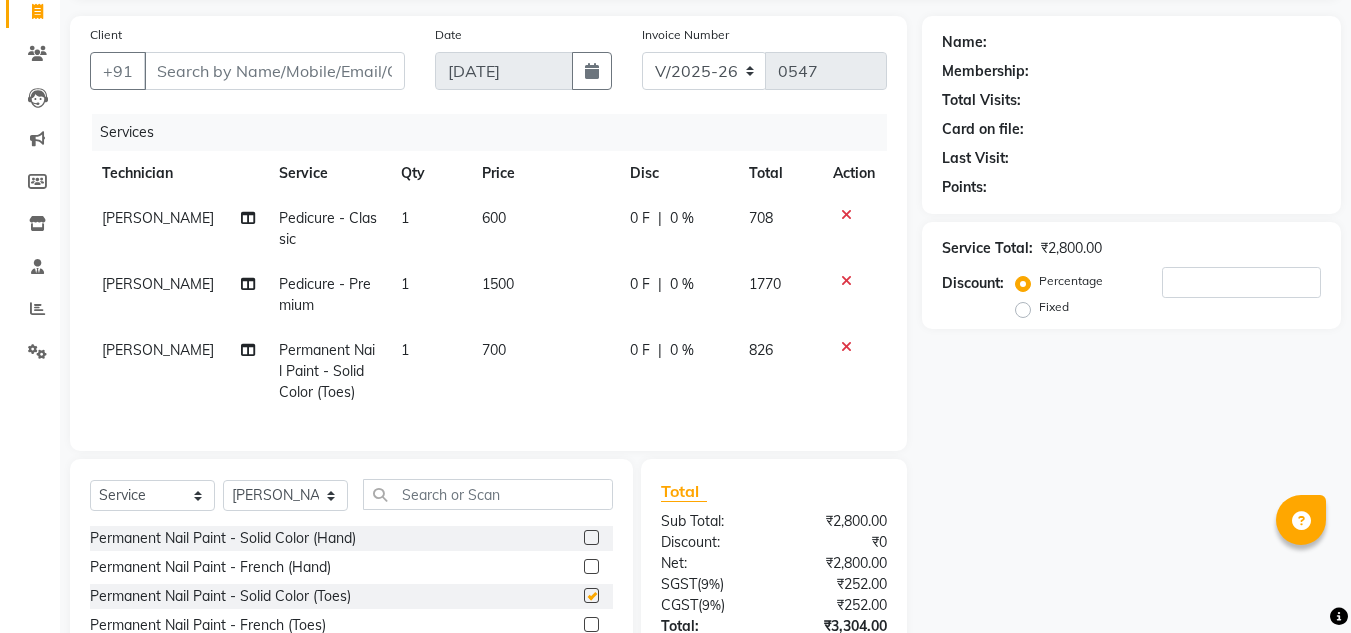checkbox on "false" 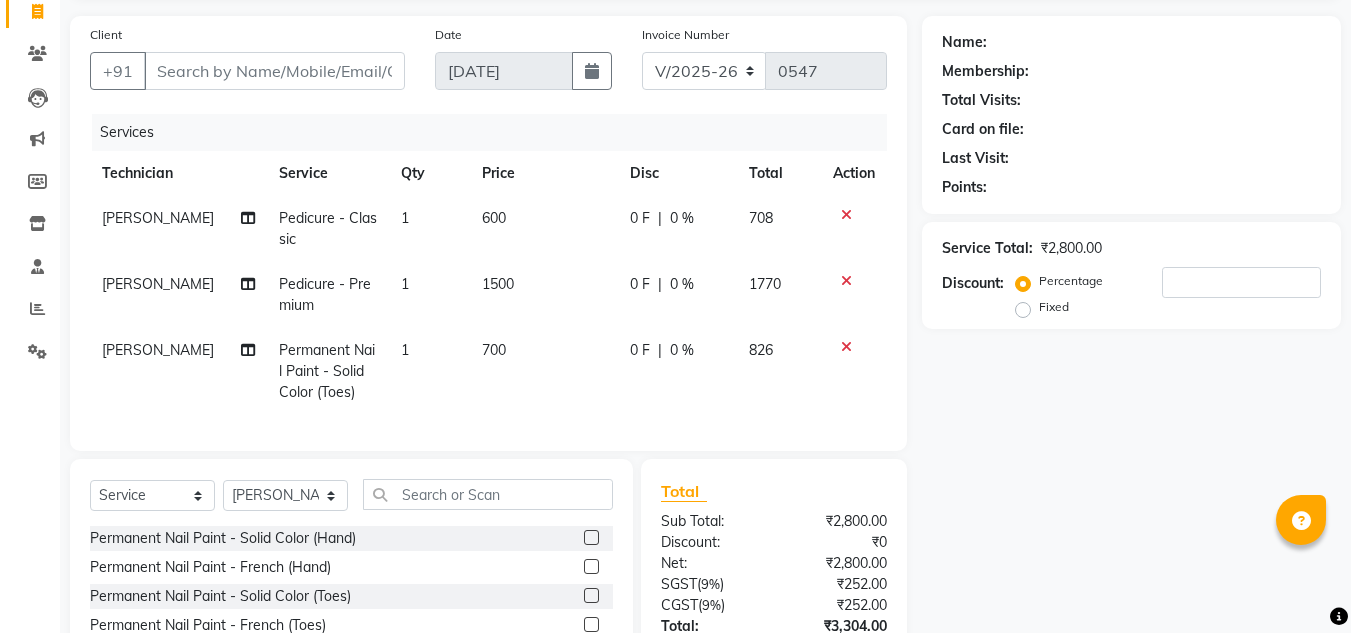 click on "700" 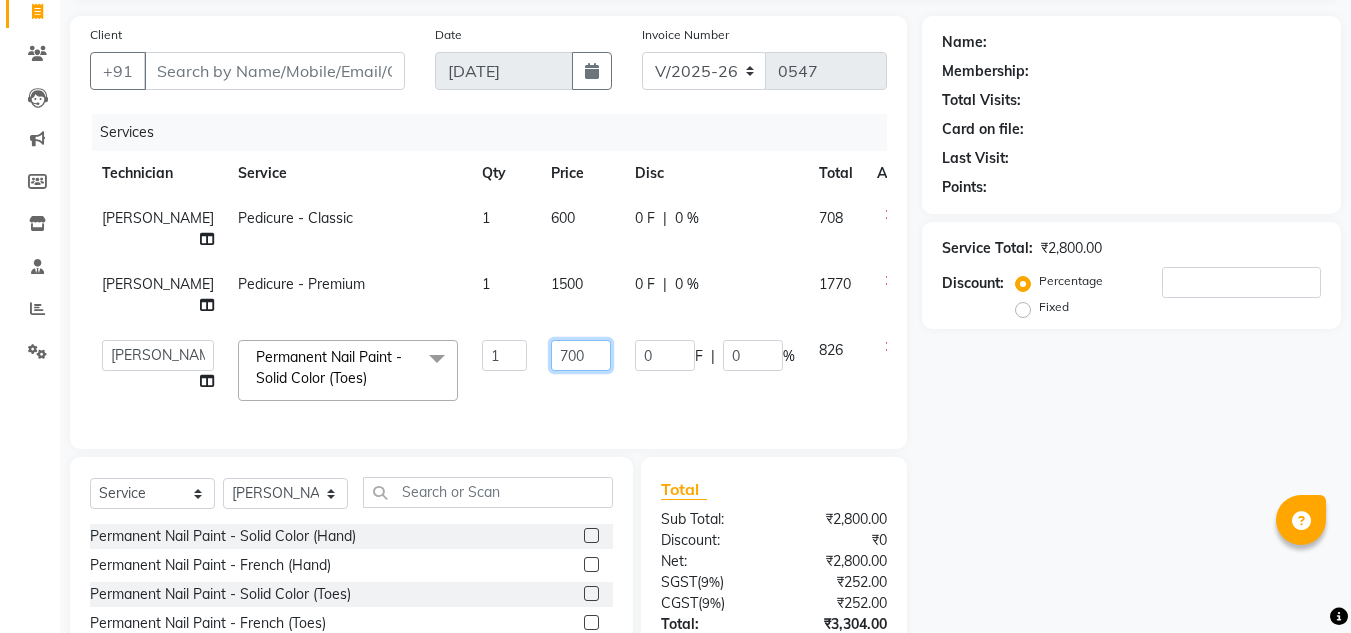 click on "700" 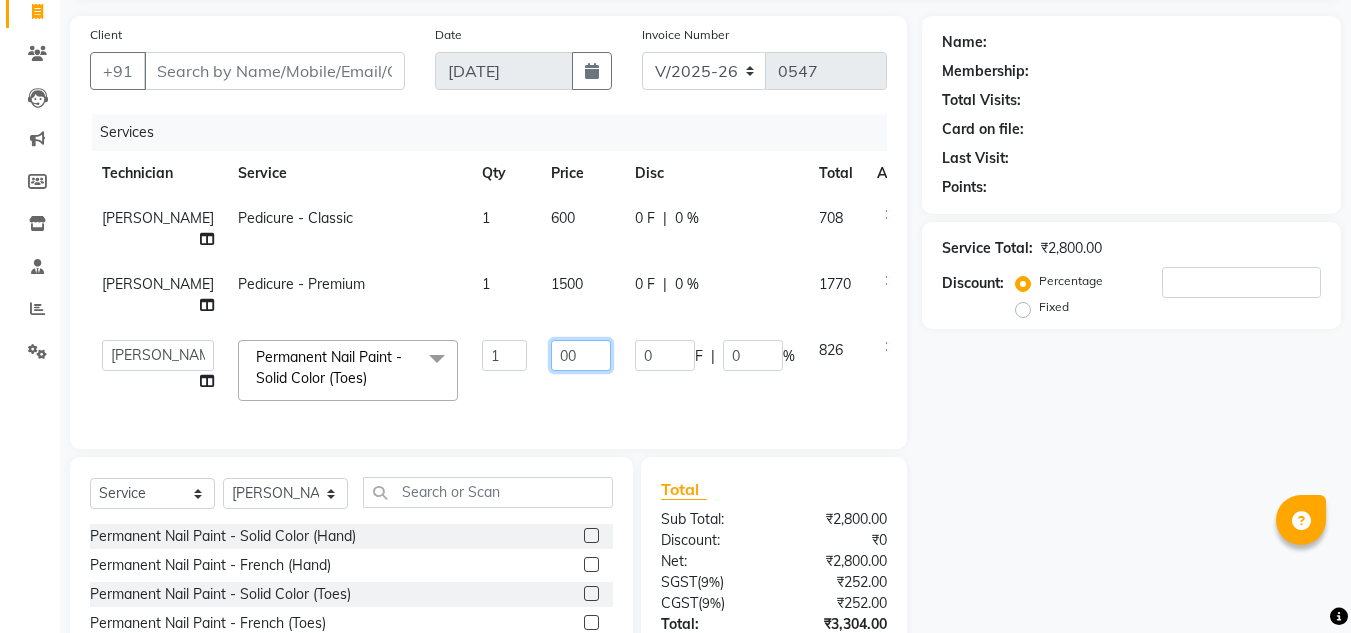 type on "500" 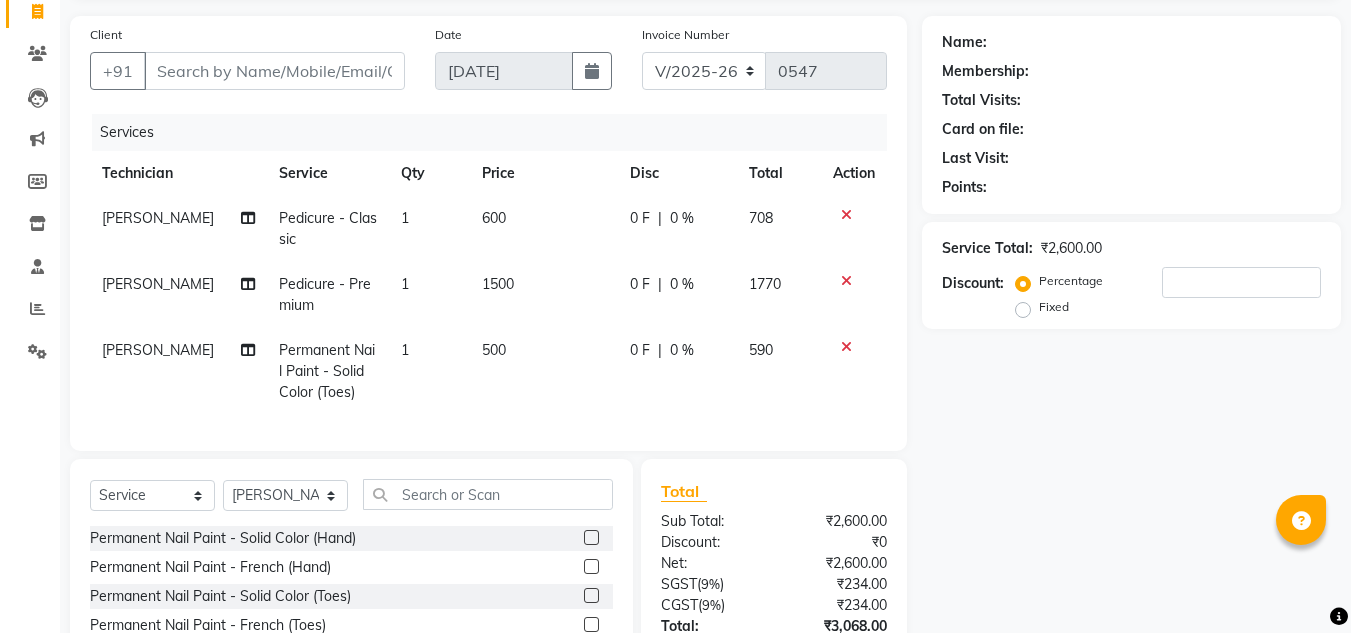 click on "keshav Permanent Nail Paint - Solid Color (Toes) 1 500 0 F | 0 % 590" 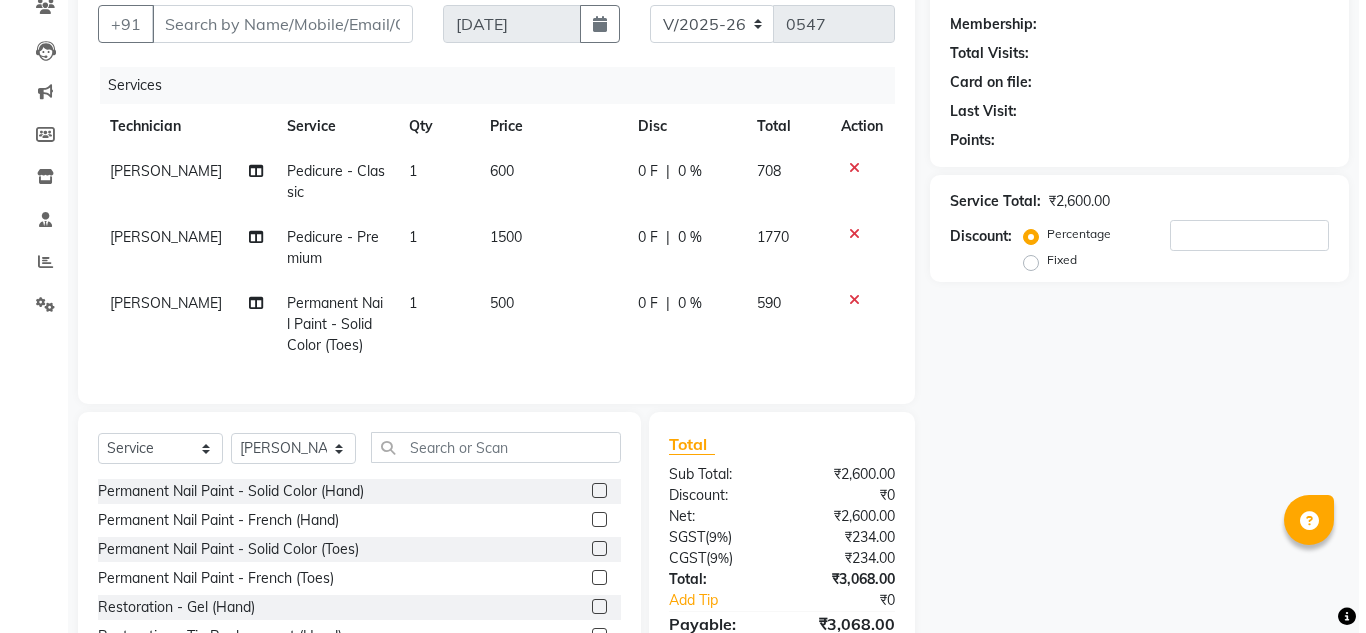 scroll, scrollTop: 137, scrollLeft: 0, axis: vertical 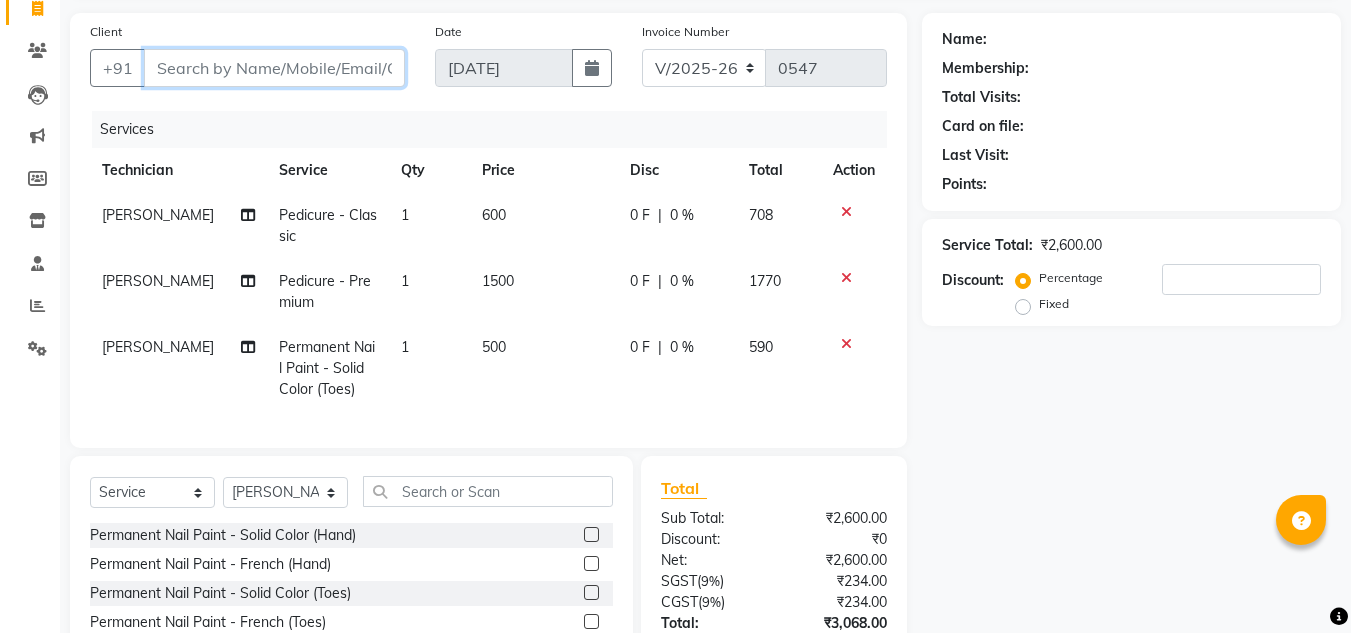 click on "Client" at bounding box center [274, 68] 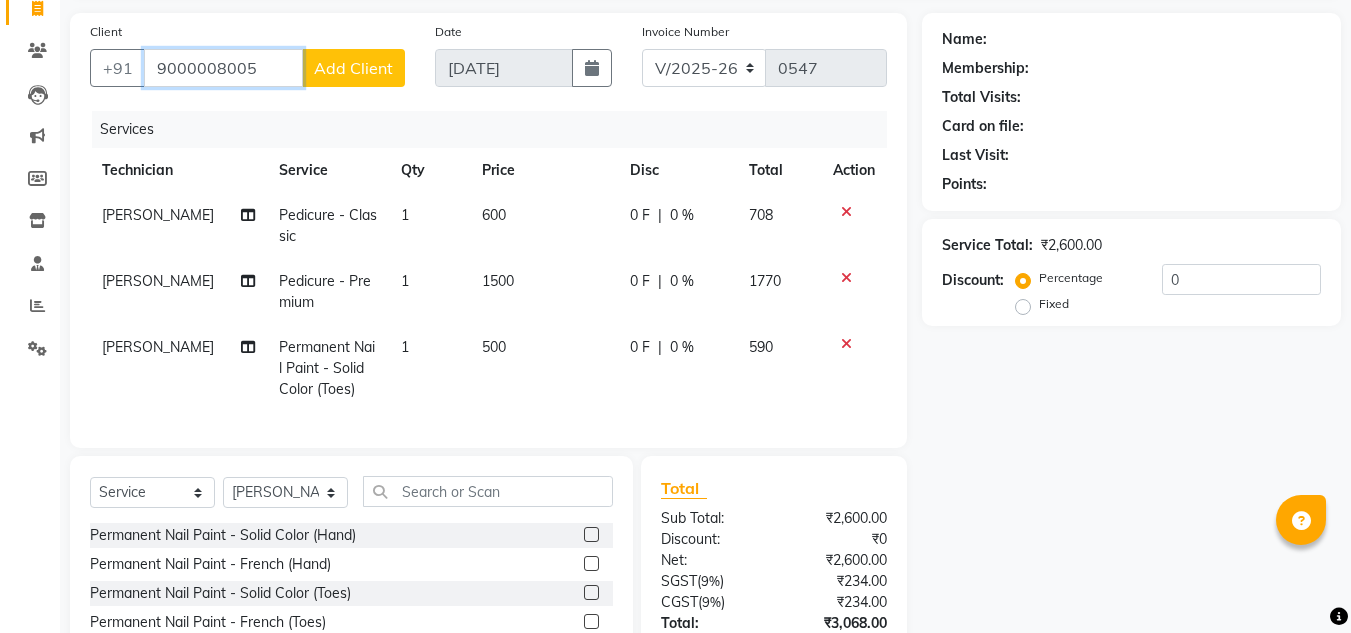 type on "9000008005" 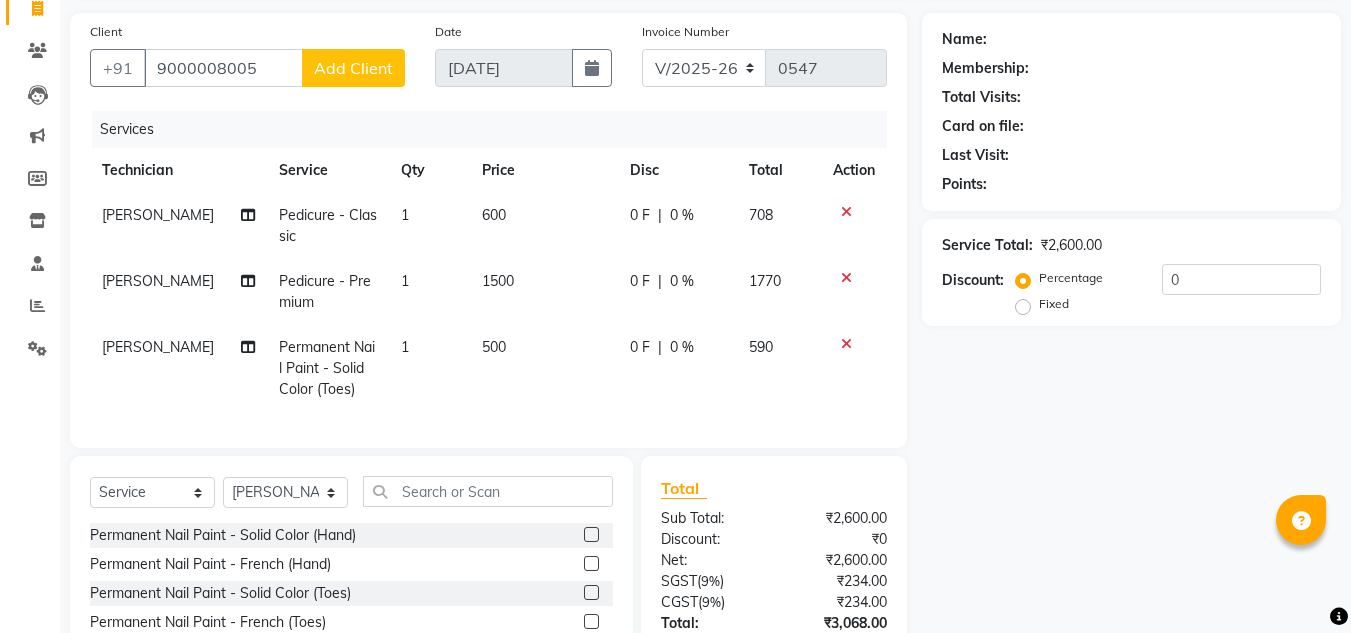 click on "Add Client" 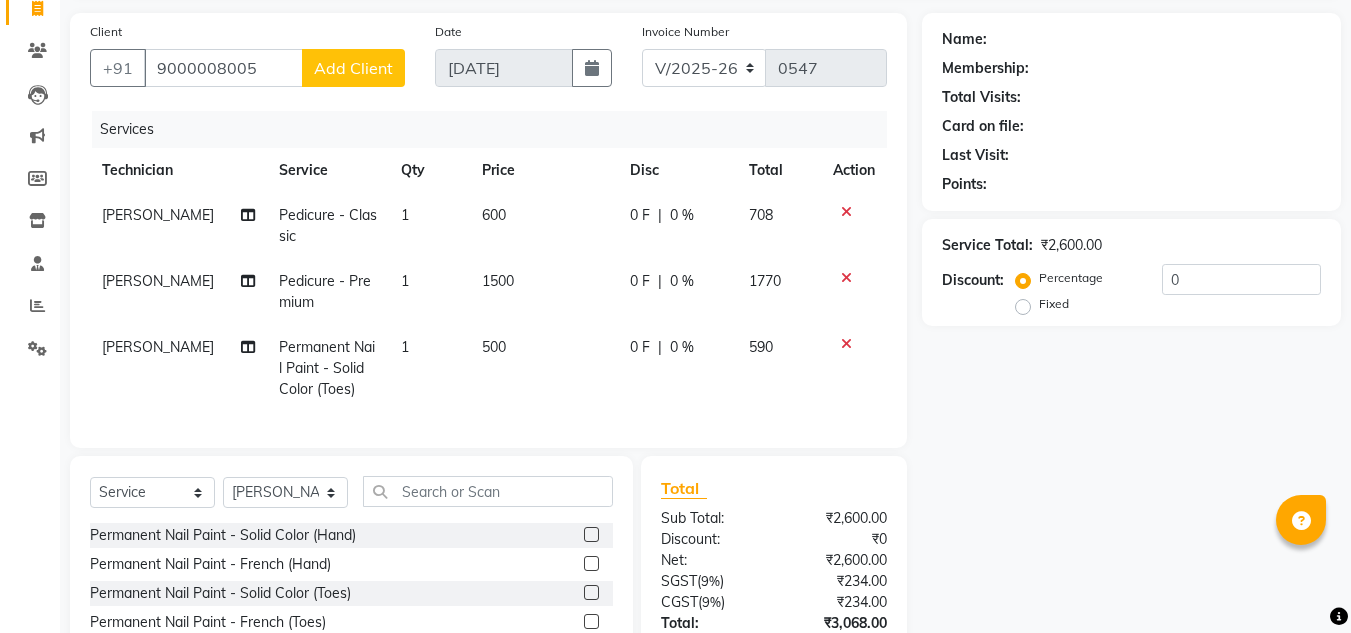select on "21" 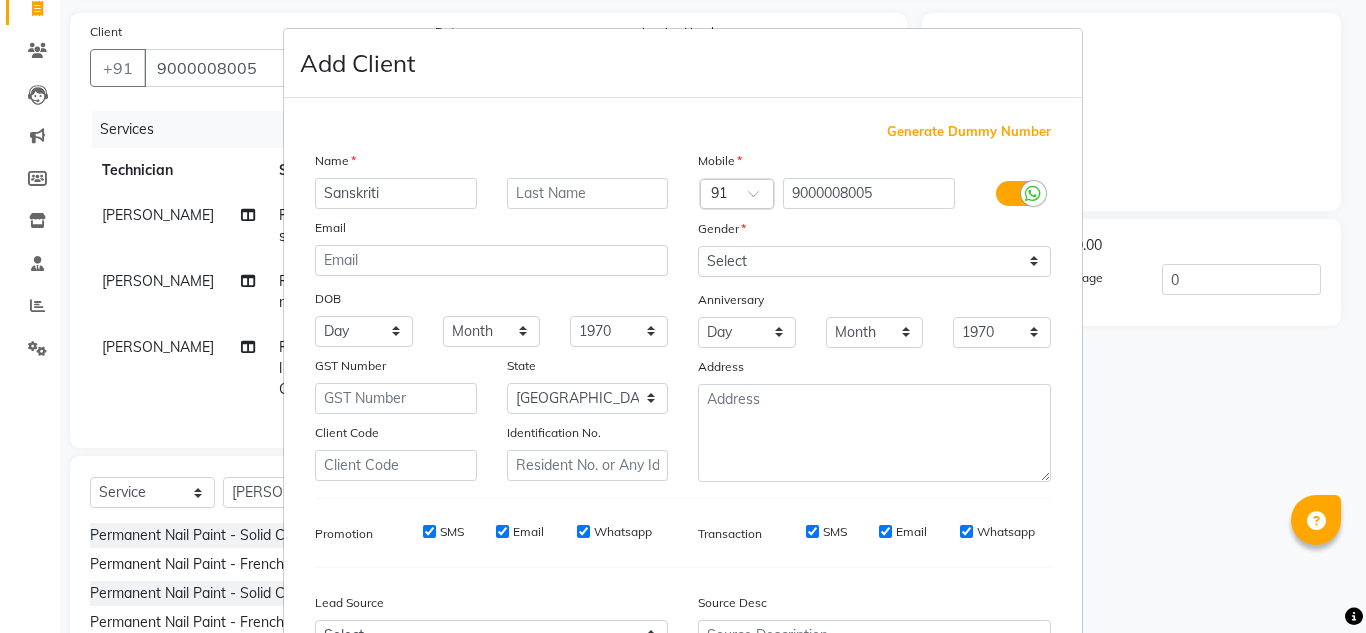 type on "Sanskriti" 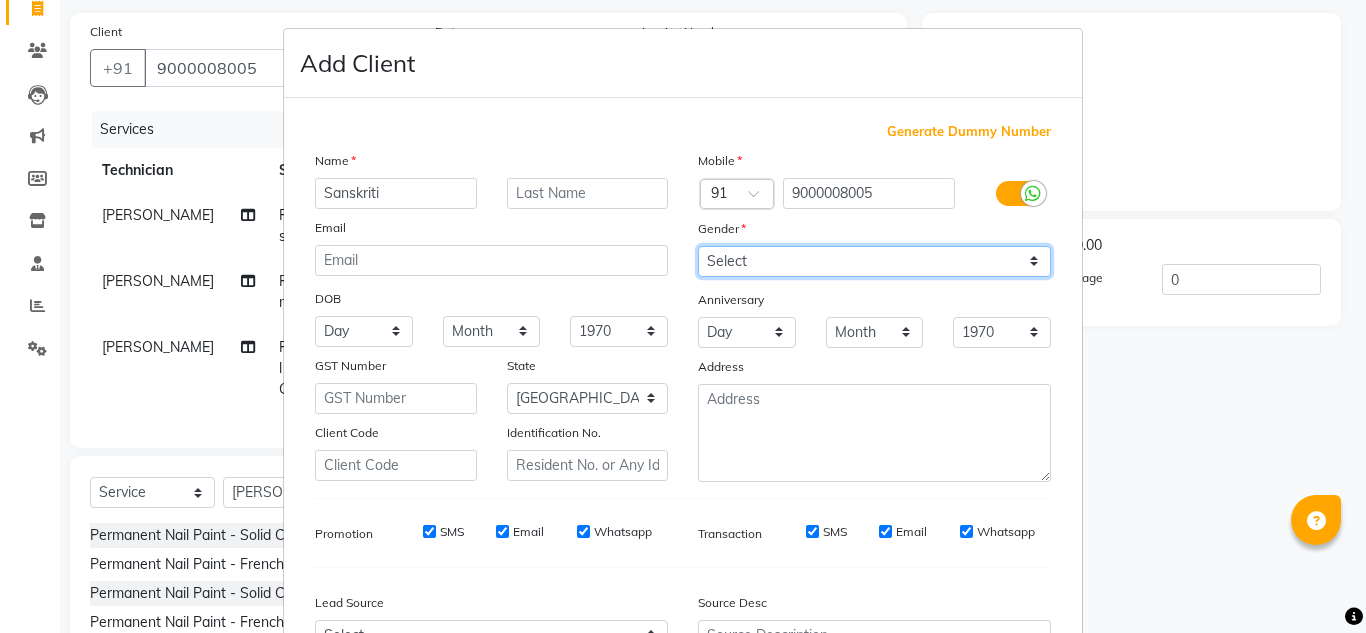 click on "Select Male Female Other Prefer Not To Say" at bounding box center (874, 261) 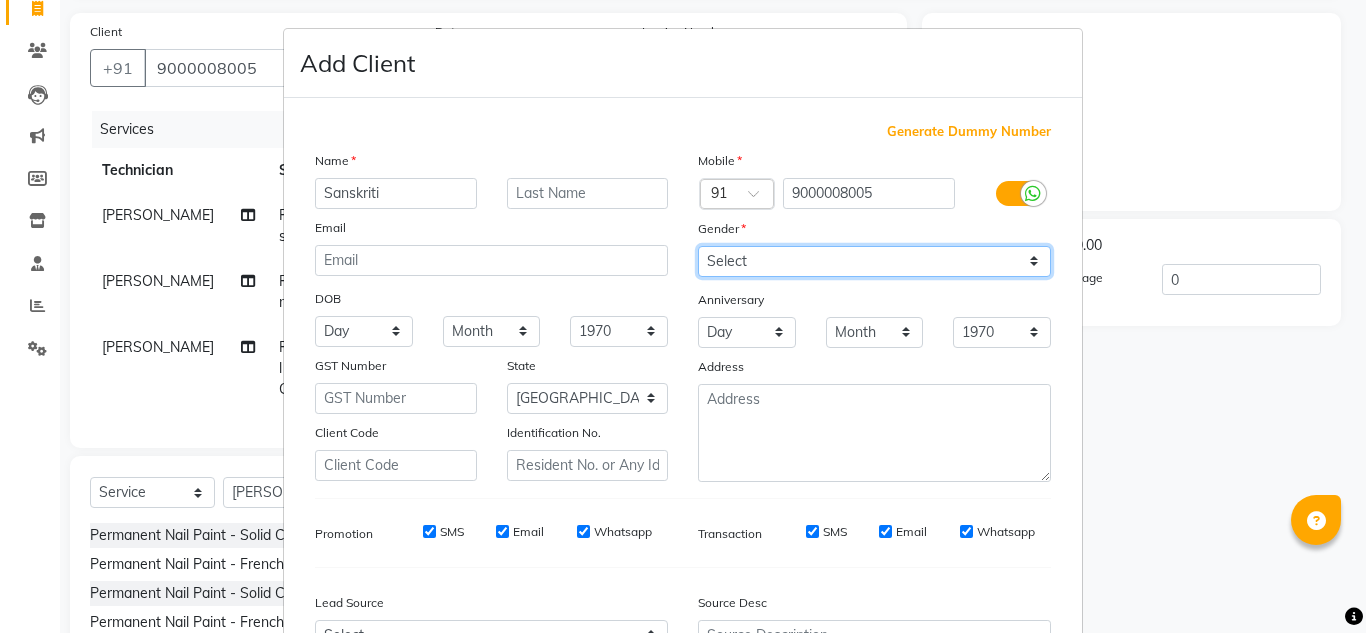 select on "female" 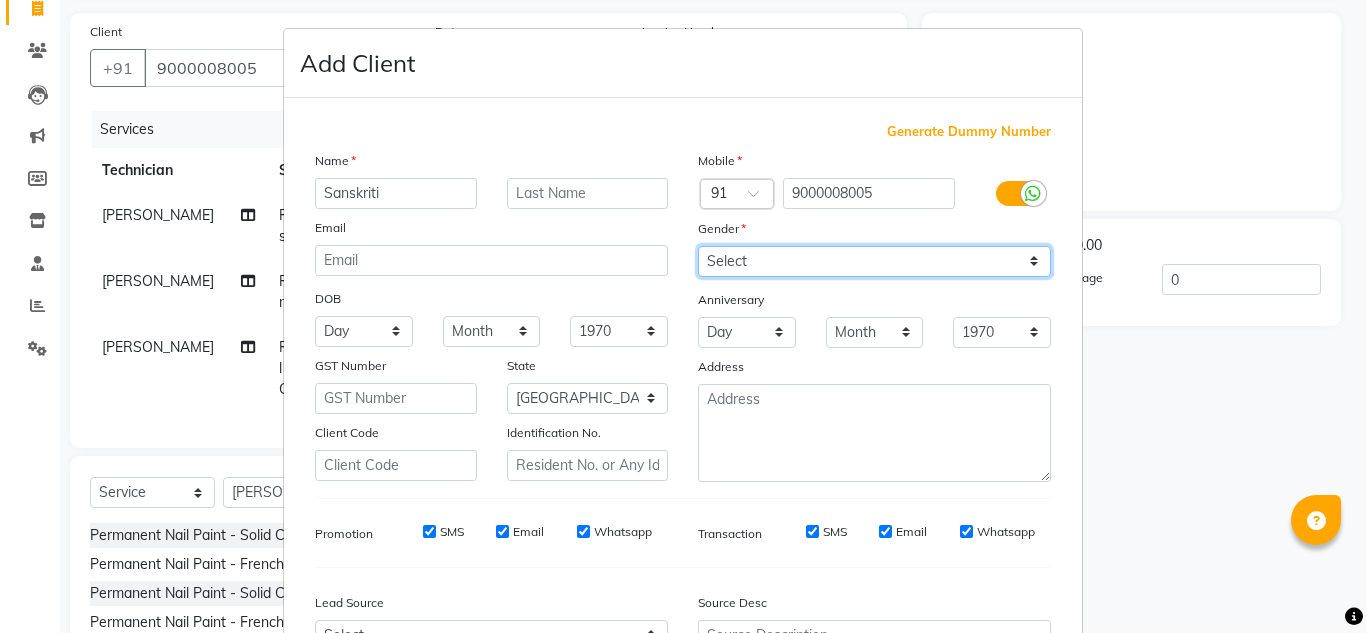click on "Select Male Female Other Prefer Not To Say" at bounding box center [874, 261] 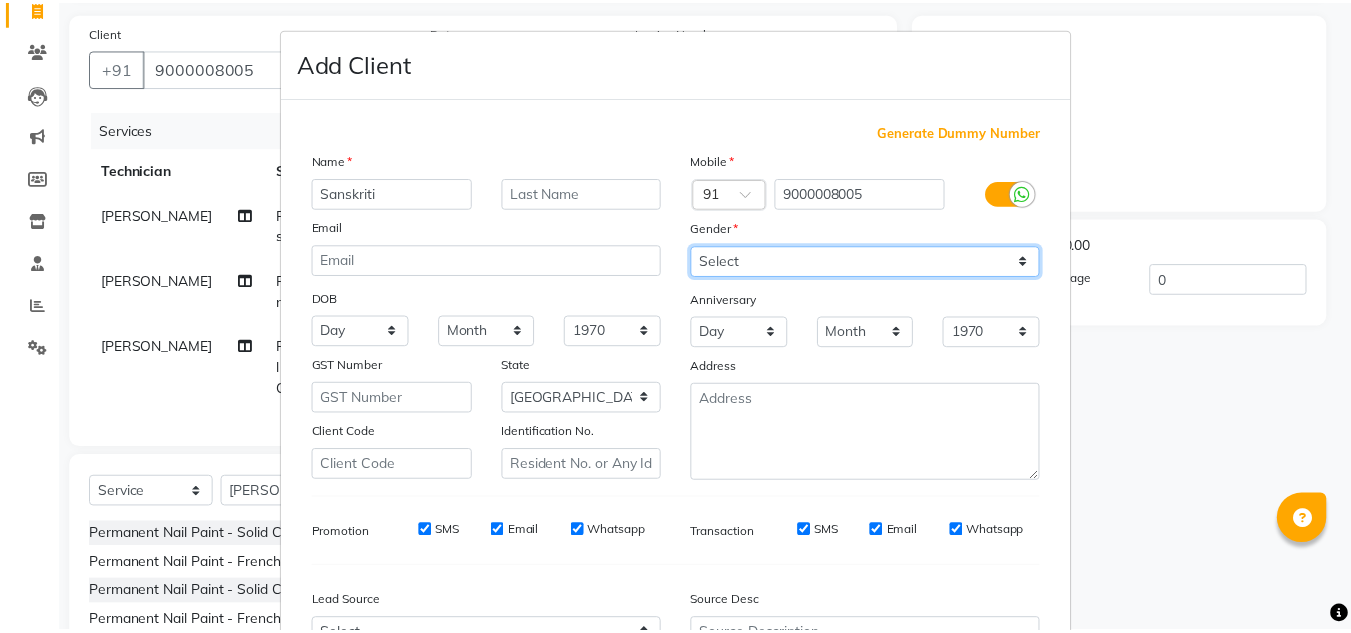 scroll, scrollTop: 216, scrollLeft: 0, axis: vertical 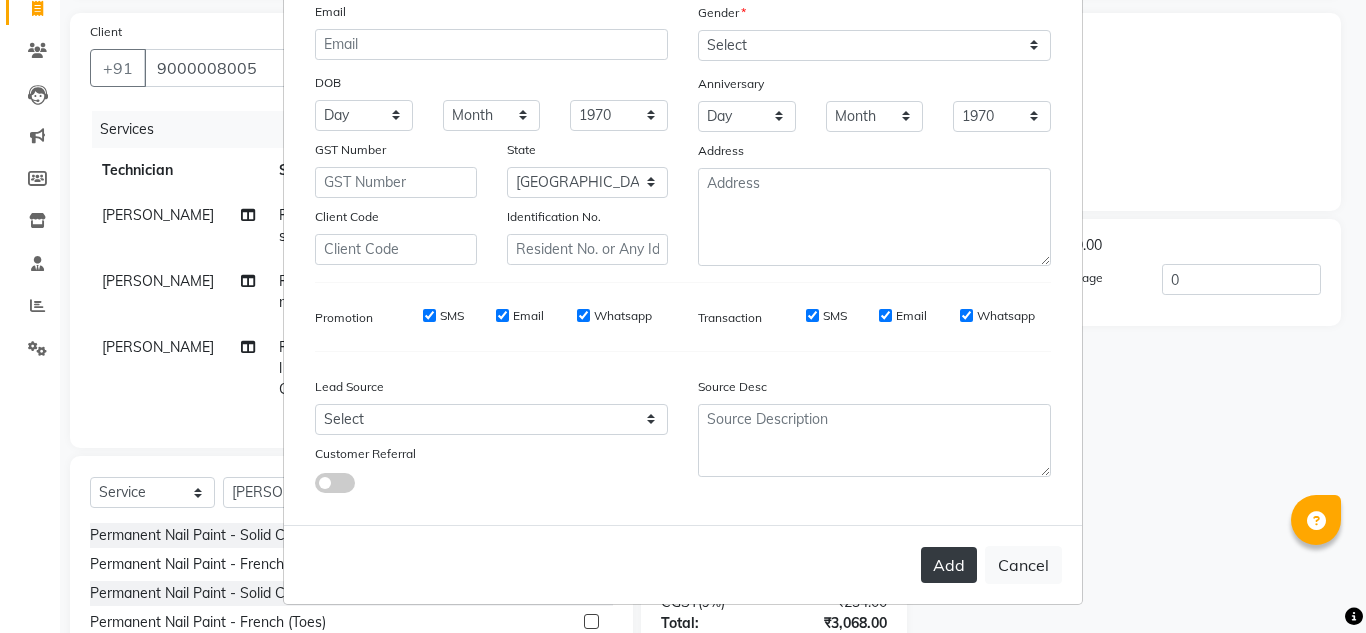 click on "Add" at bounding box center [949, 565] 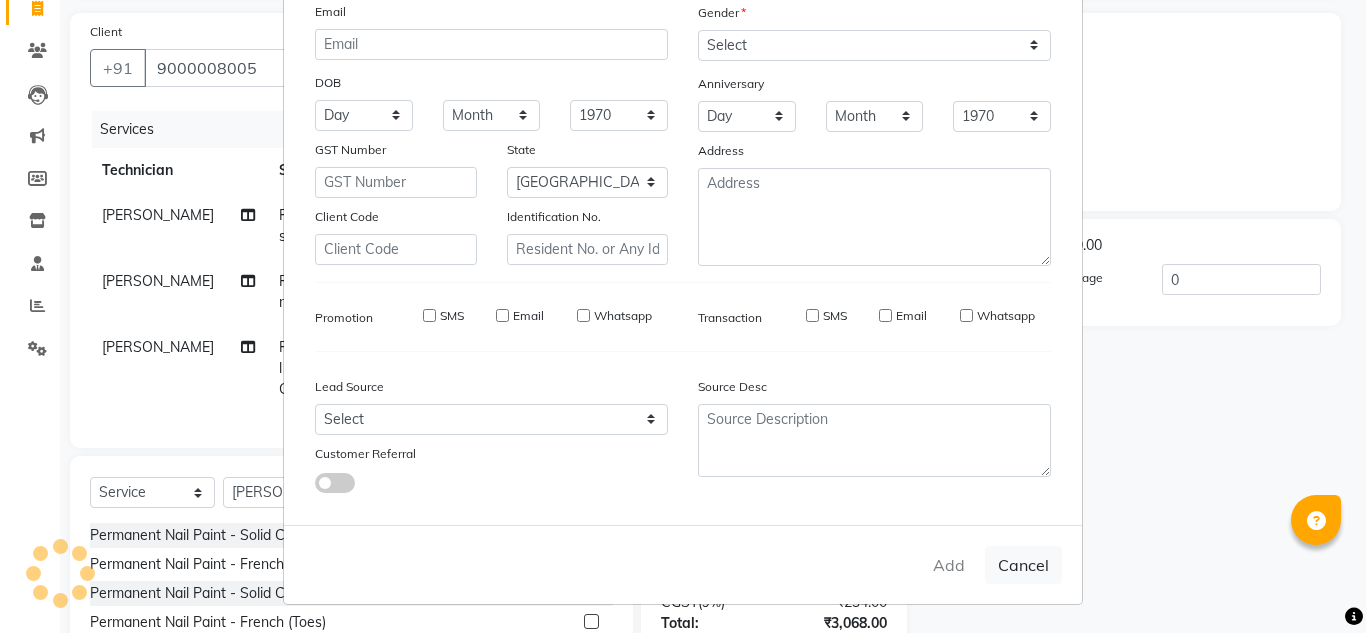 type on "90******05" 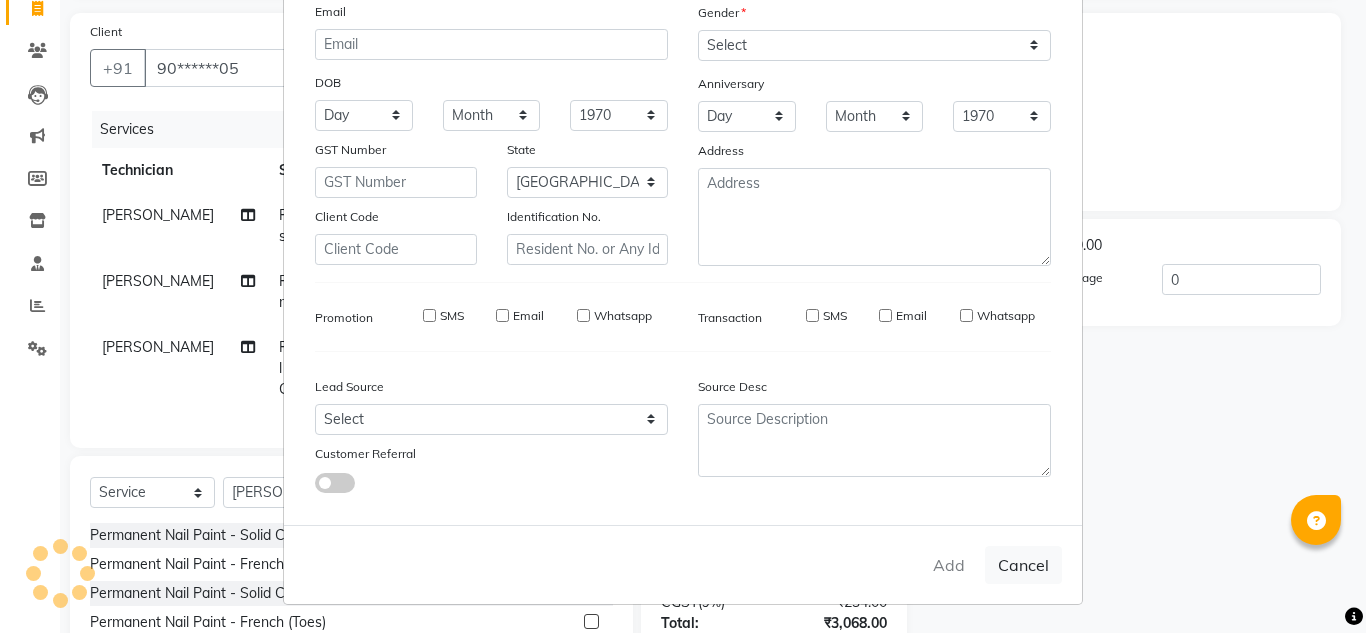 select 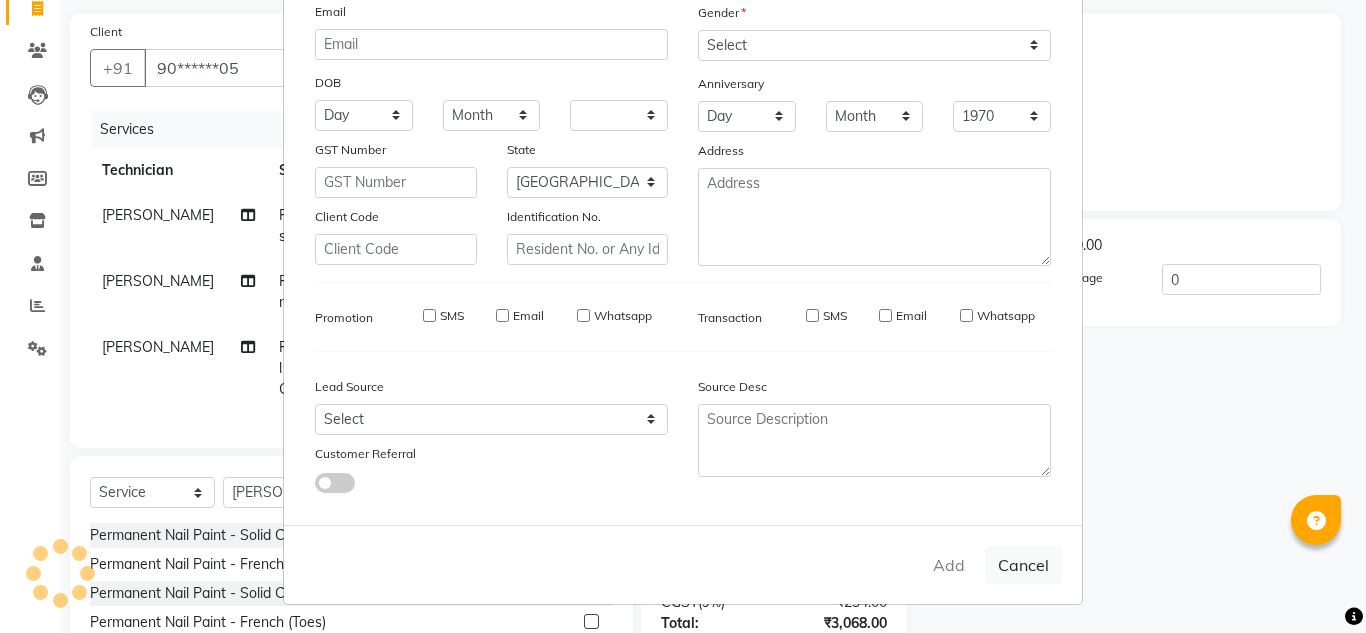 select on "null" 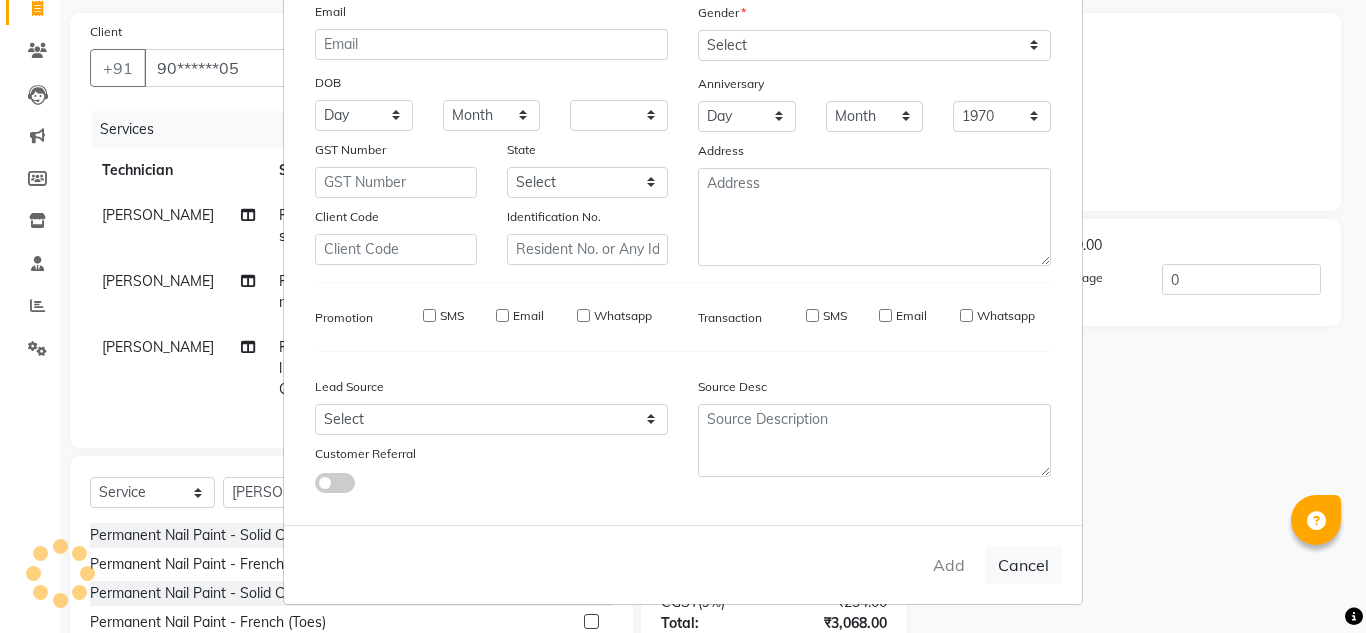 select 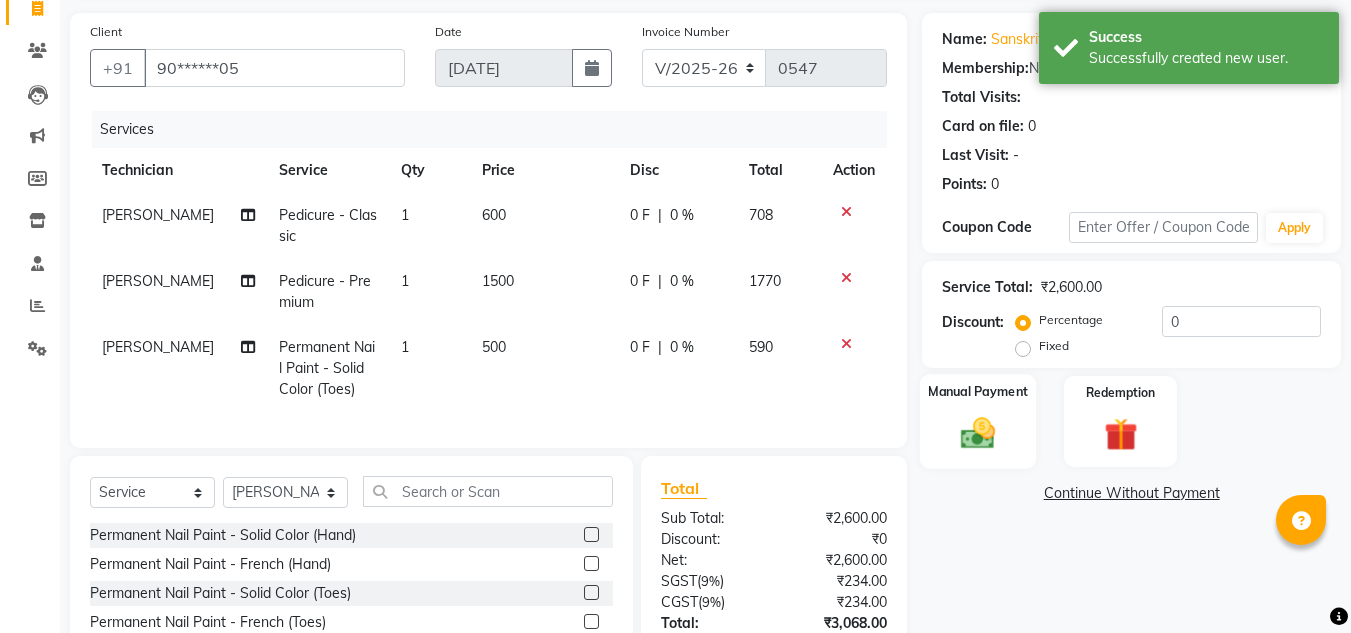 click 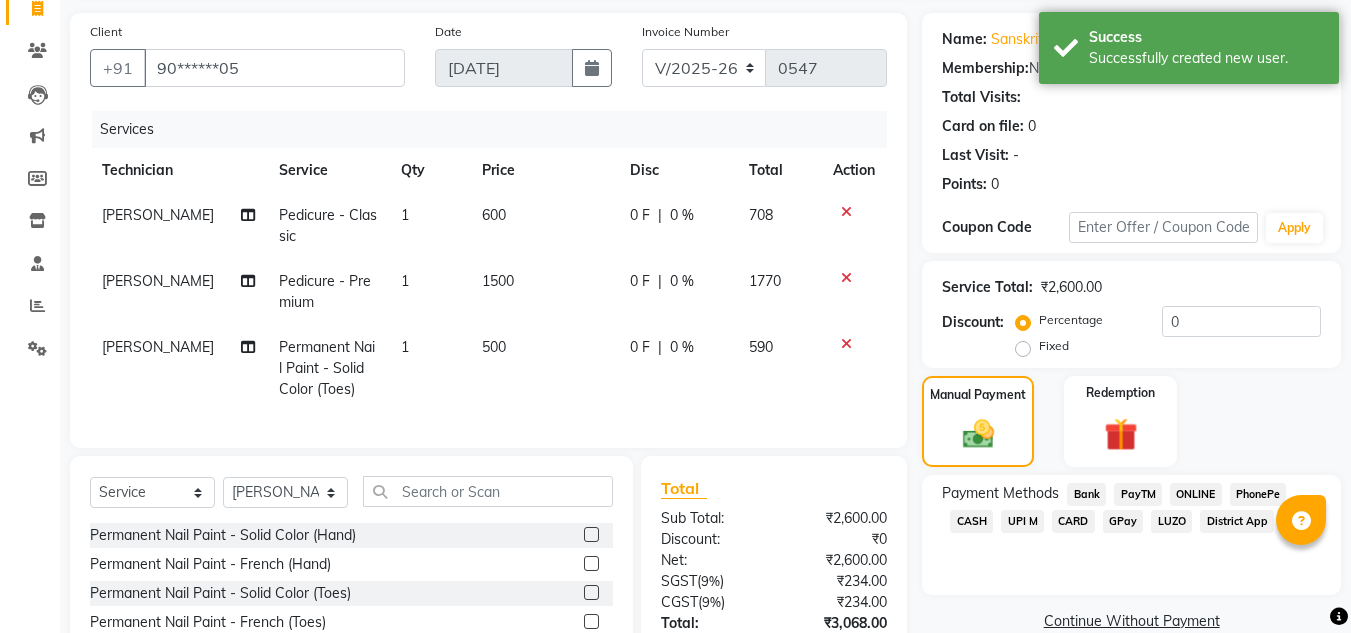 scroll, scrollTop: 300, scrollLeft: 0, axis: vertical 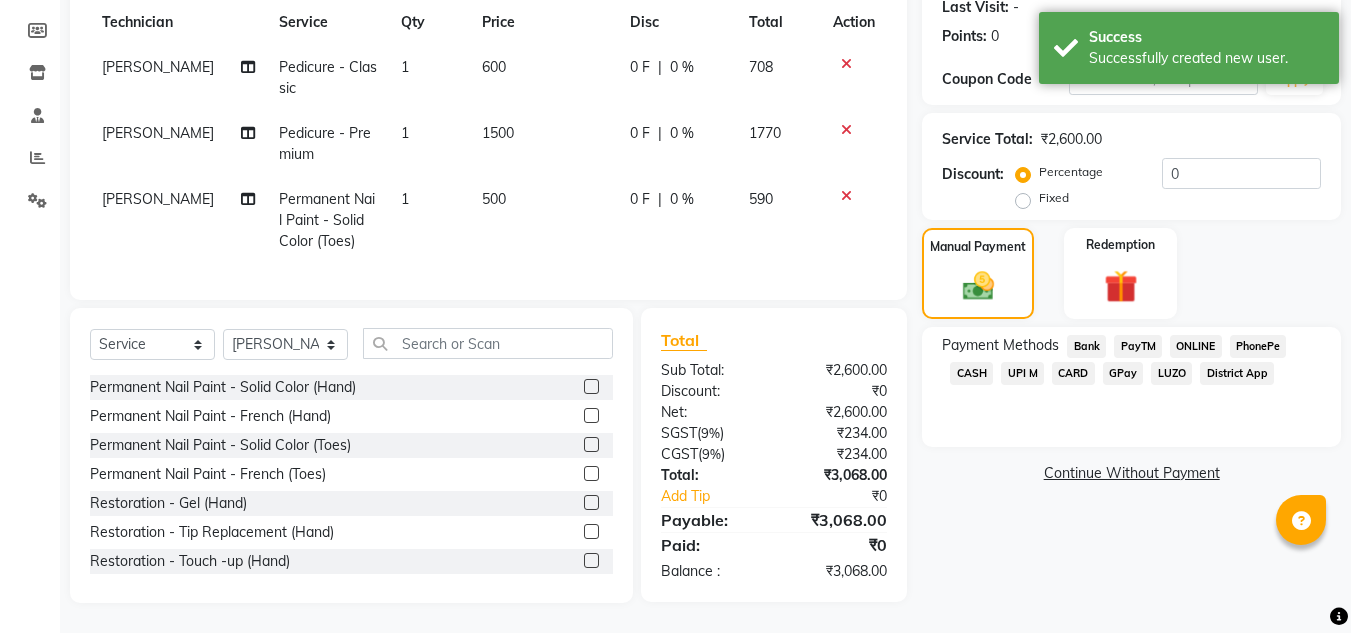 click on "ONLINE" 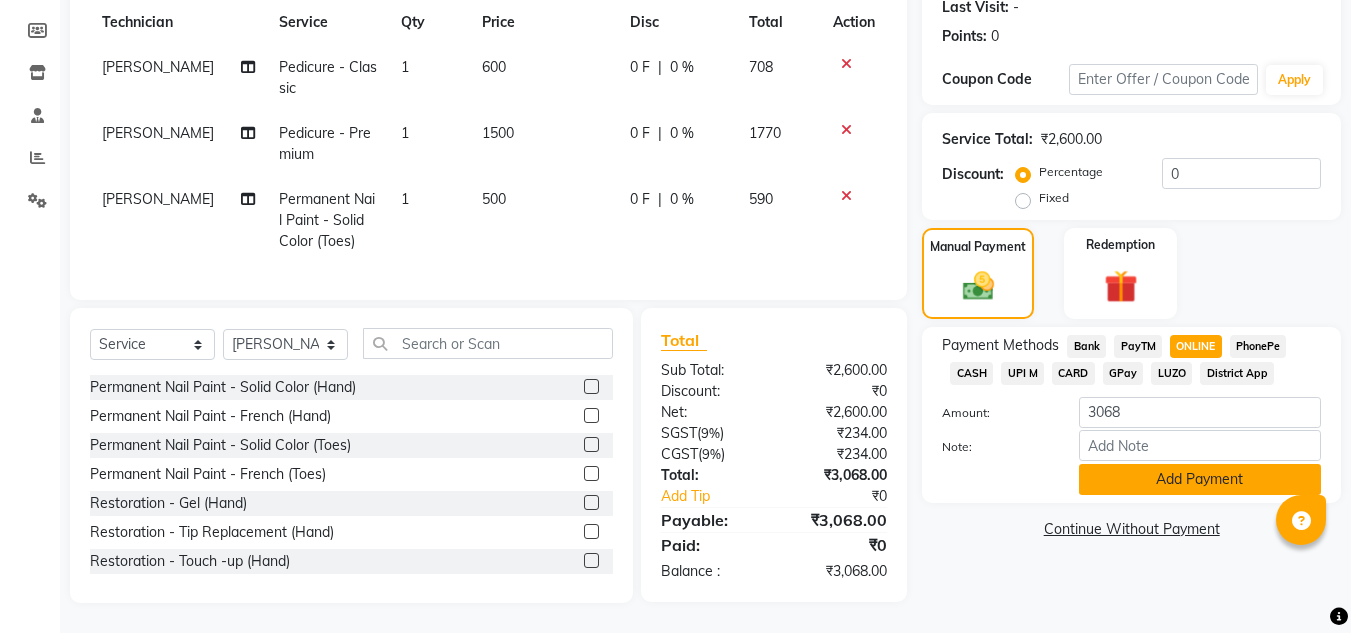 click on "Add Payment" 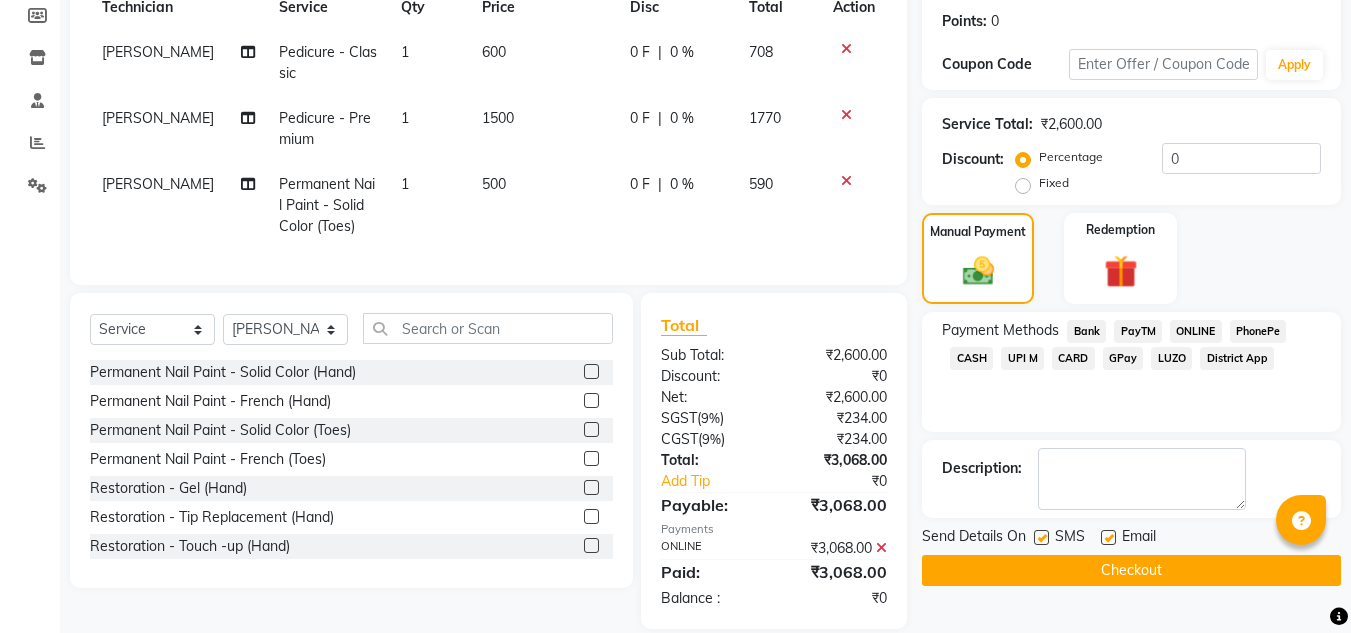 scroll, scrollTop: 341, scrollLeft: 0, axis: vertical 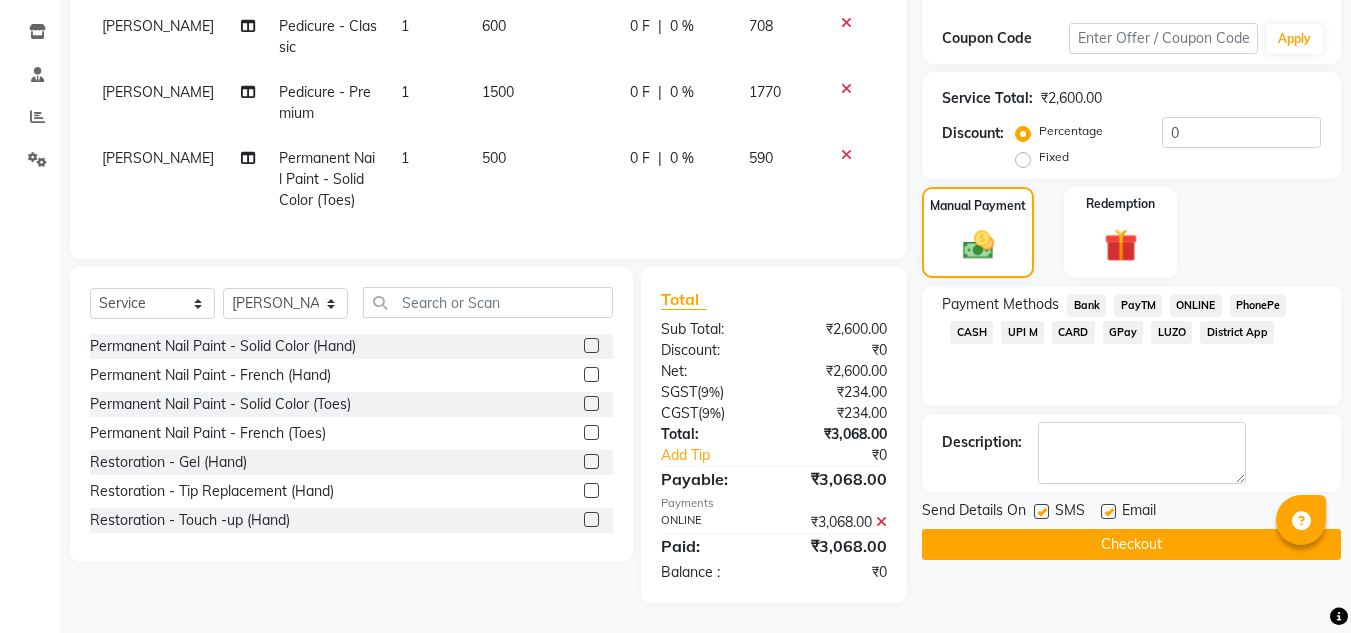 click on "Checkout" 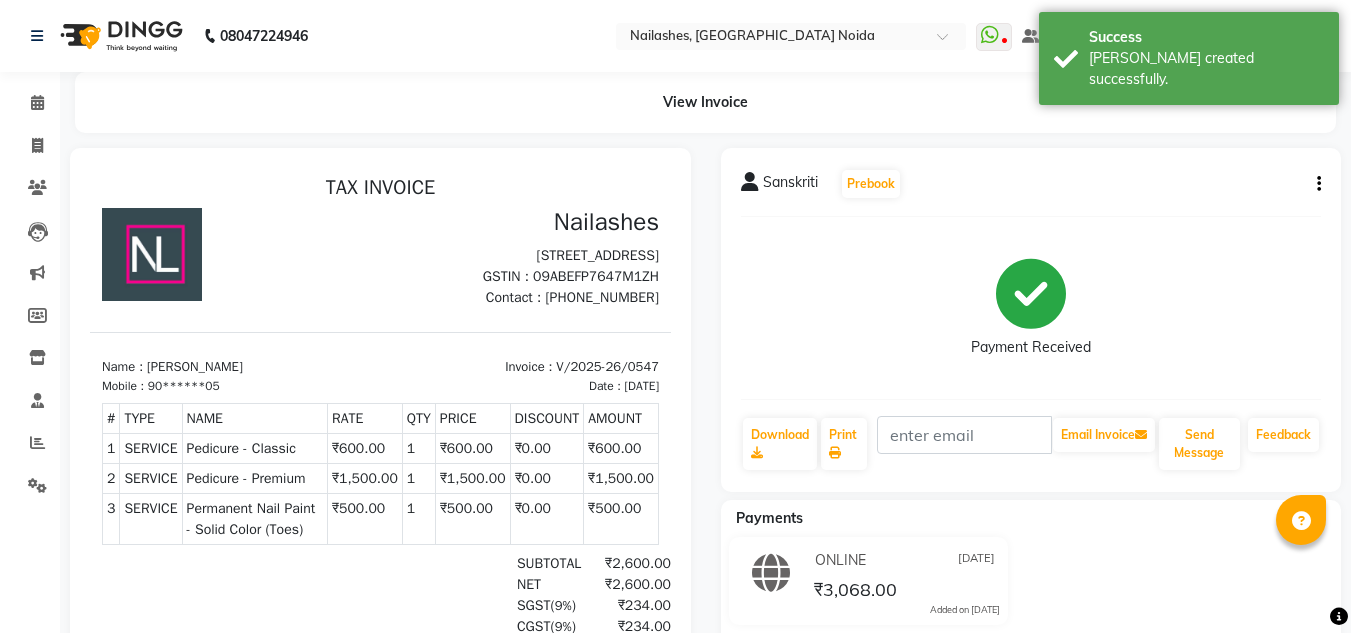 scroll, scrollTop: 0, scrollLeft: 0, axis: both 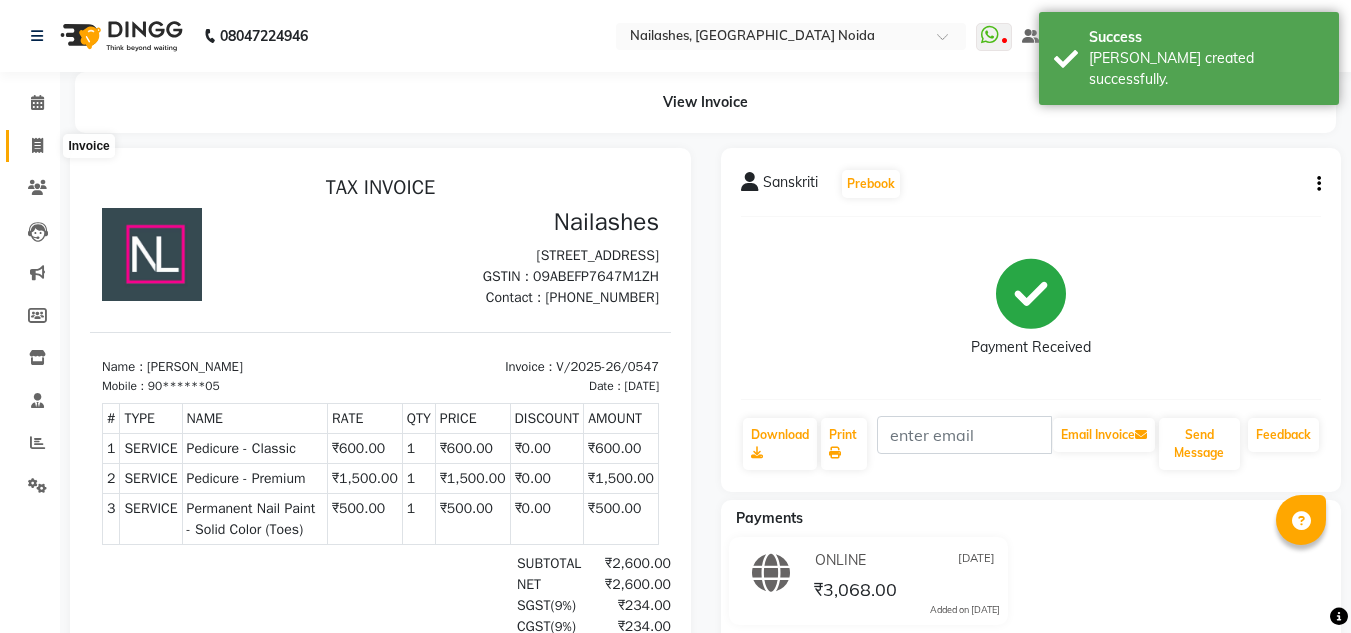 click 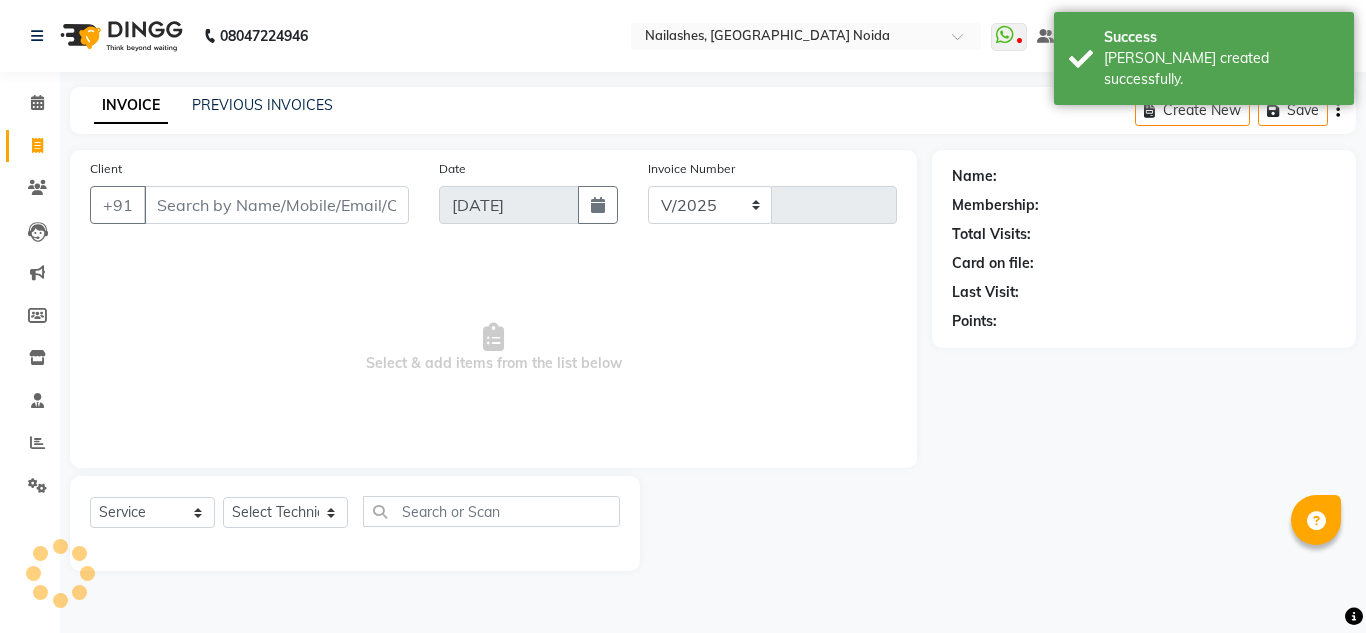 select on "6068" 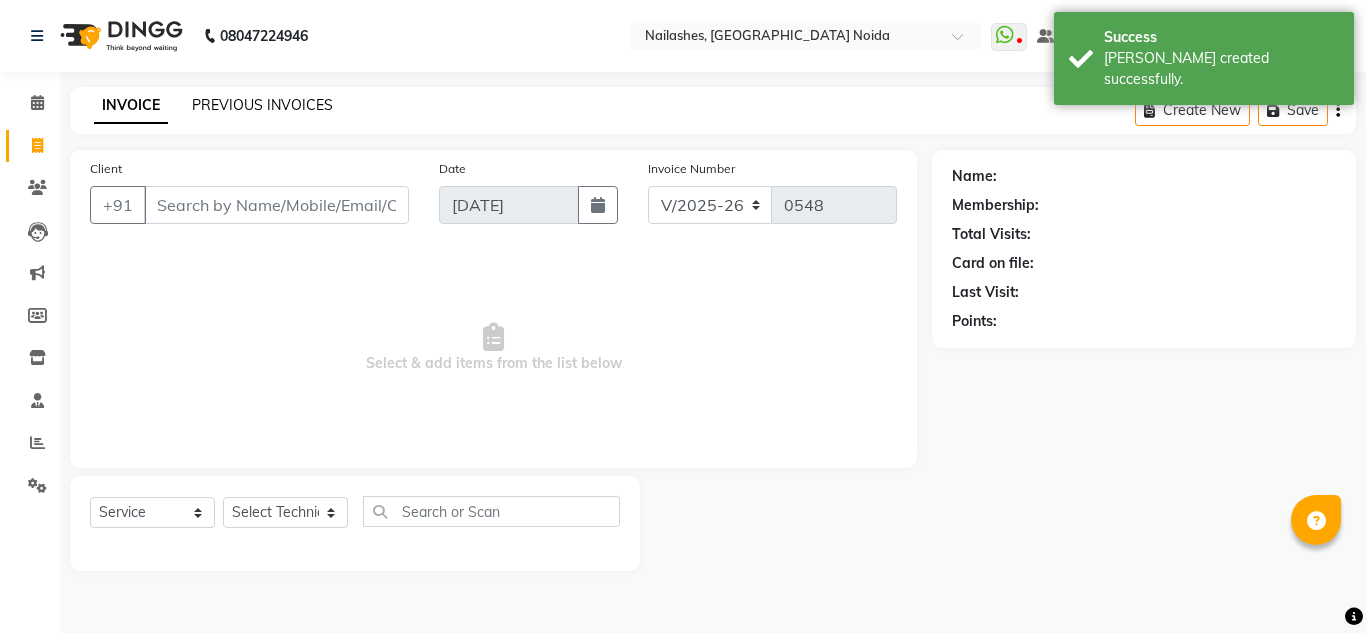 click on "PREVIOUS INVOICES" 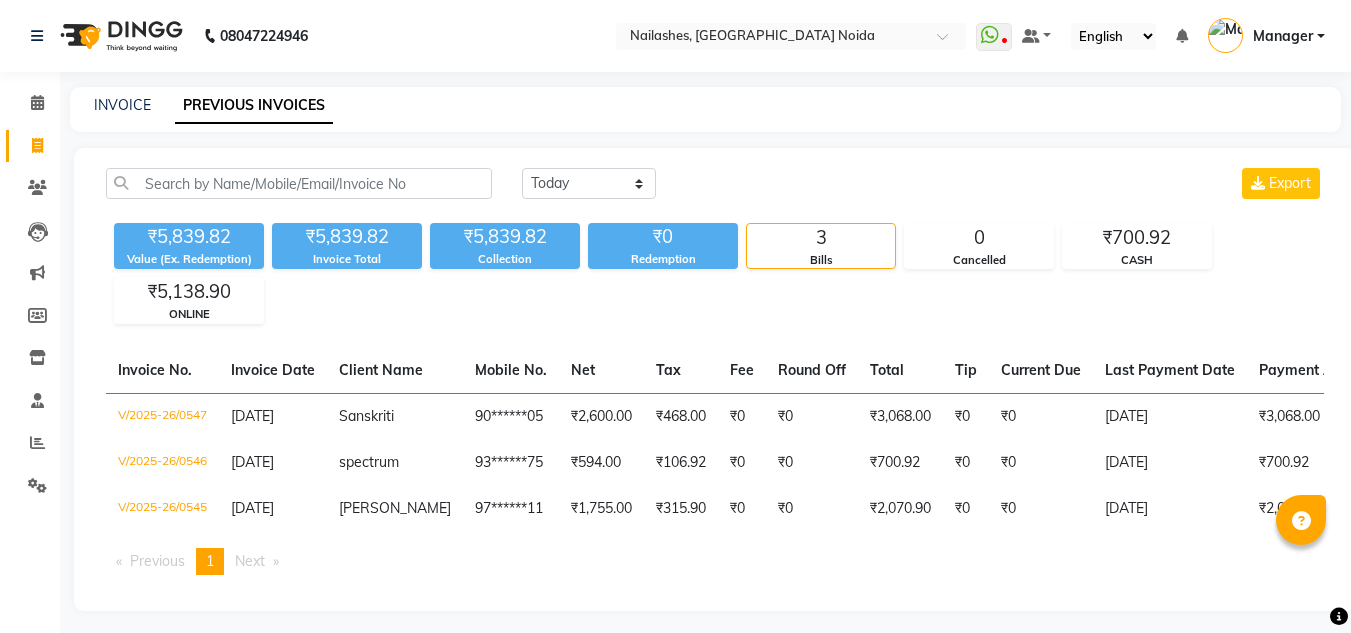 click on "PREVIOUS INVOICES" 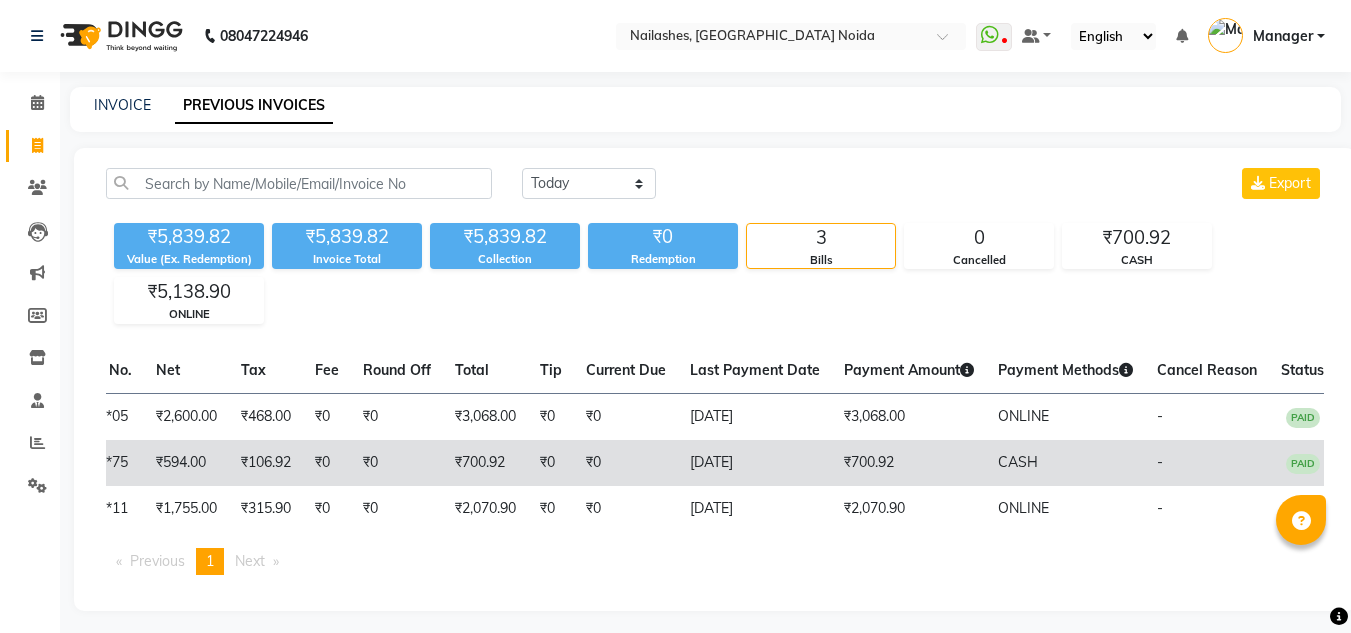scroll, scrollTop: 0, scrollLeft: 0, axis: both 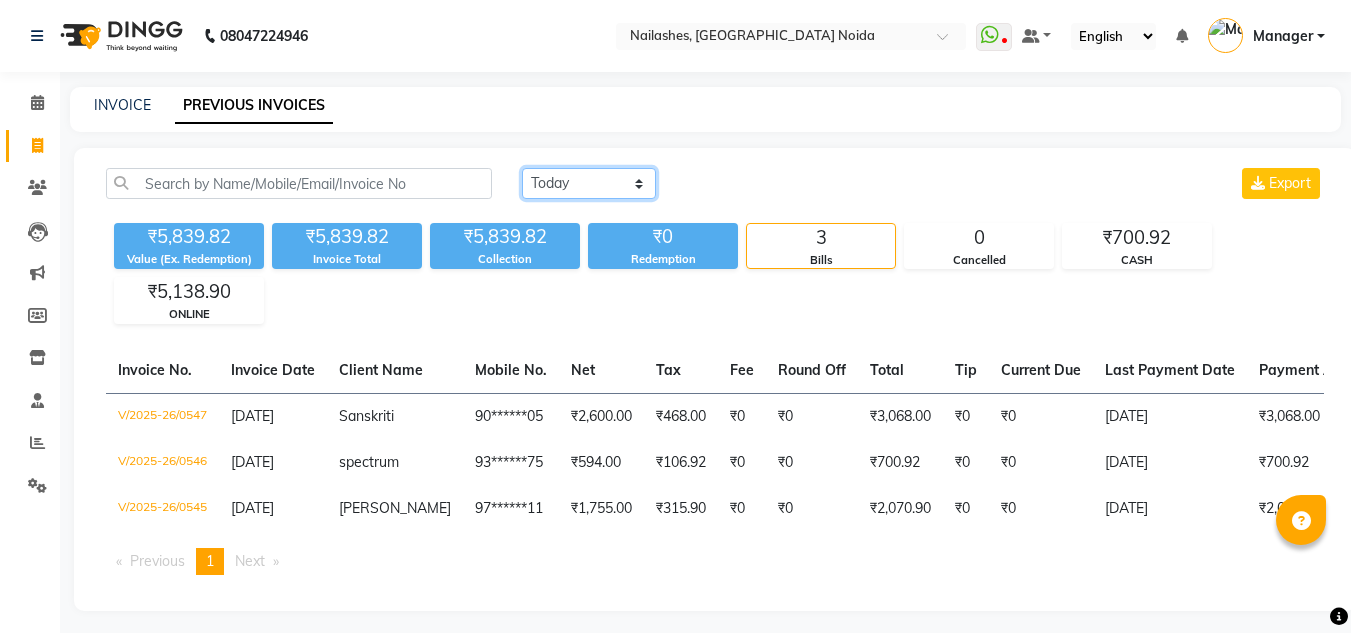 click on "Today Yesterday Custom Range" 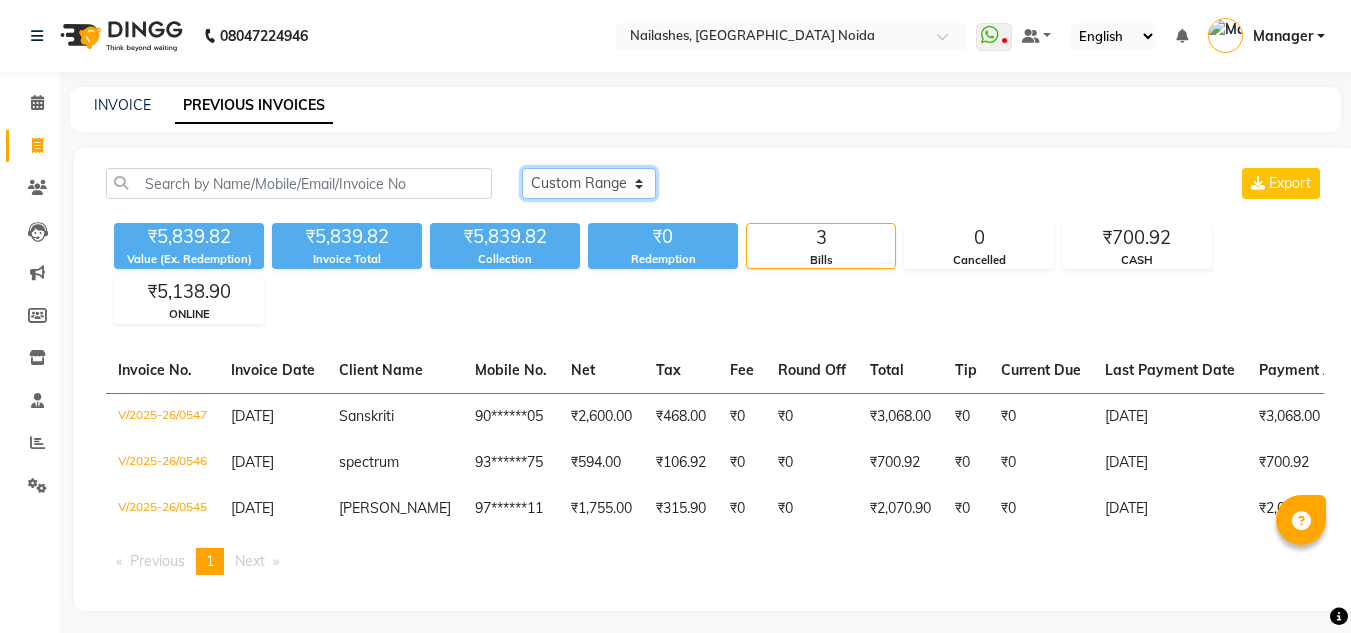 click on "Today Yesterday Custom Range" 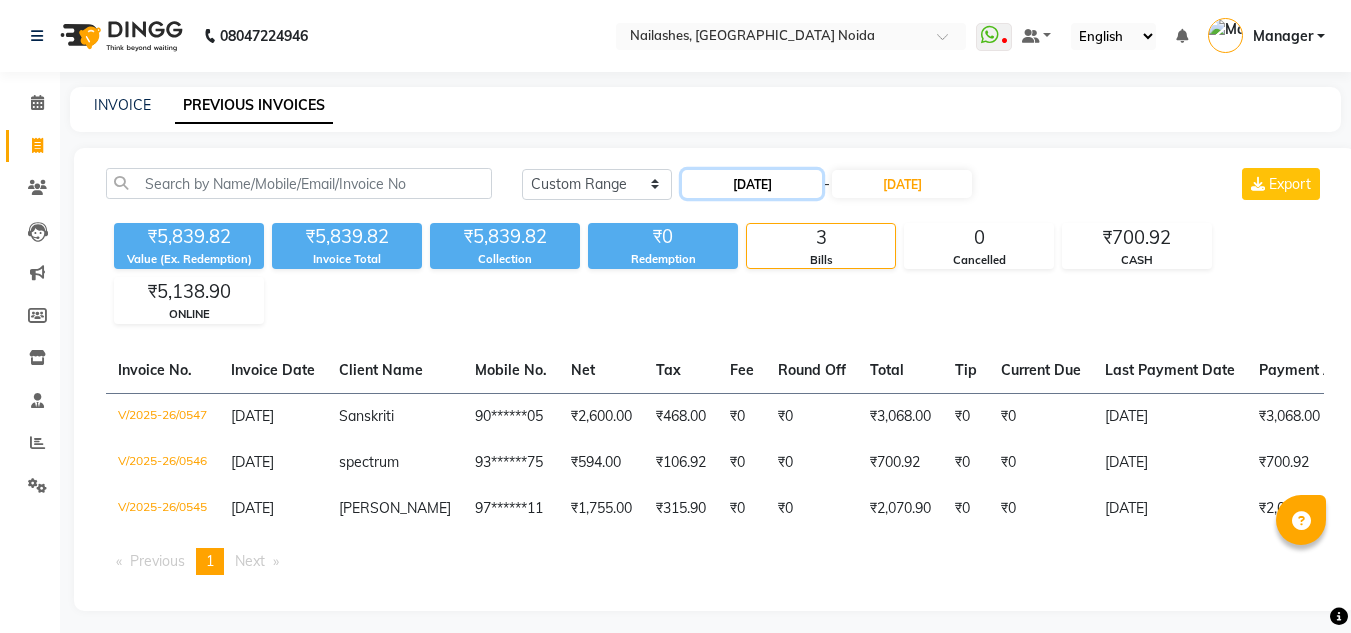 click on "10-07-2025" 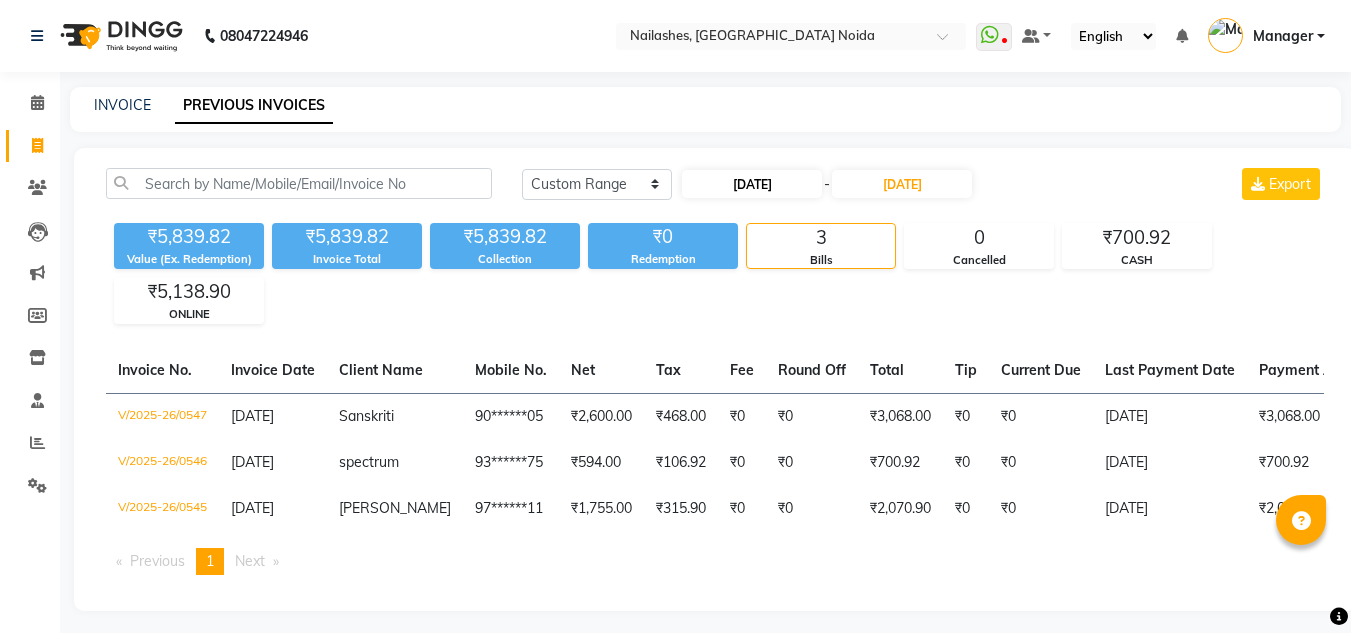 select on "7" 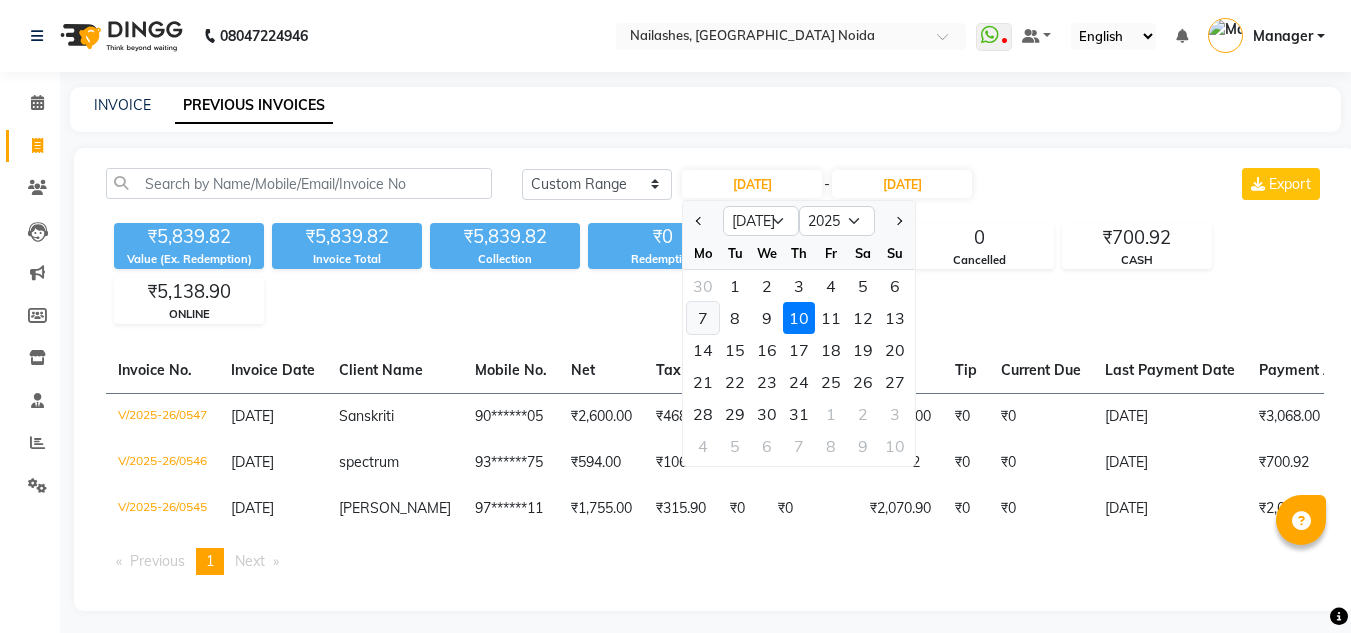 click on "7" 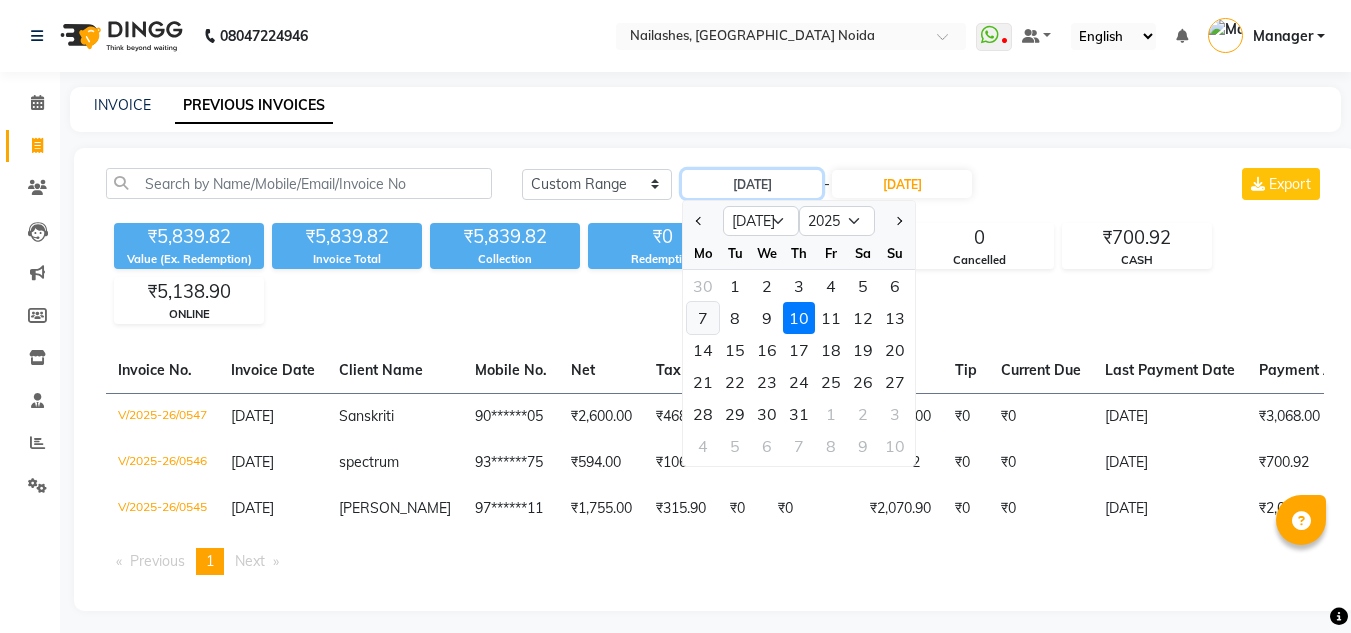 type on "[DATE]" 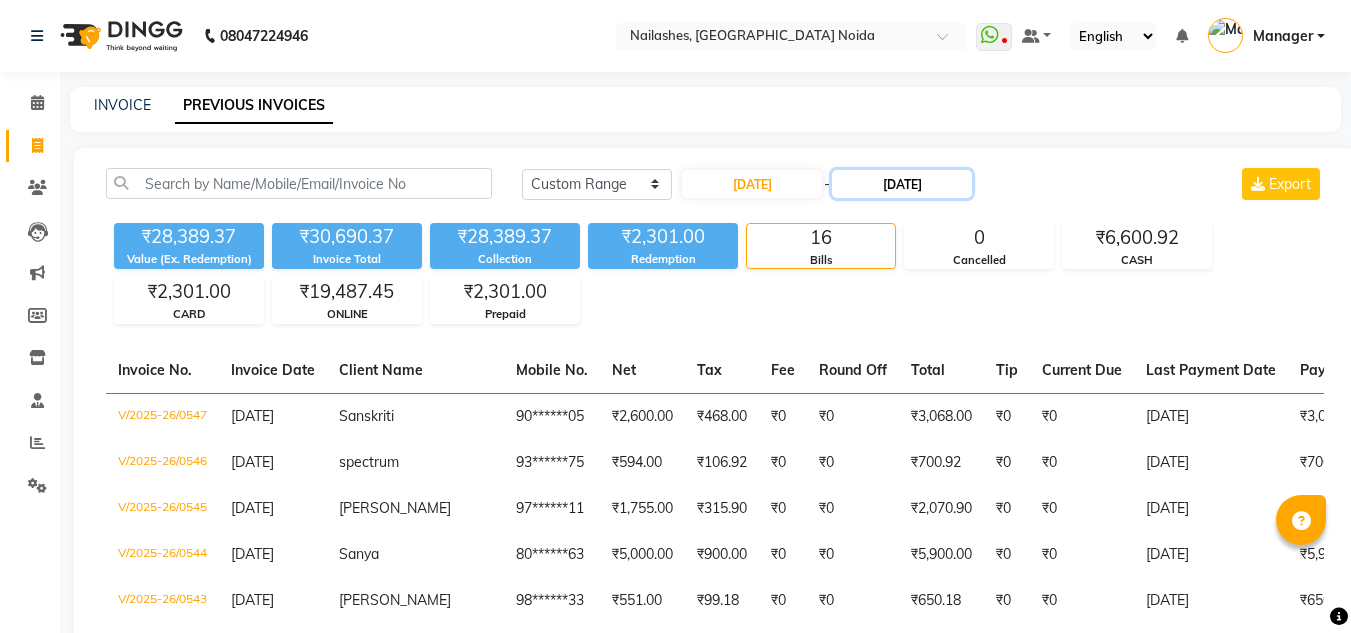 click on "10-07-2025" 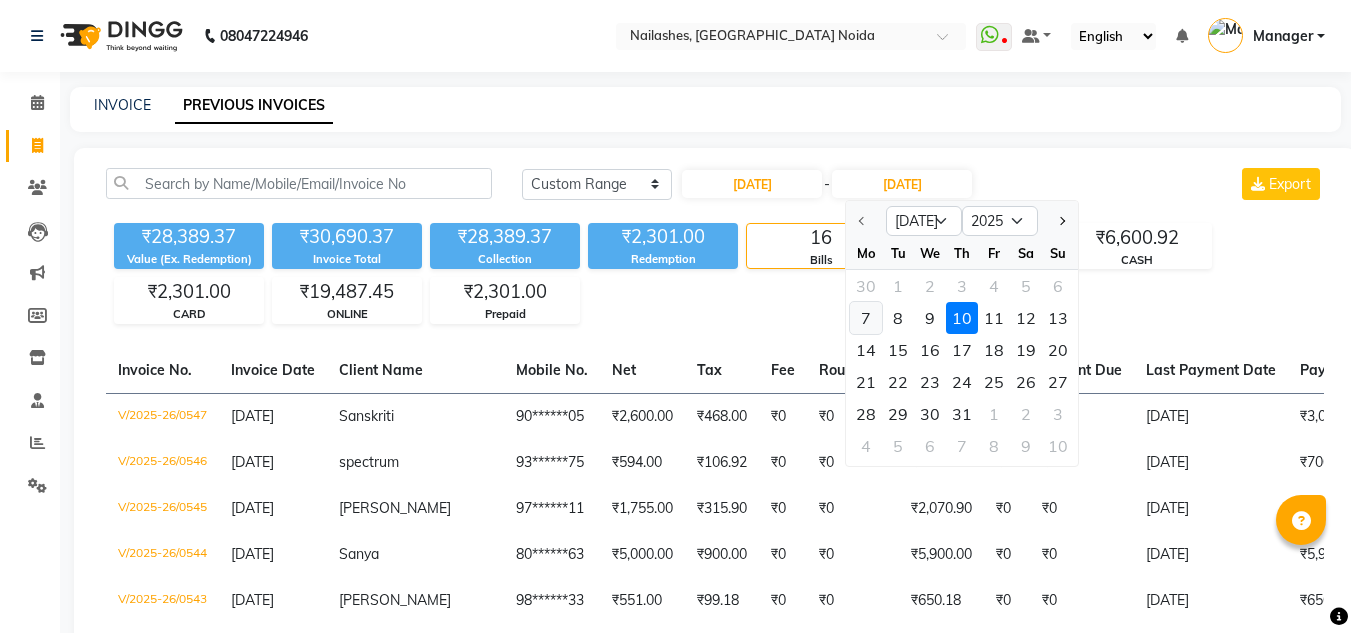 click on "7" 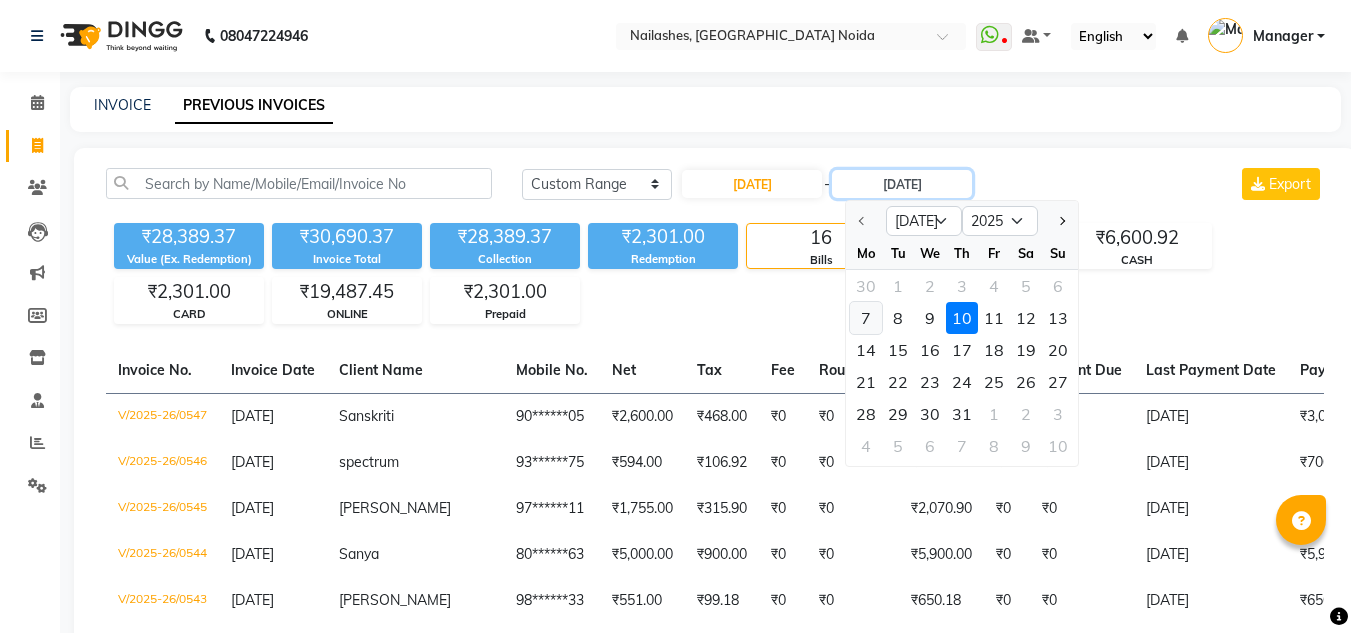 type on "[DATE]" 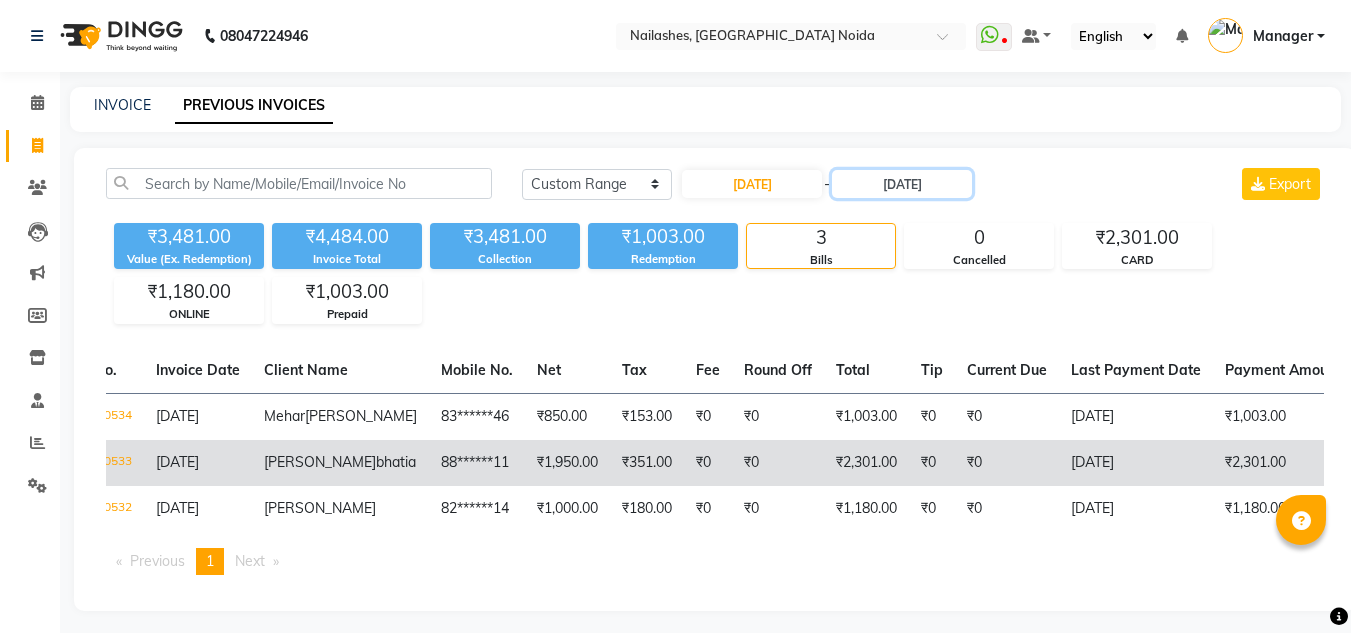 scroll, scrollTop: 0, scrollLeft: 0, axis: both 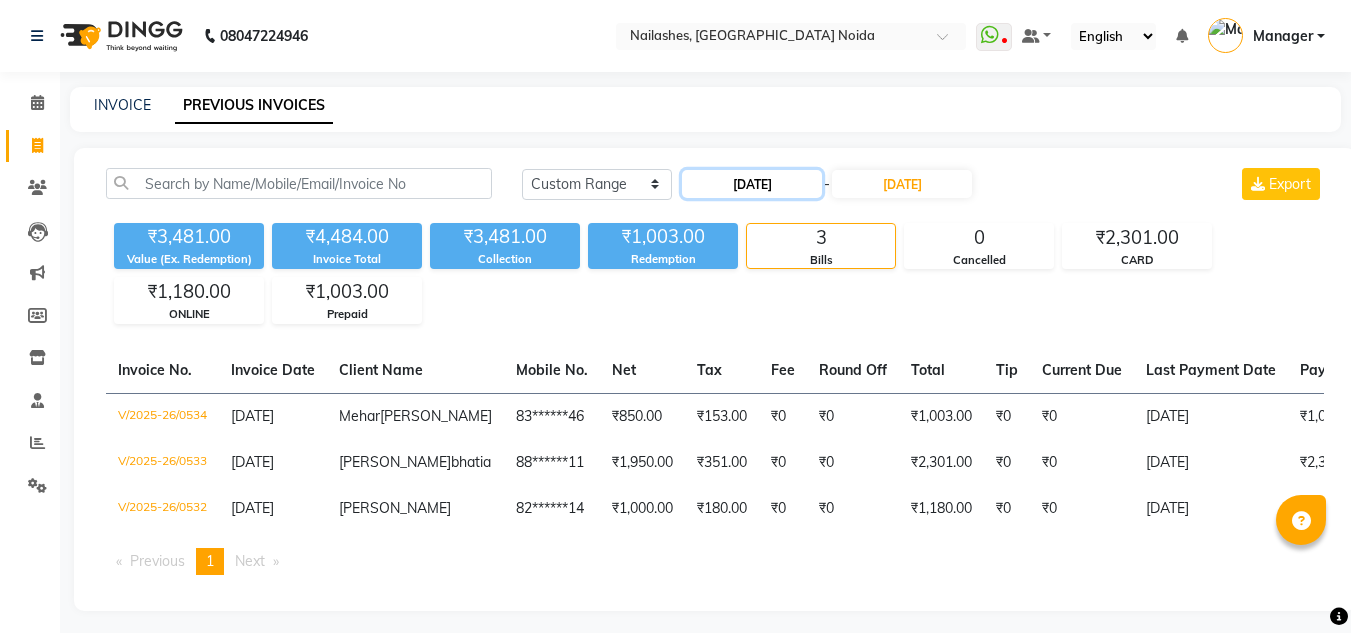 click on "[DATE]" 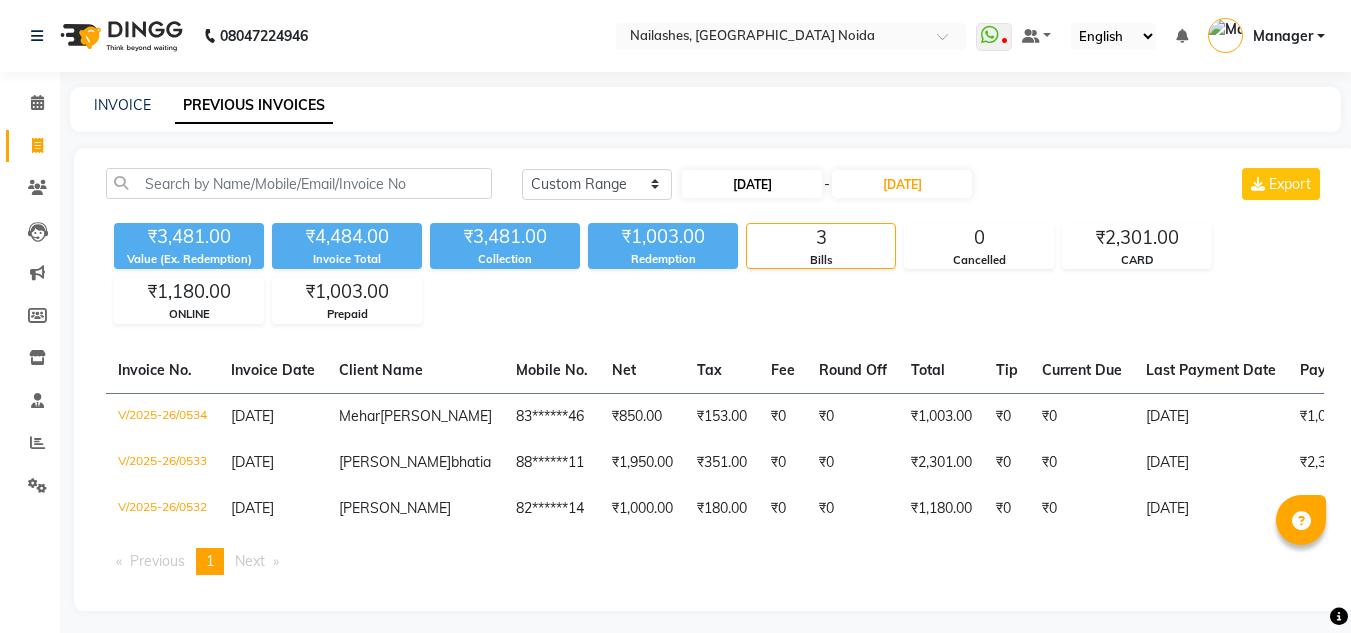 select on "7" 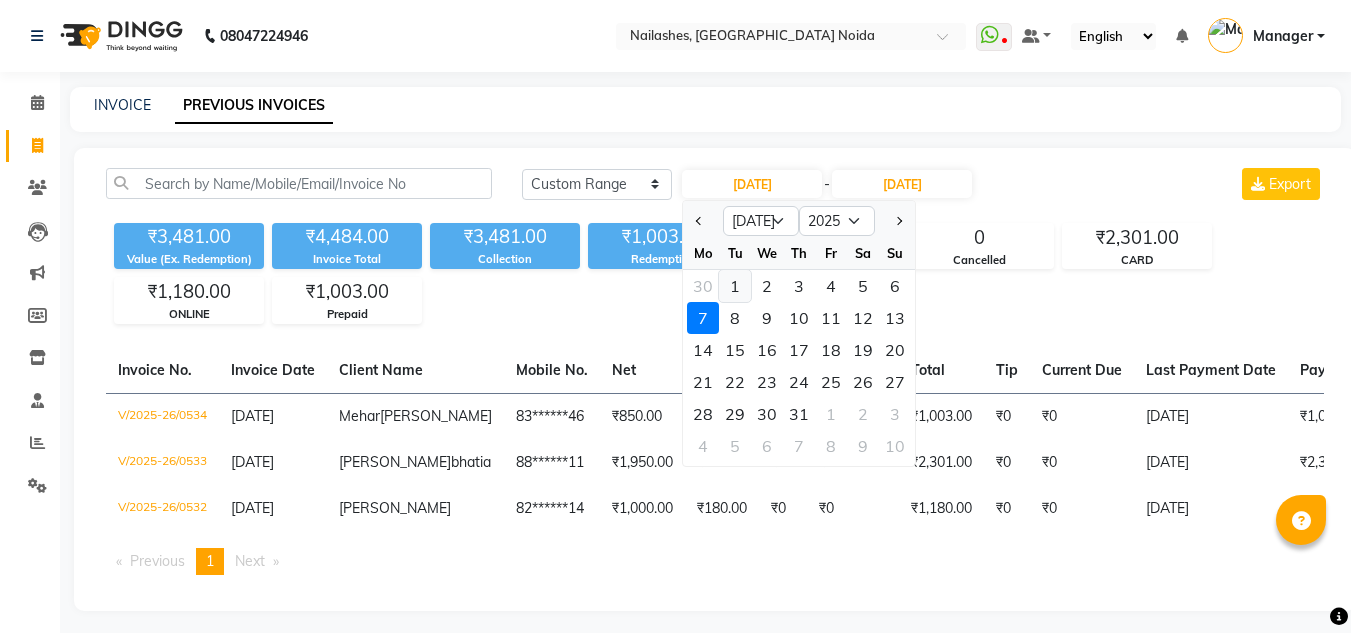 click on "1" 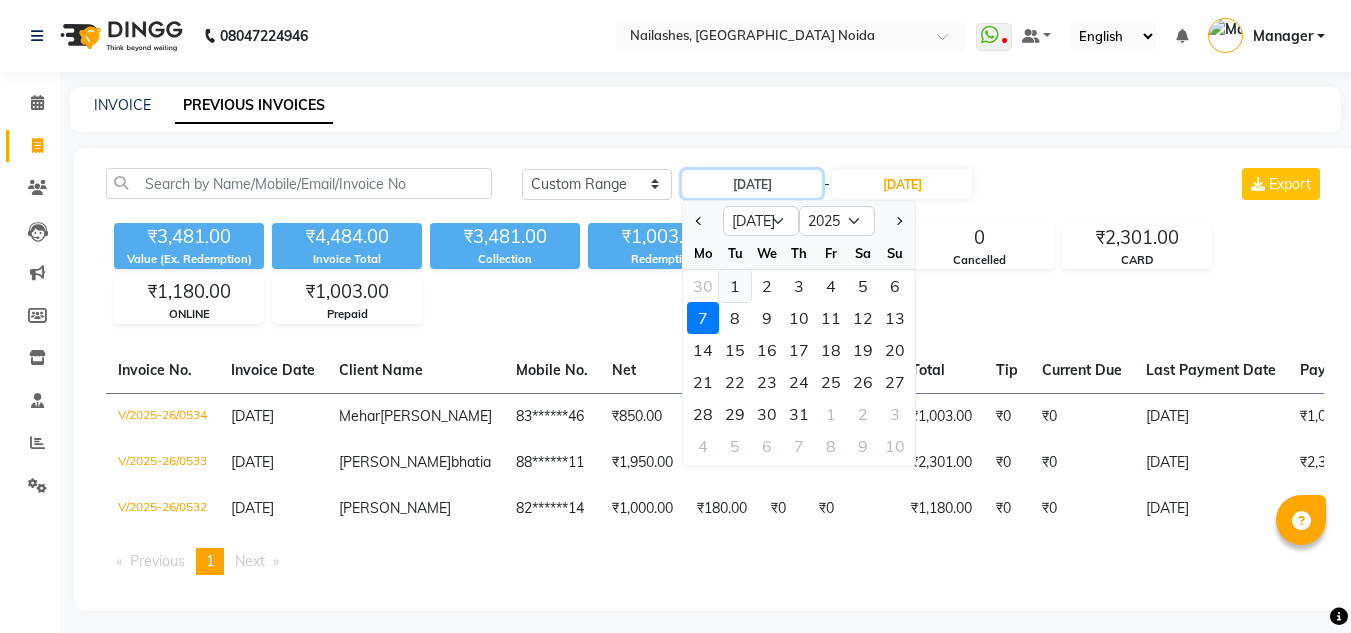 type on "01-07-2025" 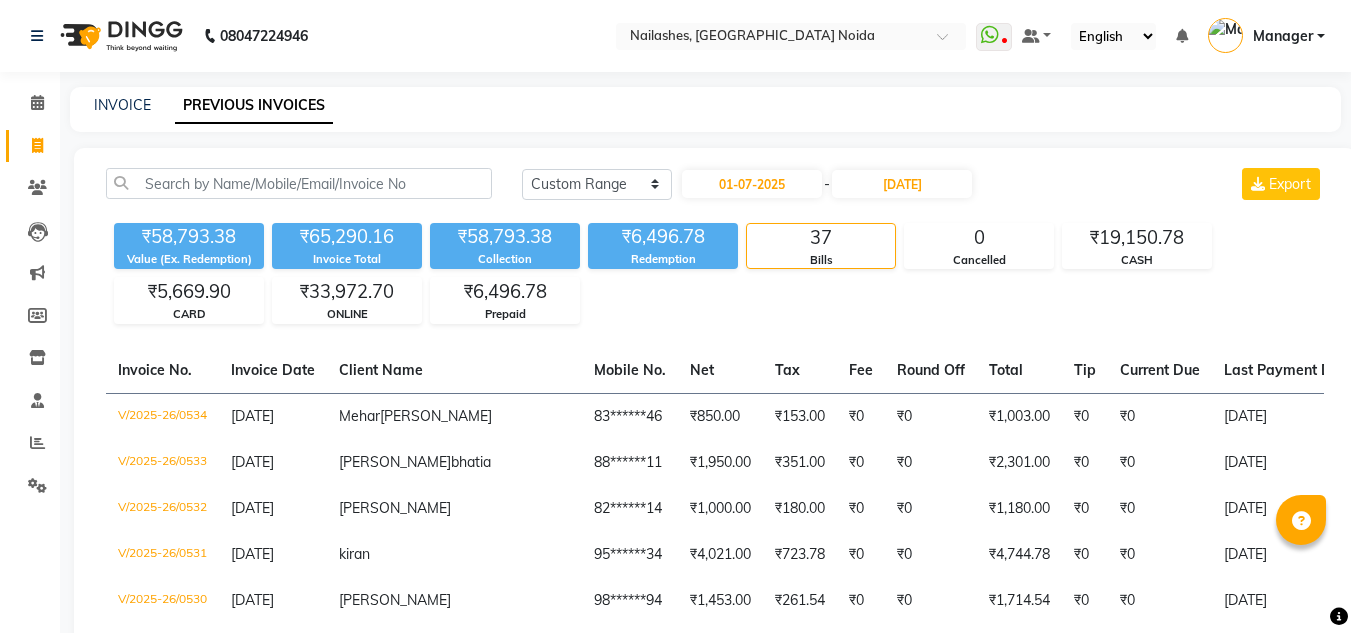 click on "01-07-2025 - 07-07-2025" 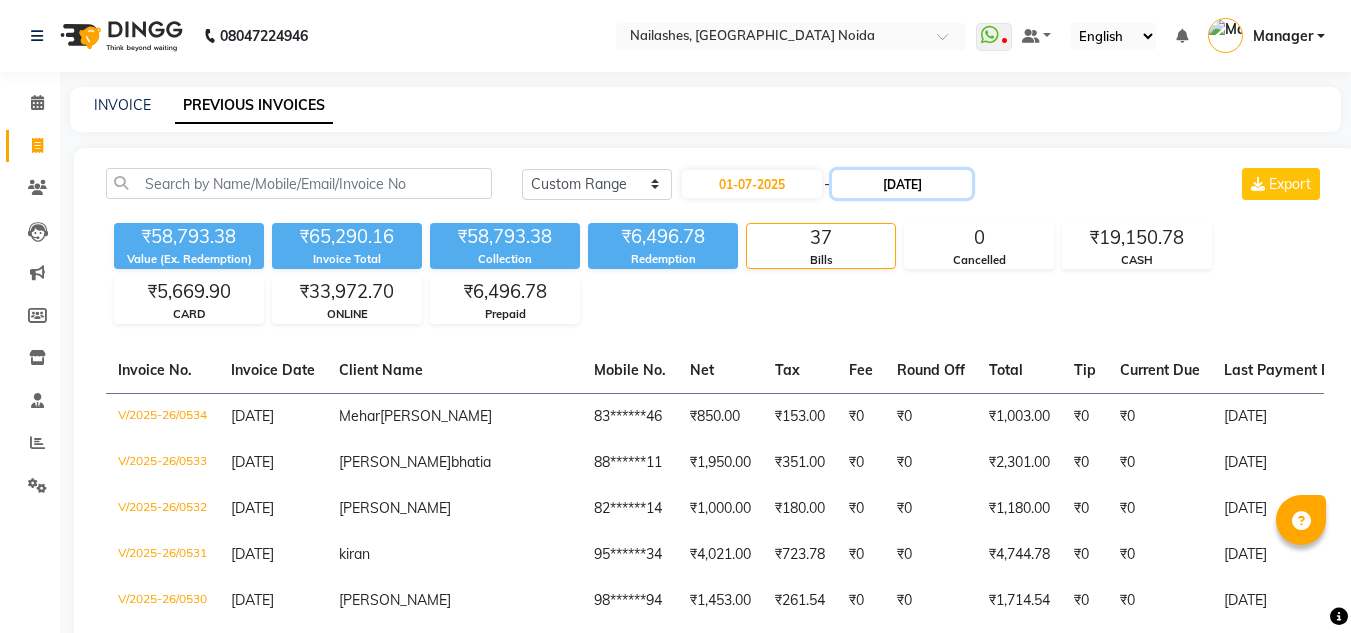 click on "[DATE]" 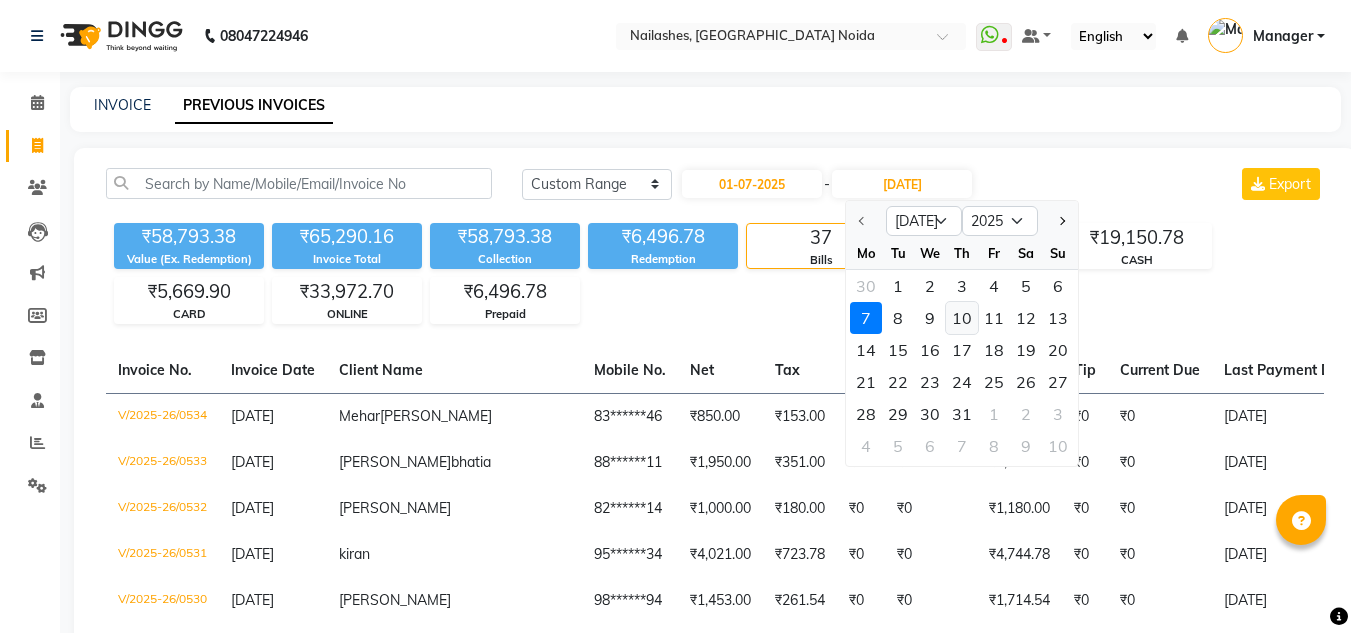 click on "10" 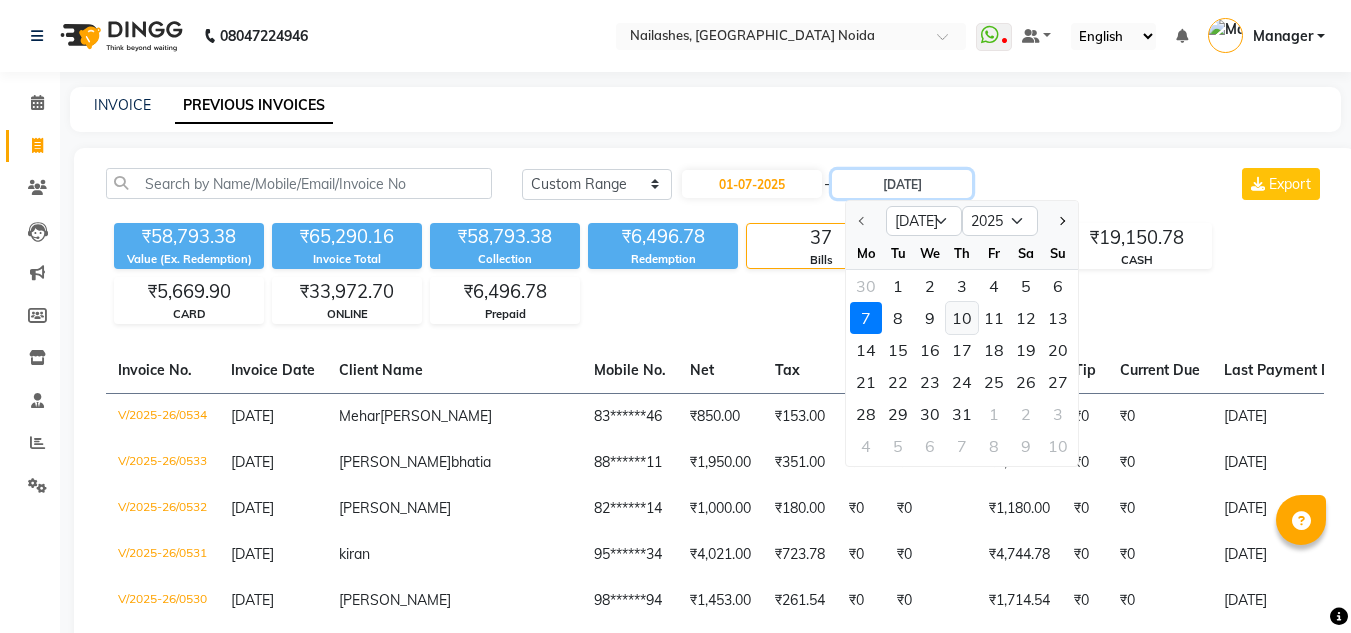 type on "10-07-2025" 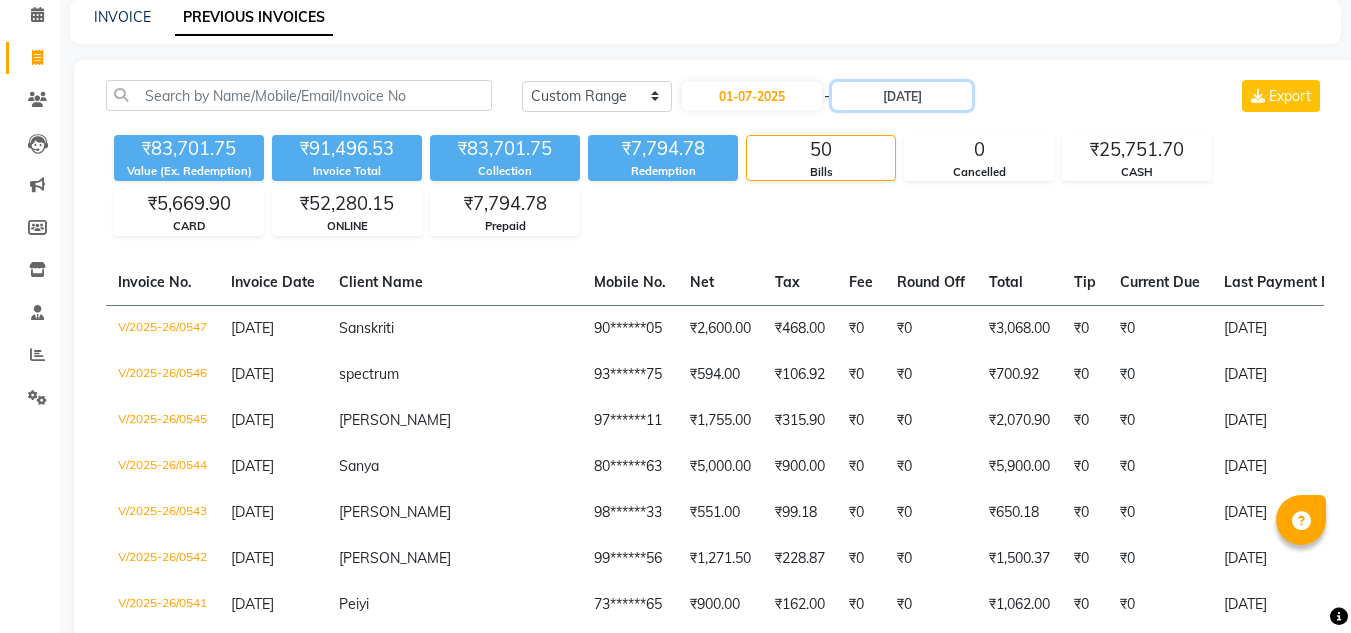 scroll, scrollTop: 157, scrollLeft: 0, axis: vertical 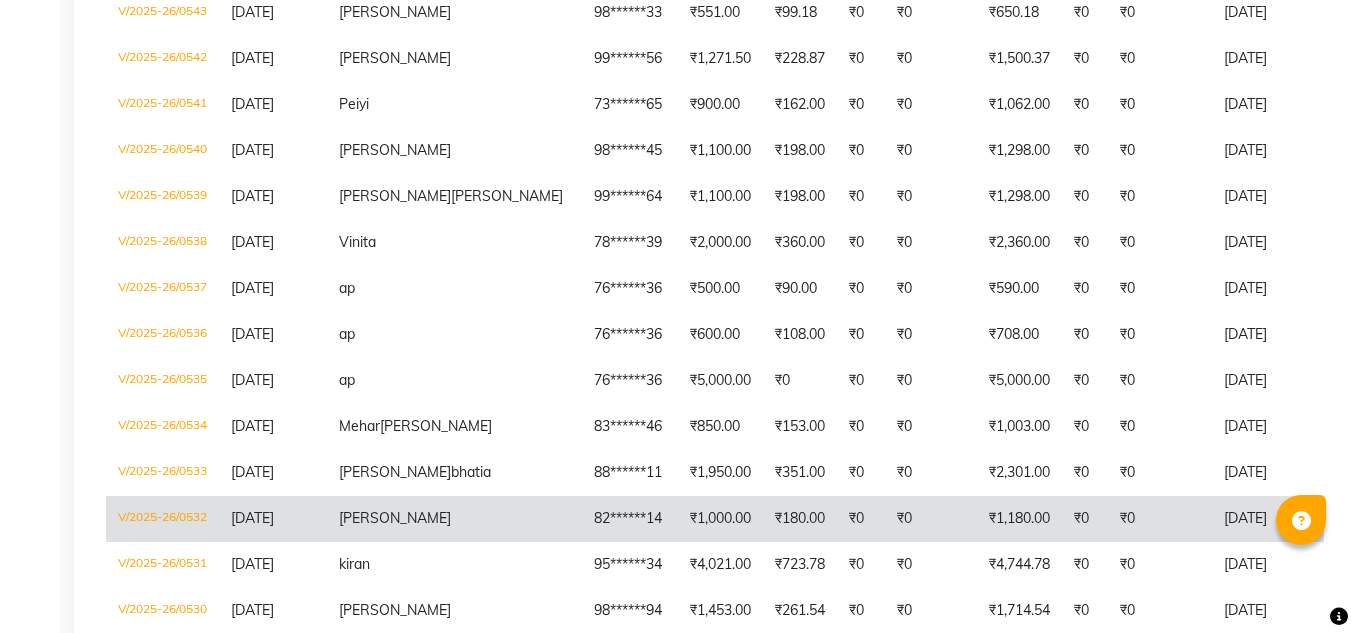drag, startPoint x: 1020, startPoint y: 381, endPoint x: 807, endPoint y: 552, distance: 273.14832 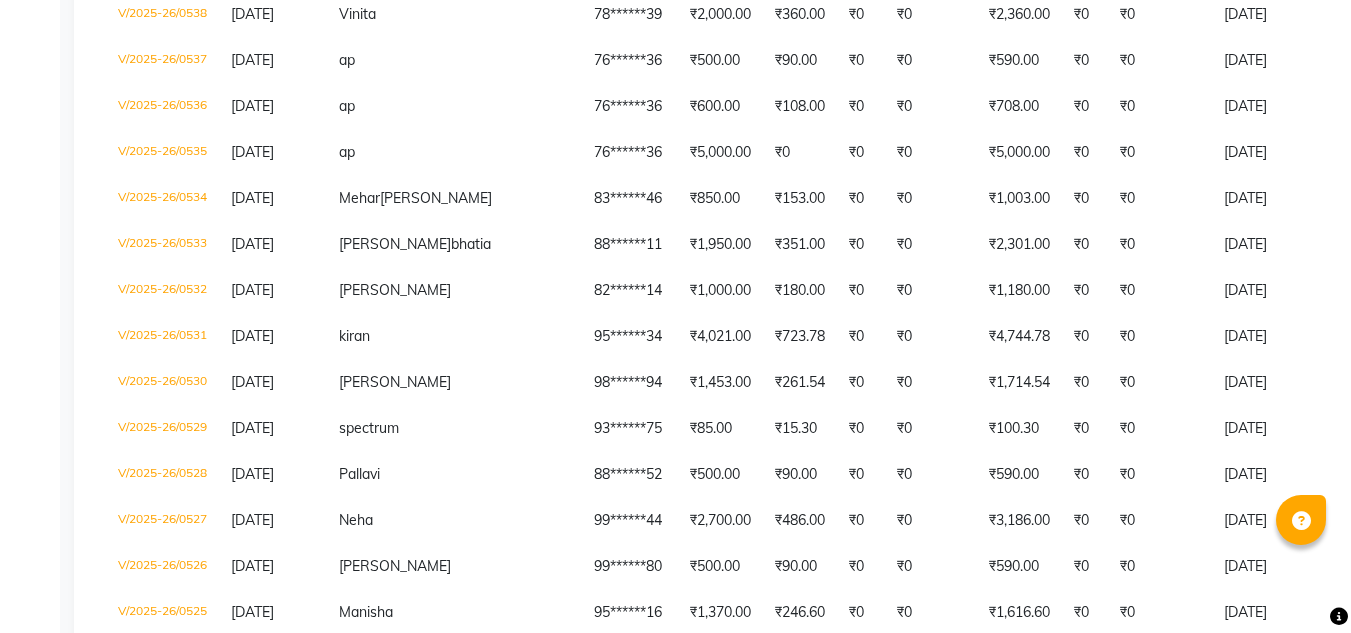 scroll, scrollTop: 819, scrollLeft: 0, axis: vertical 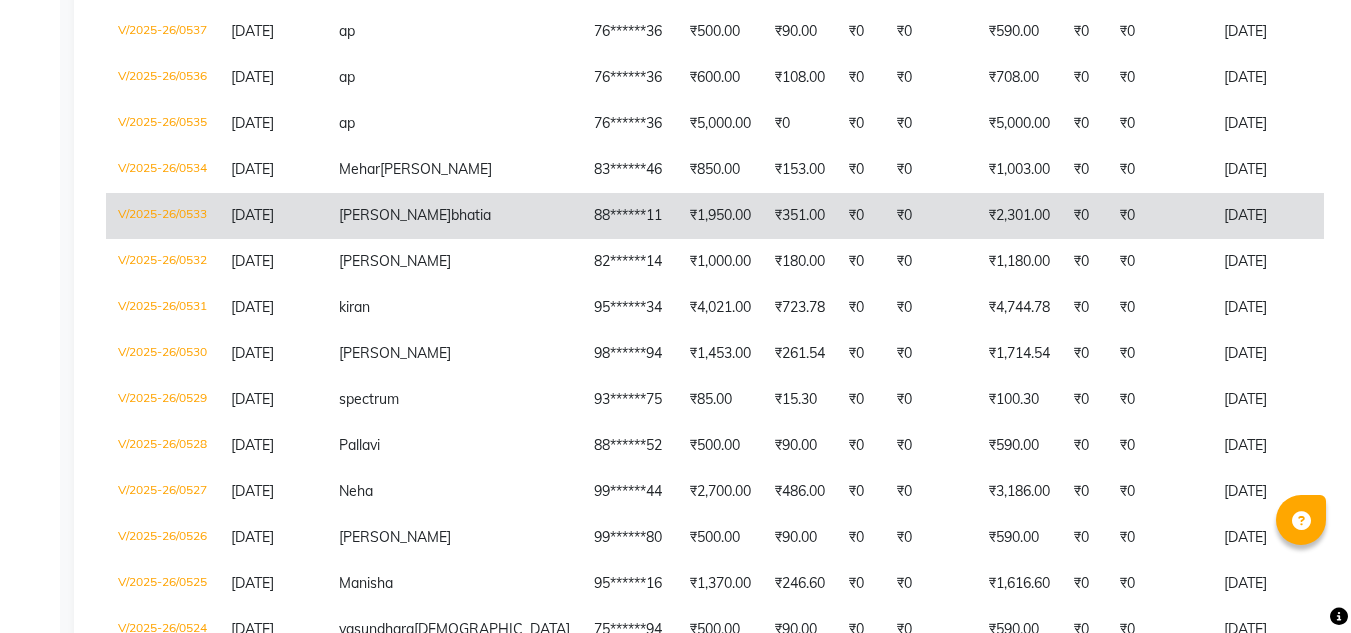click on "₹0" 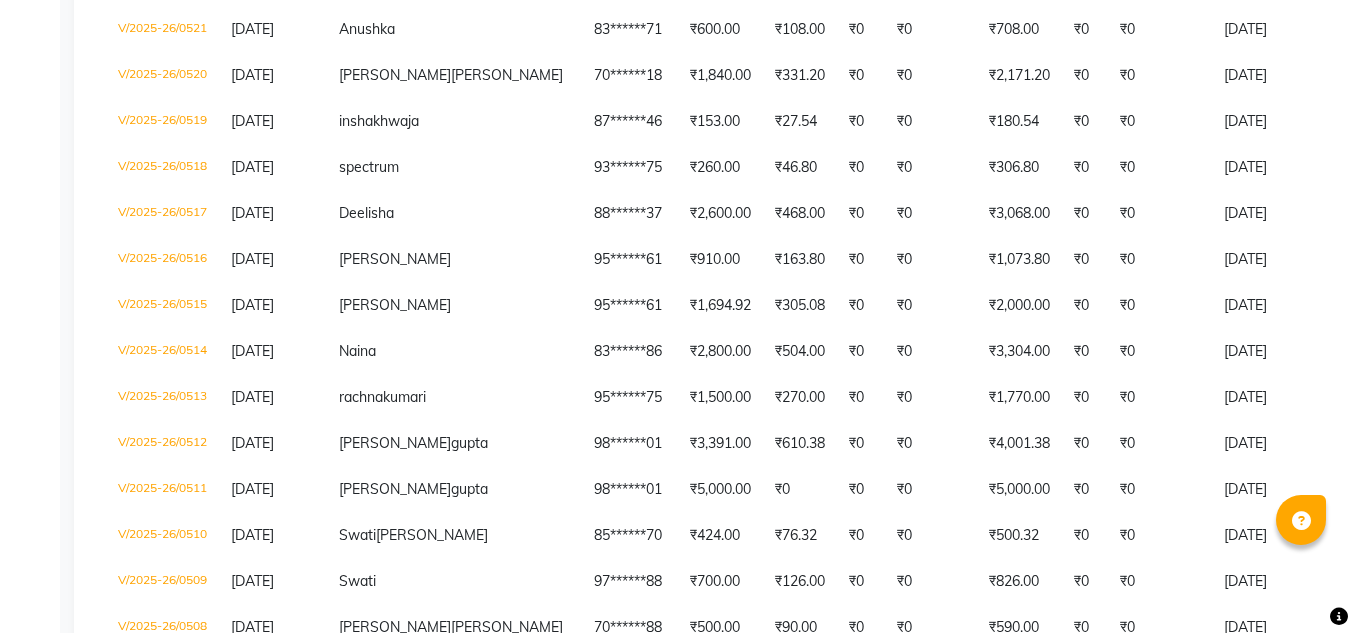 scroll, scrollTop: 1584, scrollLeft: 0, axis: vertical 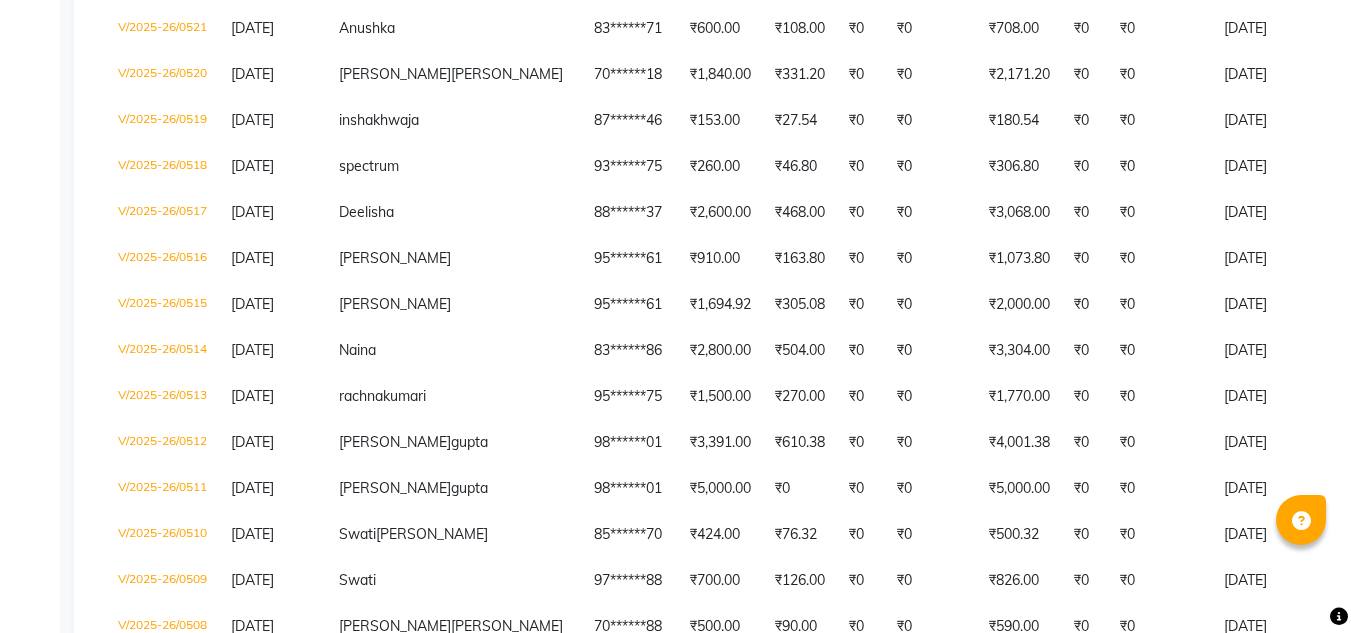 click on "₹153.00" 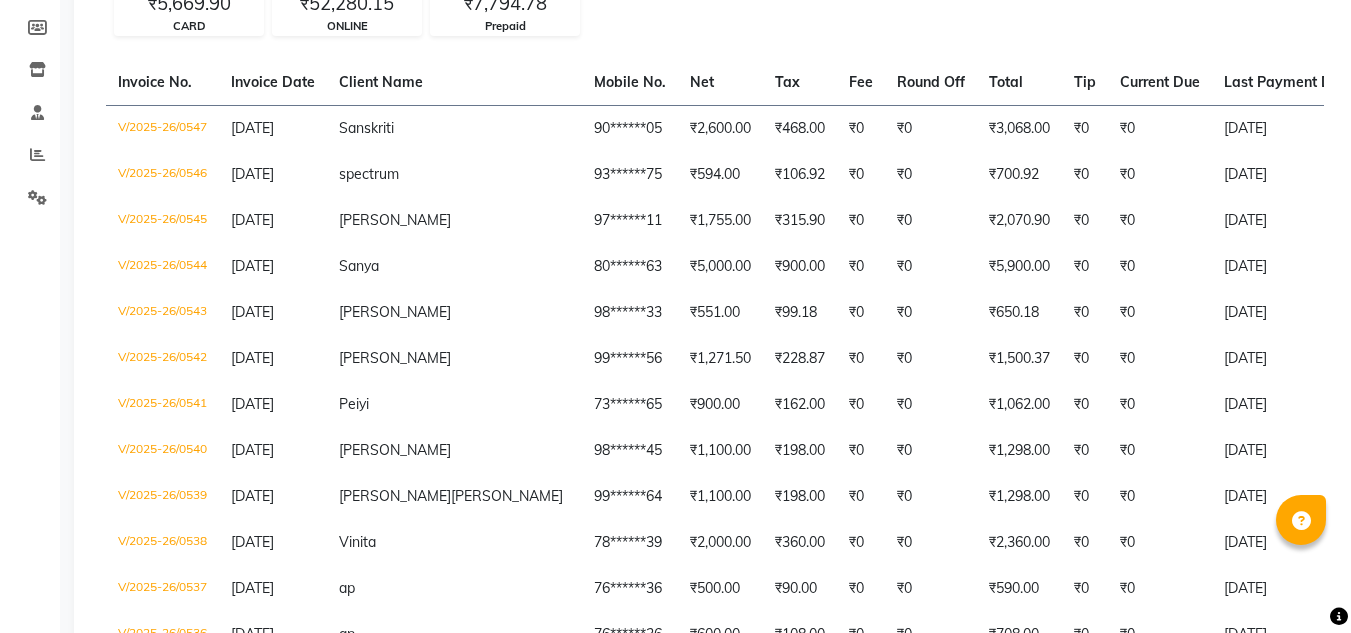 scroll, scrollTop: 0, scrollLeft: 0, axis: both 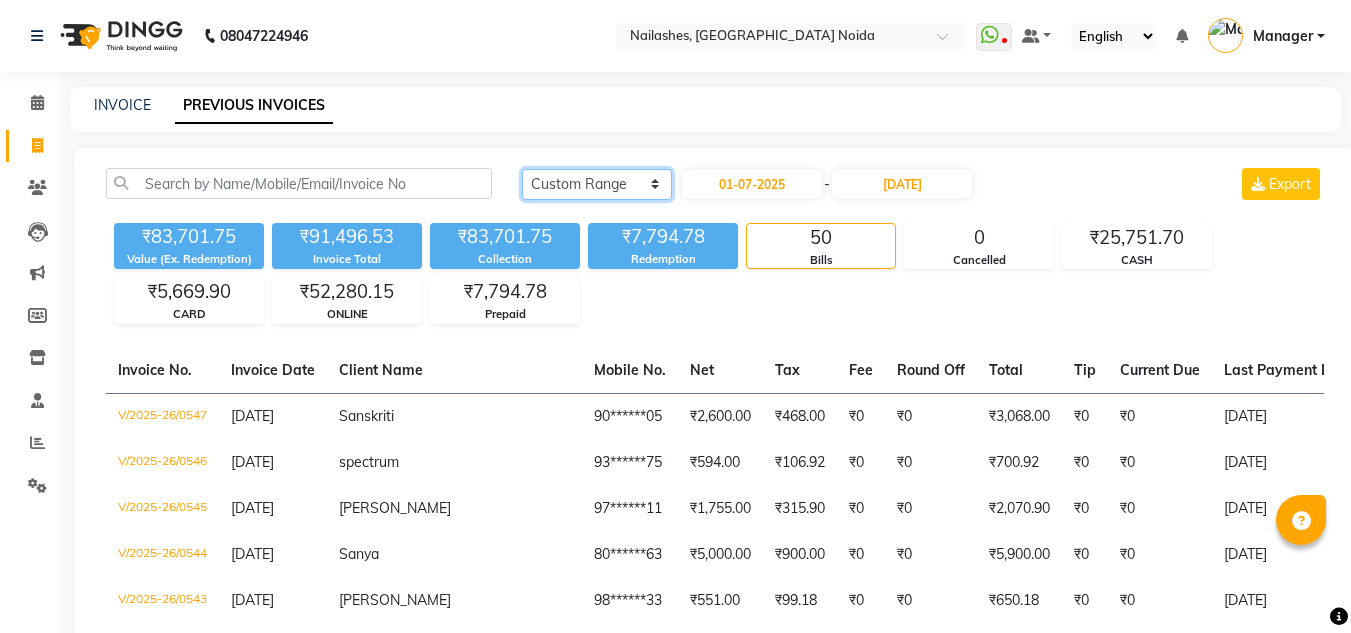 click on "Today Yesterday Custom Range" 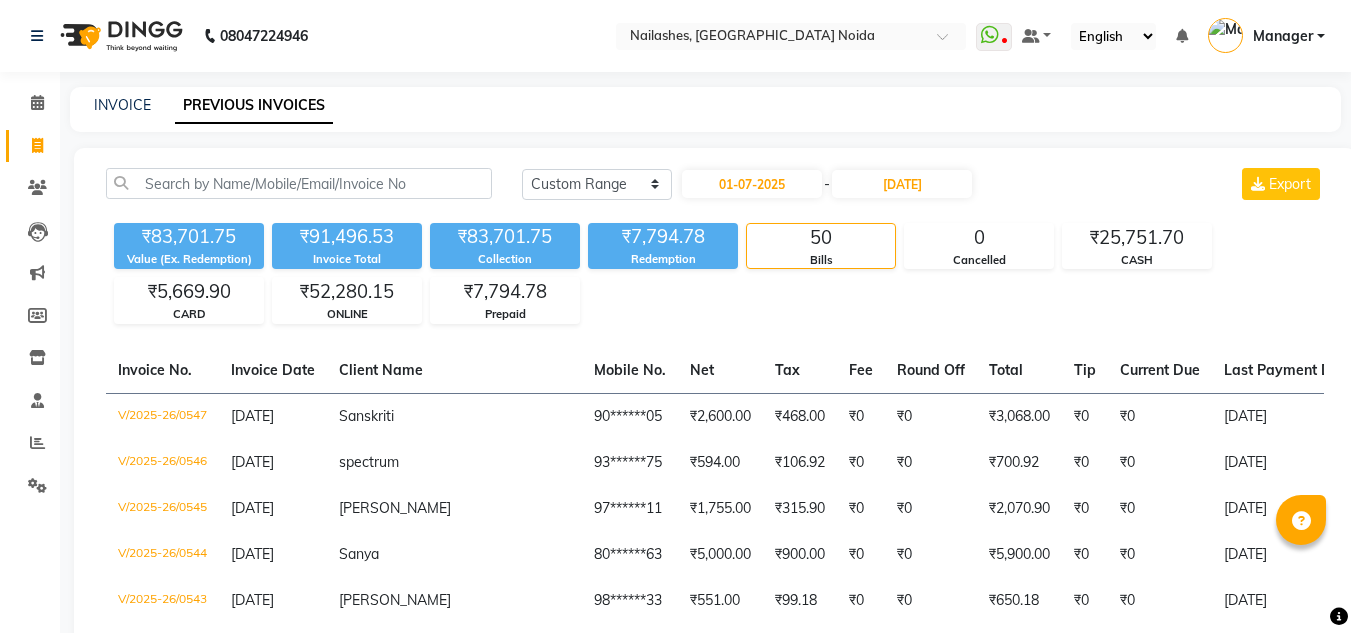 click on "INVOICE PREVIOUS INVOICES" 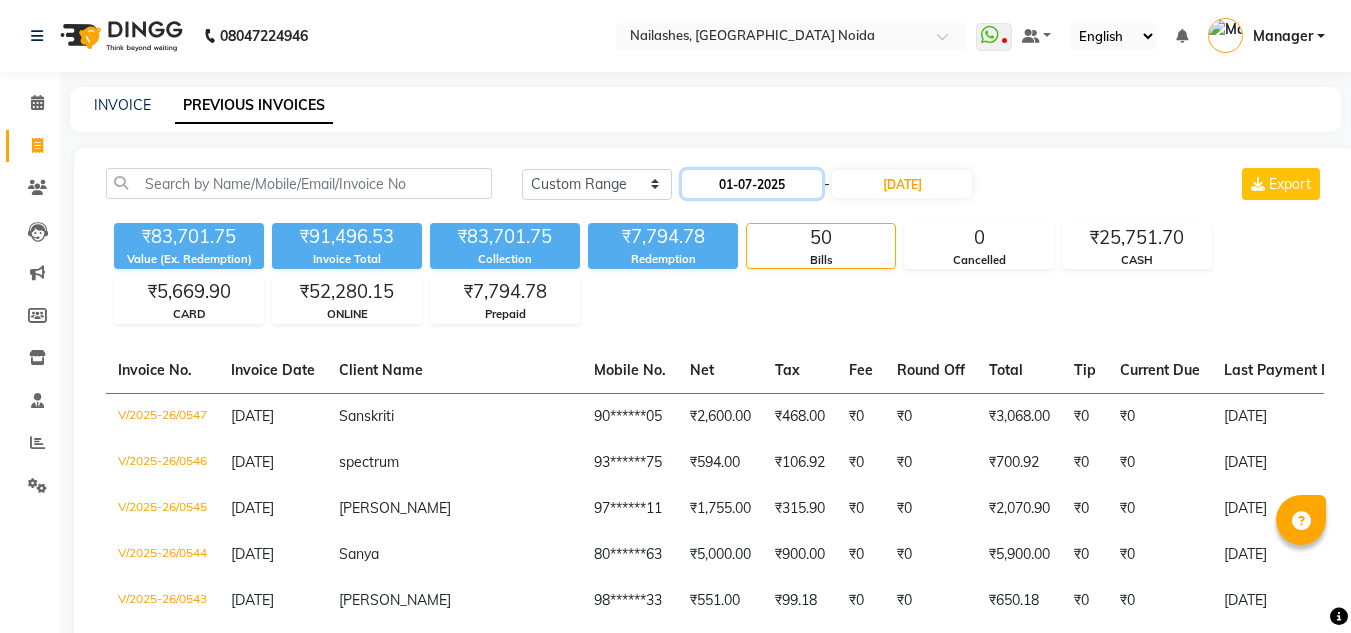 click on "01-07-2025" 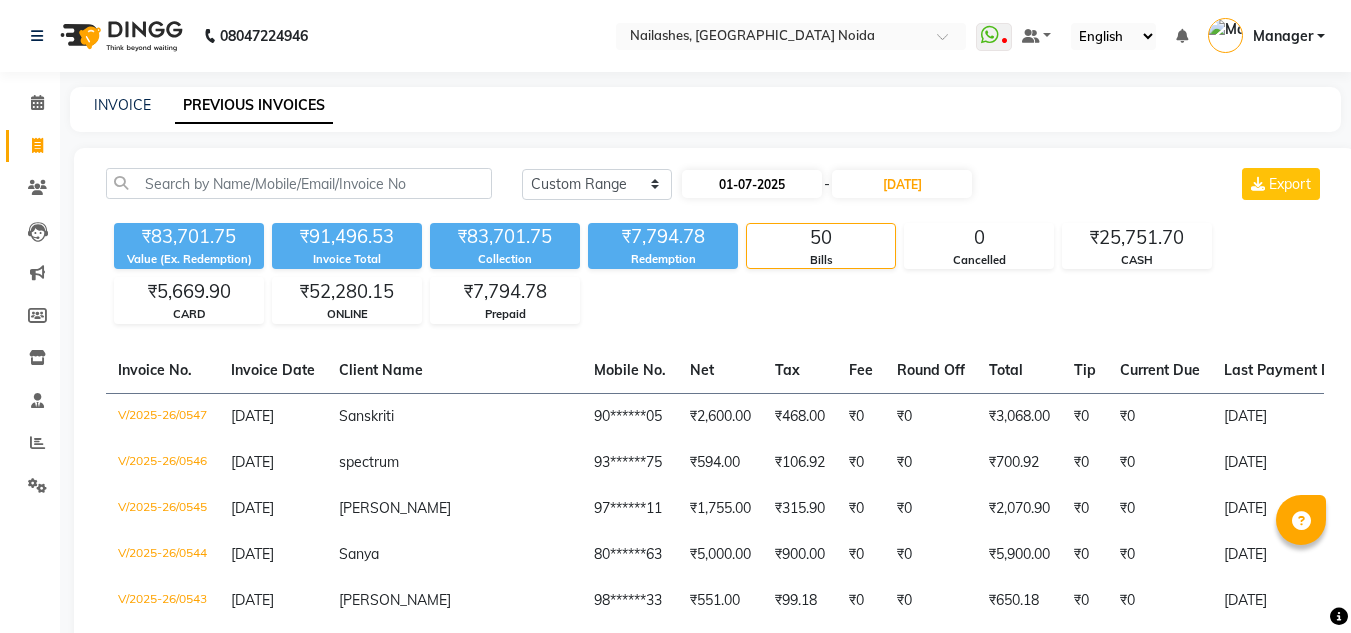 select on "7" 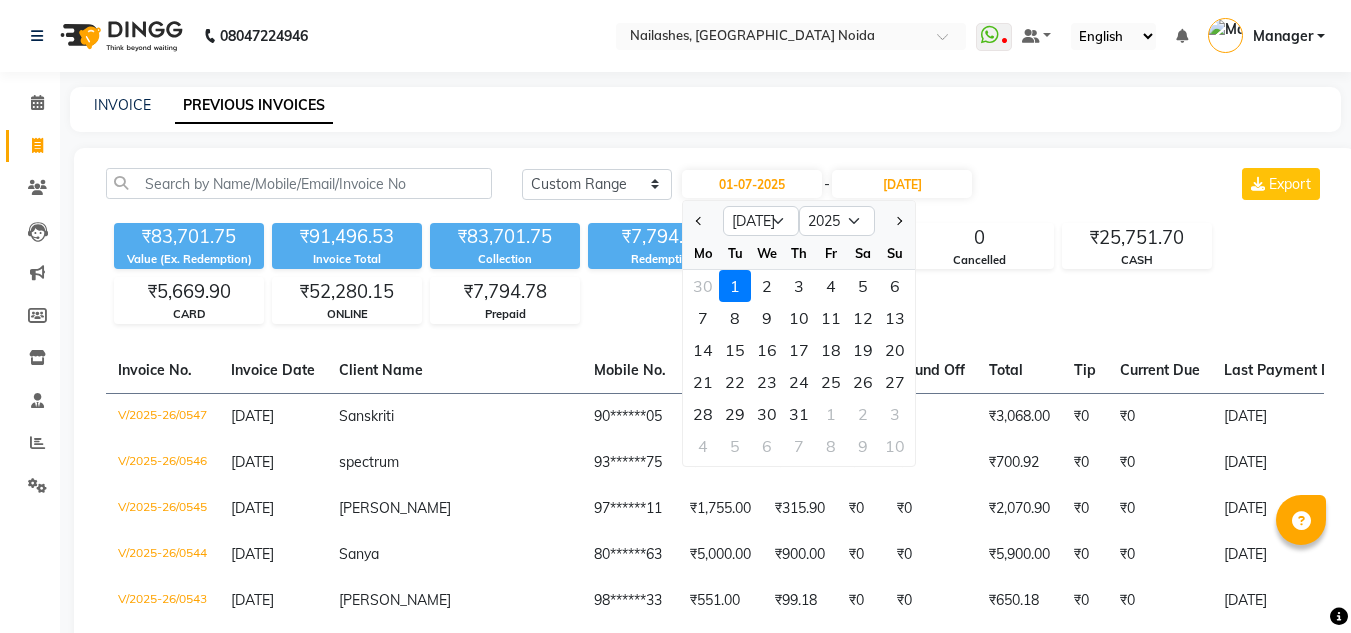 click on "INVOICE PREVIOUS INVOICES Today Yesterday Custom Range 01-07-2025 Jan Feb Mar Apr May Jun Jul Aug Sep Oct Nov Dec 2015 2016 2017 2018 2019 2020 2021 2022 2023 2024 2025 2026 2027 2028 2029 2030 2031 2032 2033 2034 2035 Mo Tu We Th Fr Sa Su 30 1 2 3 4 5 6 7 8 9 10 11 12 13 14 15 16 17 18 19 20 21 22 23 24 25 26 27 28 29 30 31 1 2 3 4 5 6 7 8 9 10 - 10-07-2025 Export ₹83,701.75 Value (Ex. Redemption) ₹91,496.53 Invoice Total  ₹83,701.75 Collection ₹7,794.78 Redemption 50 Bills 0 Cancelled ₹25,751.70 CASH ₹5,669.90 CARD ₹52,280.15 ONLINE ₹7,794.78 Prepaid  Invoice No.   Invoice Date   Client Name   Mobile No.   Net   Tax   Fee   Round Off   Total   Tip   Current Due   Last Payment Date   Payment Amount   Payment Methods   Cancel Reason   Status   V/2025-26/0547  10-07-2025 Sanskriti   90******05 ₹2,600.00 ₹468.00  ₹0  ₹0 ₹3,068.00 ₹0 ₹0 10-07-2025 ₹3,068.00  ONLINE - PAID  V/2025-26/0546  10-07-2025 spectrum   93******75 ₹594.00 ₹106.92  ₹0  ₹0 ₹700.92 ₹0 ₹0 CASH -" 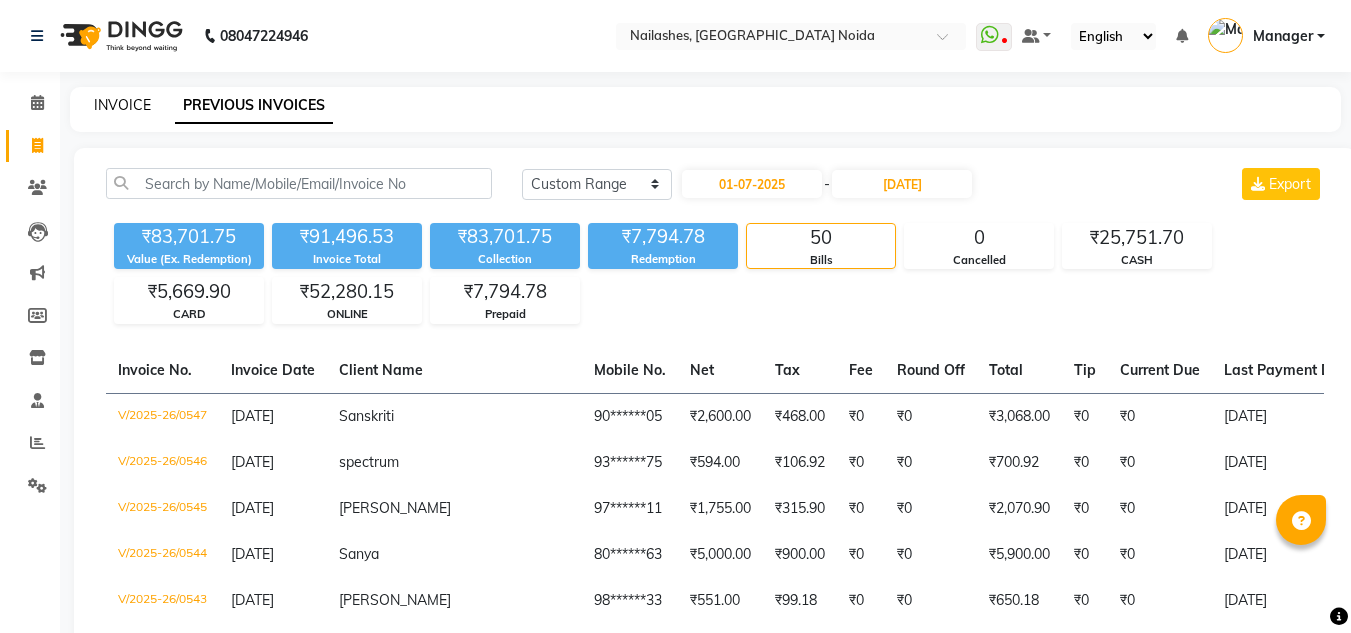 click on "INVOICE" 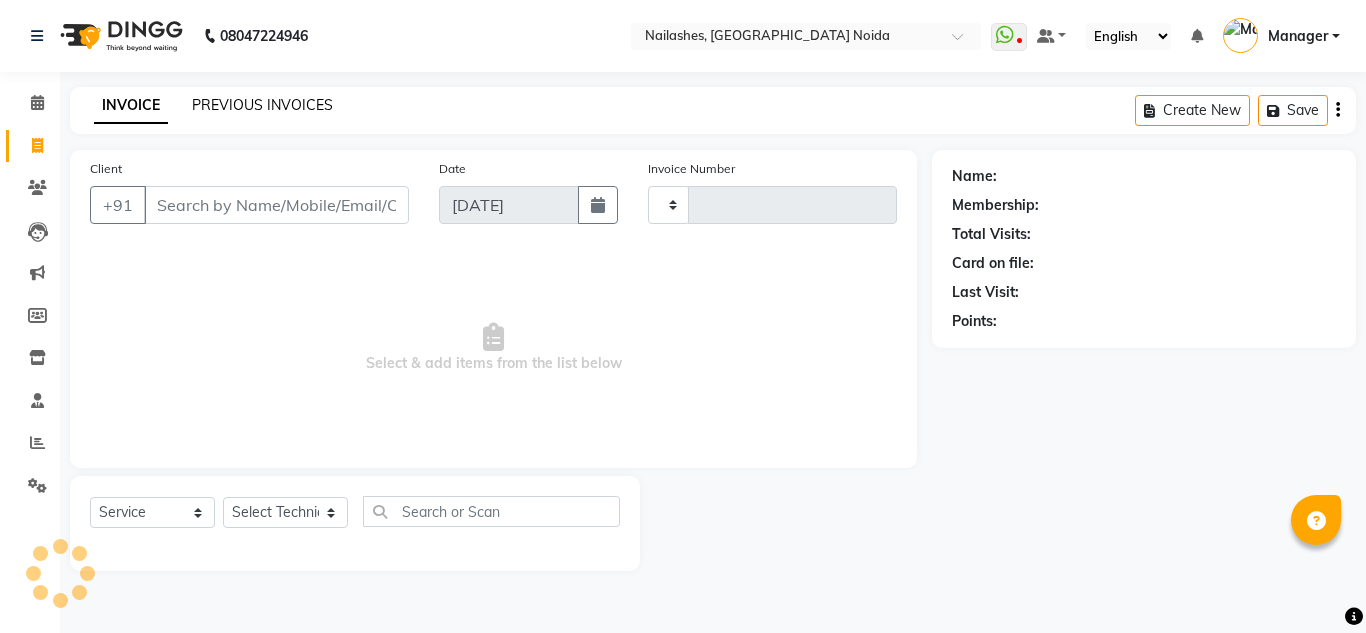 type on "0548" 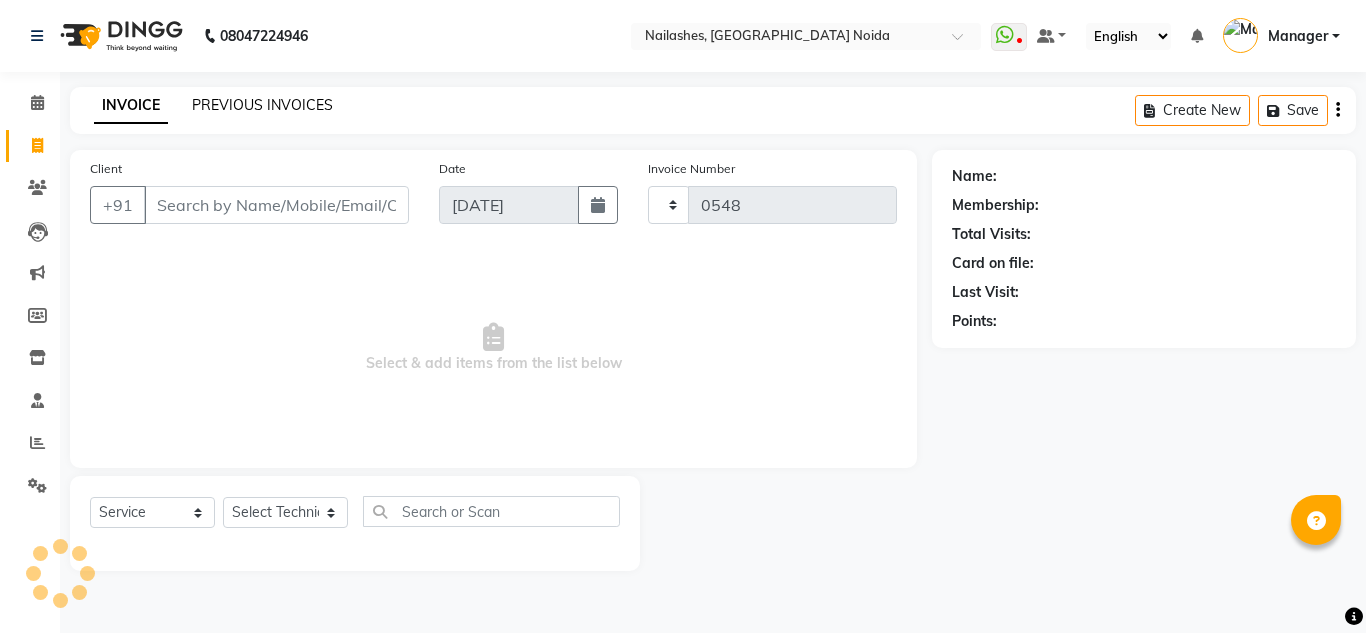 select on "6068" 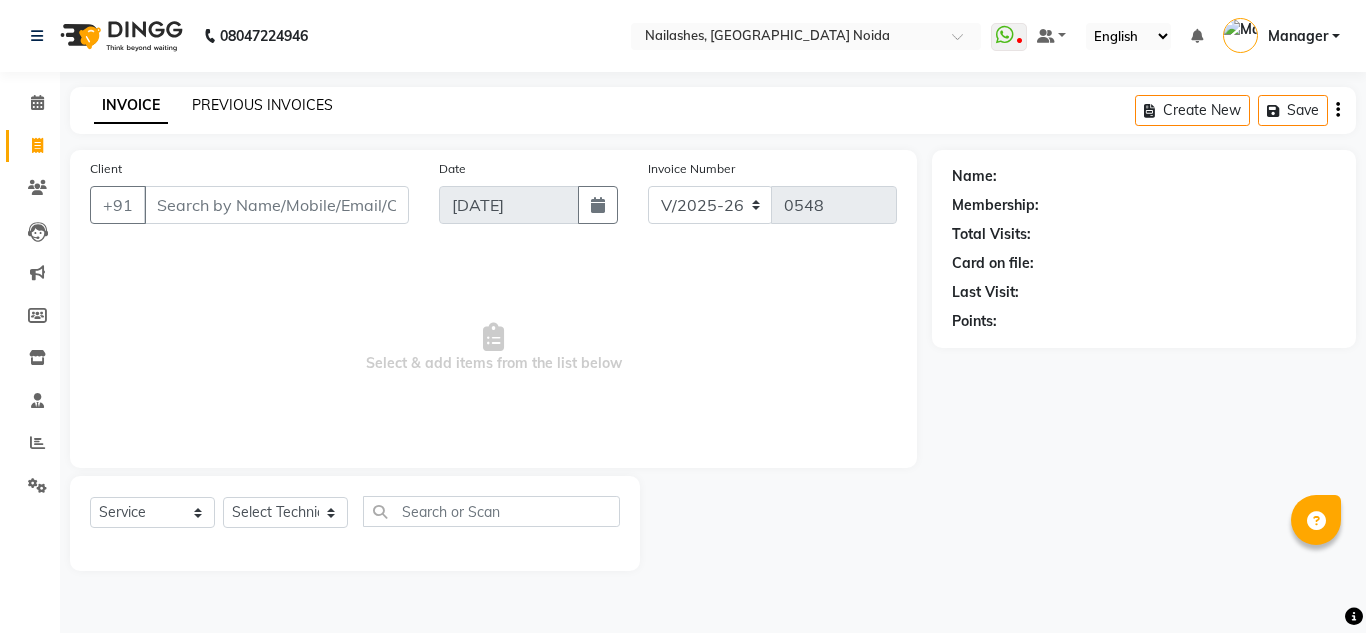 click on "PREVIOUS INVOICES" 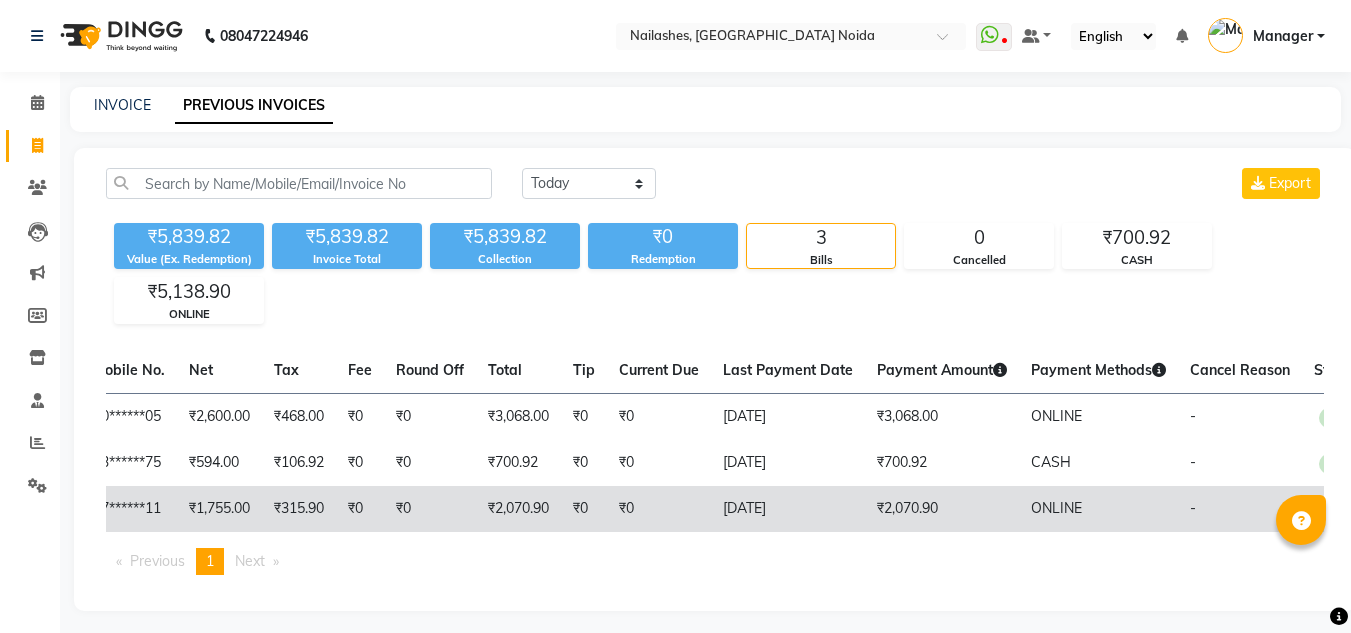 scroll, scrollTop: 0, scrollLeft: 415, axis: horizontal 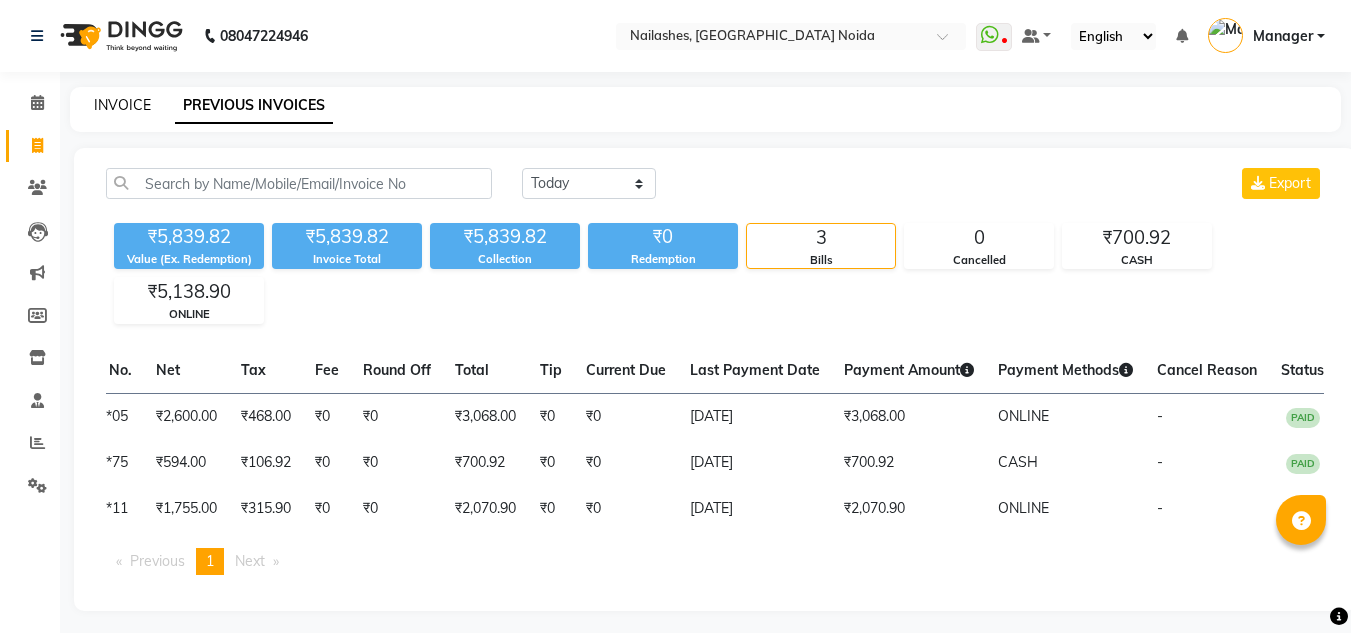 click on "INVOICE" 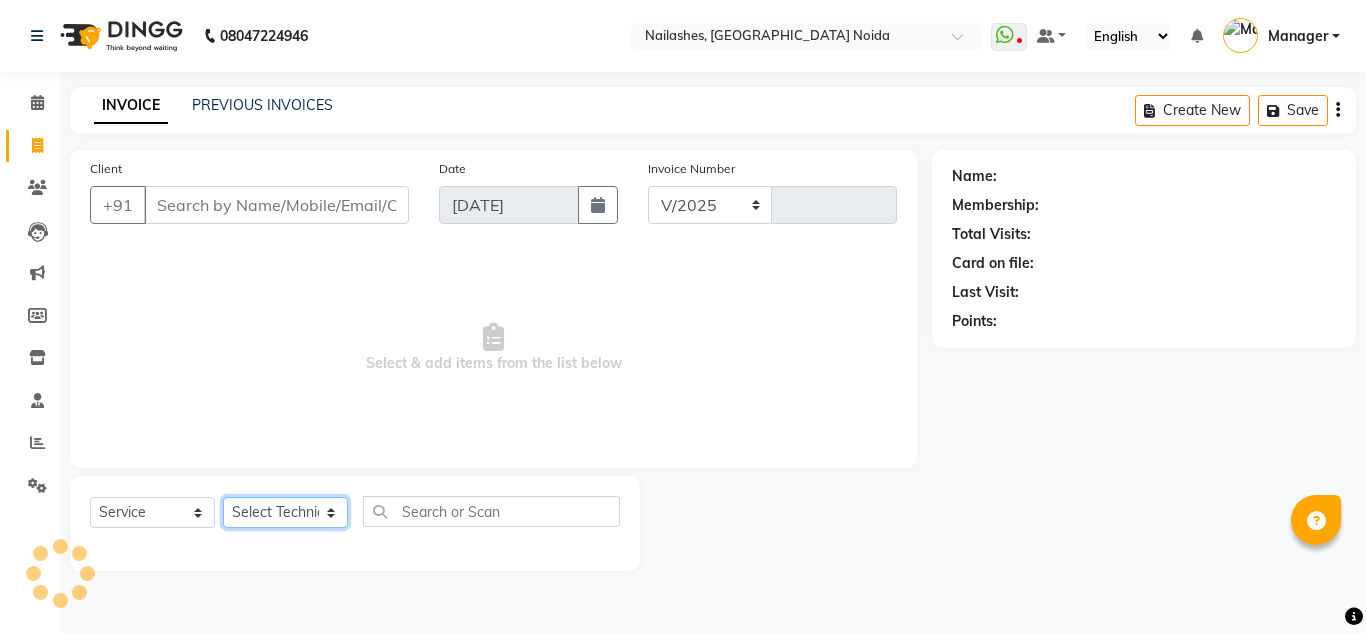 select on "6068" 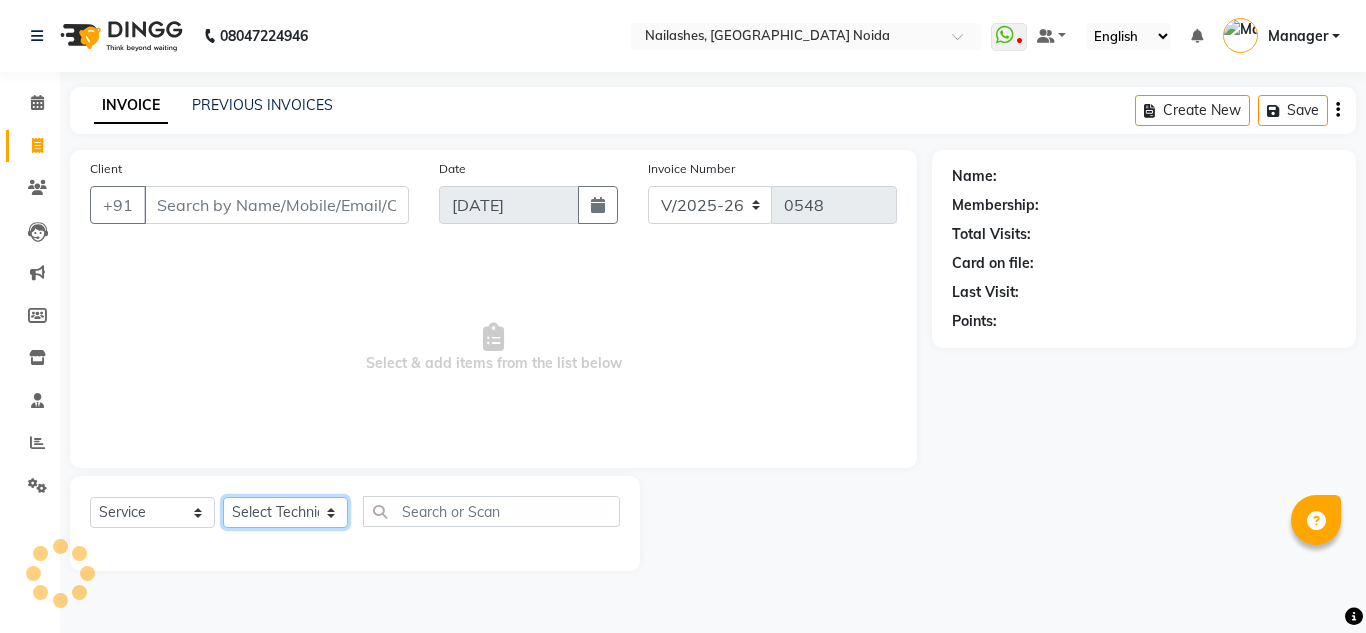 click on "Select Technician" 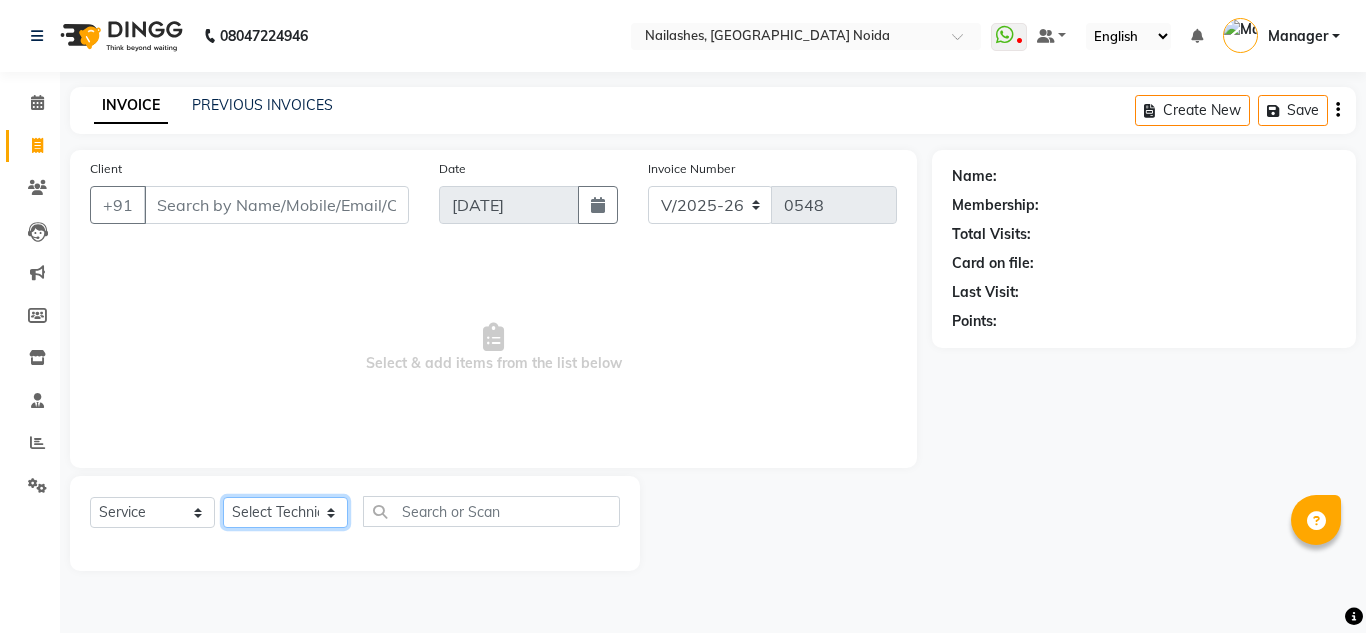 click on "Select Technician" 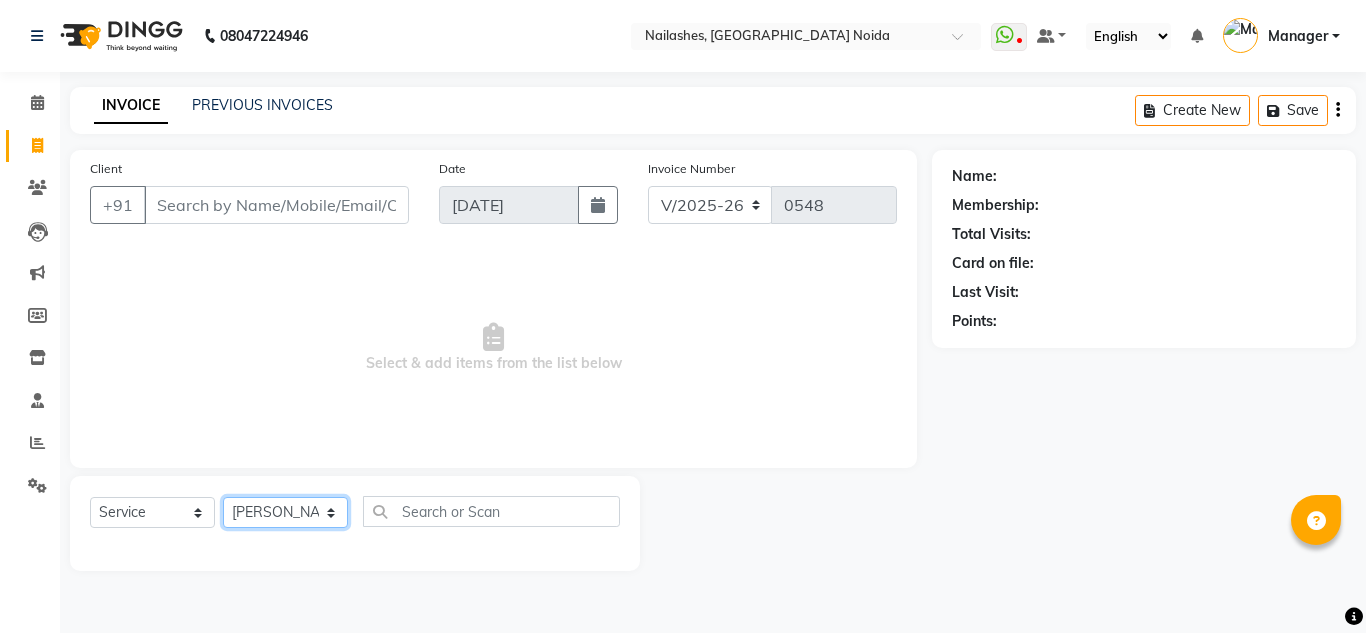 click on "Select Technician Aman Gill keshav LAVANYA Manager Manpreet rishika" 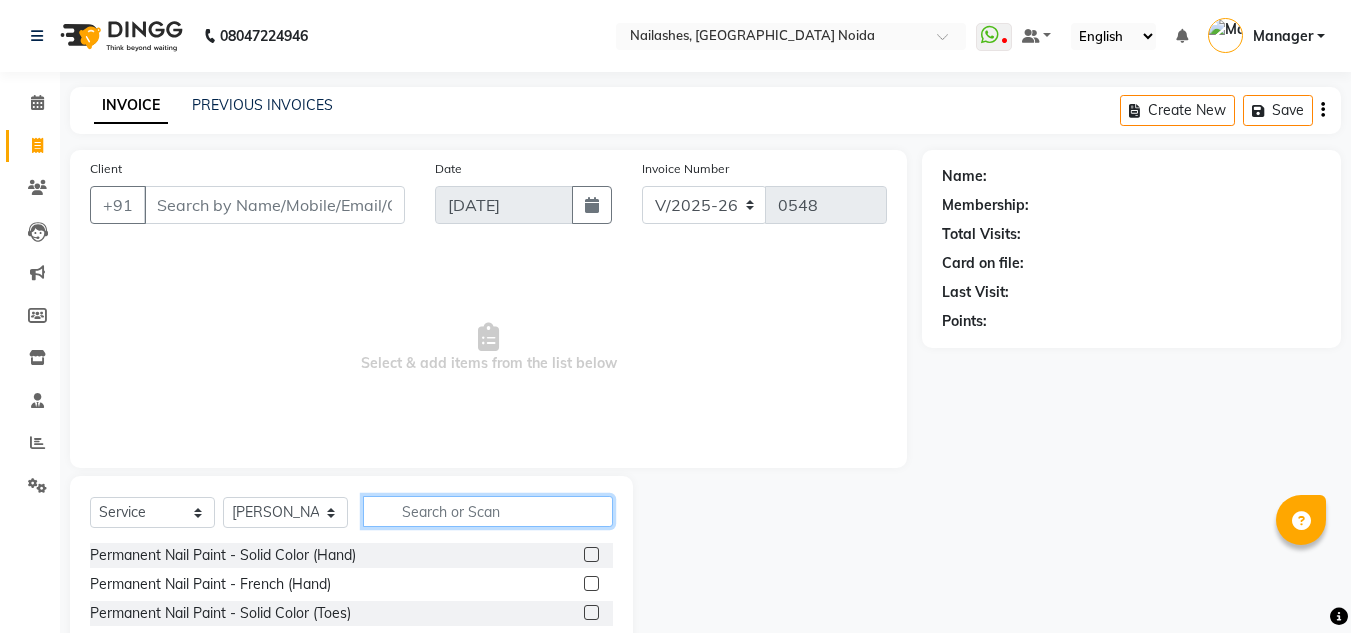 click 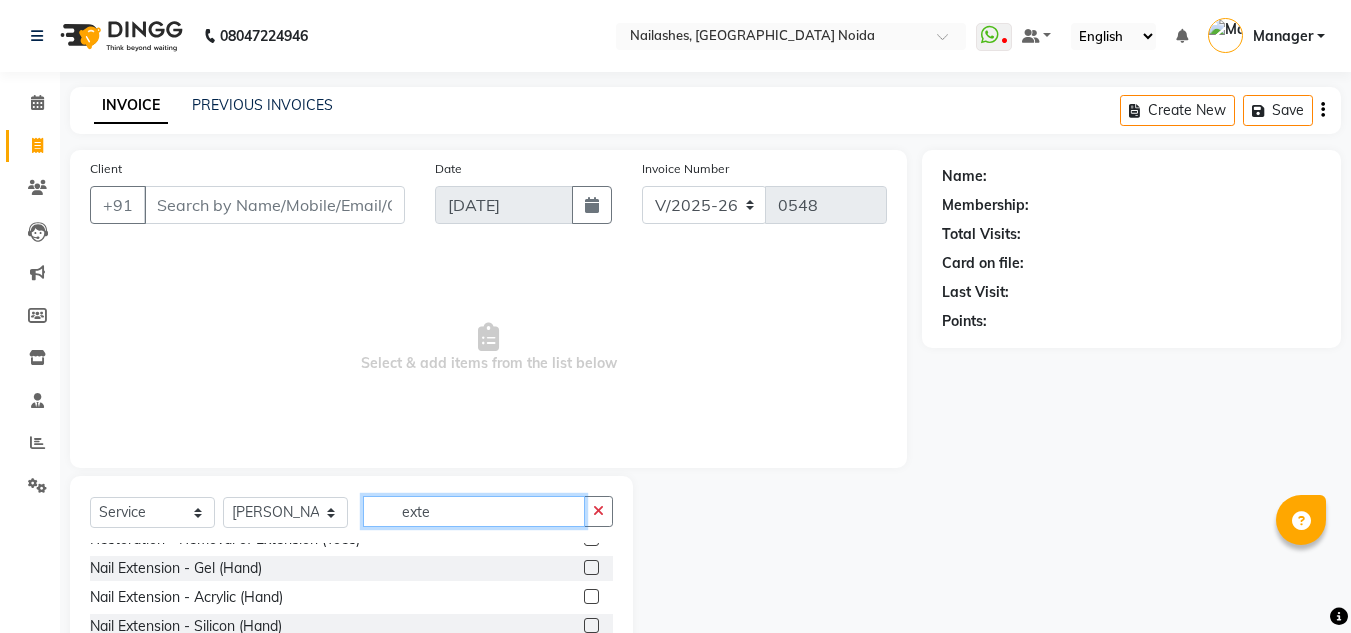 scroll, scrollTop: 43, scrollLeft: 0, axis: vertical 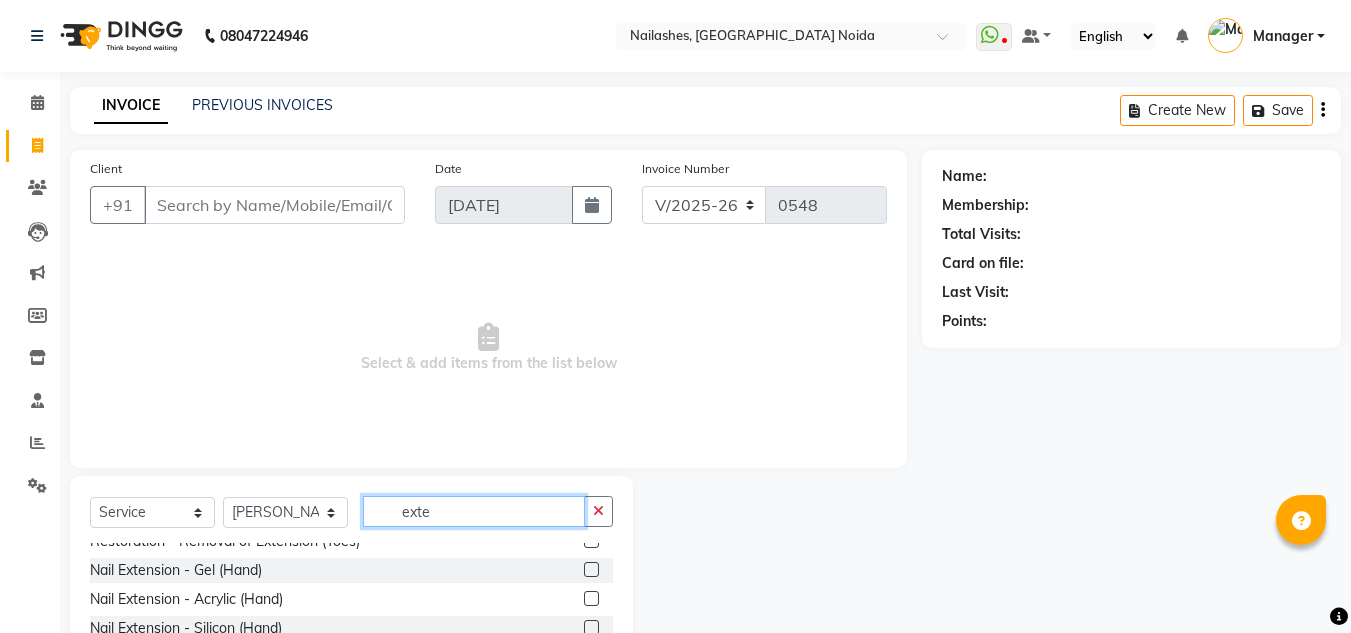 type on "exte" 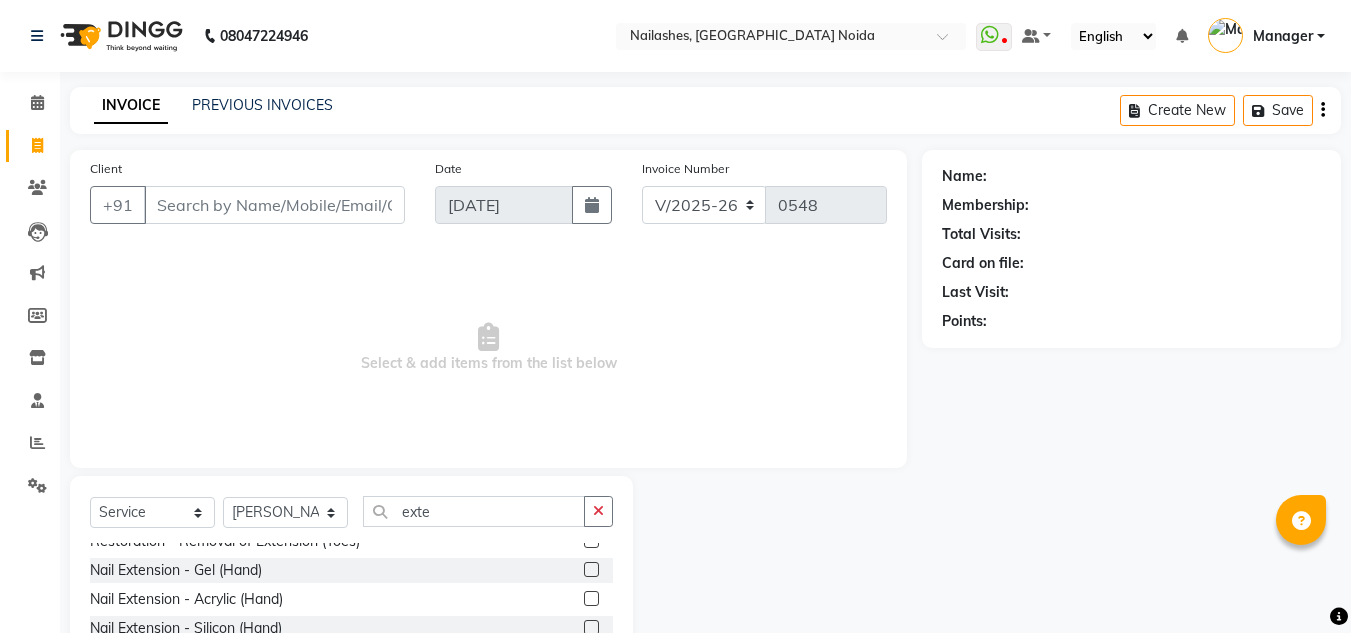 click 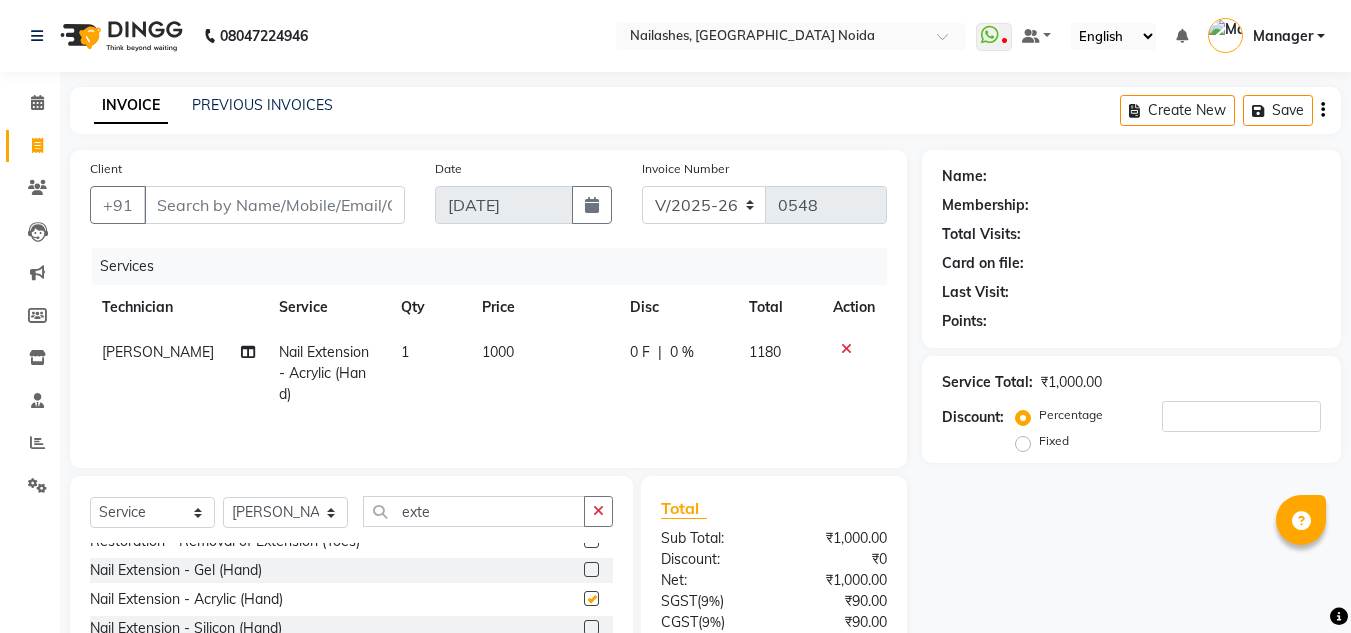 checkbox on "false" 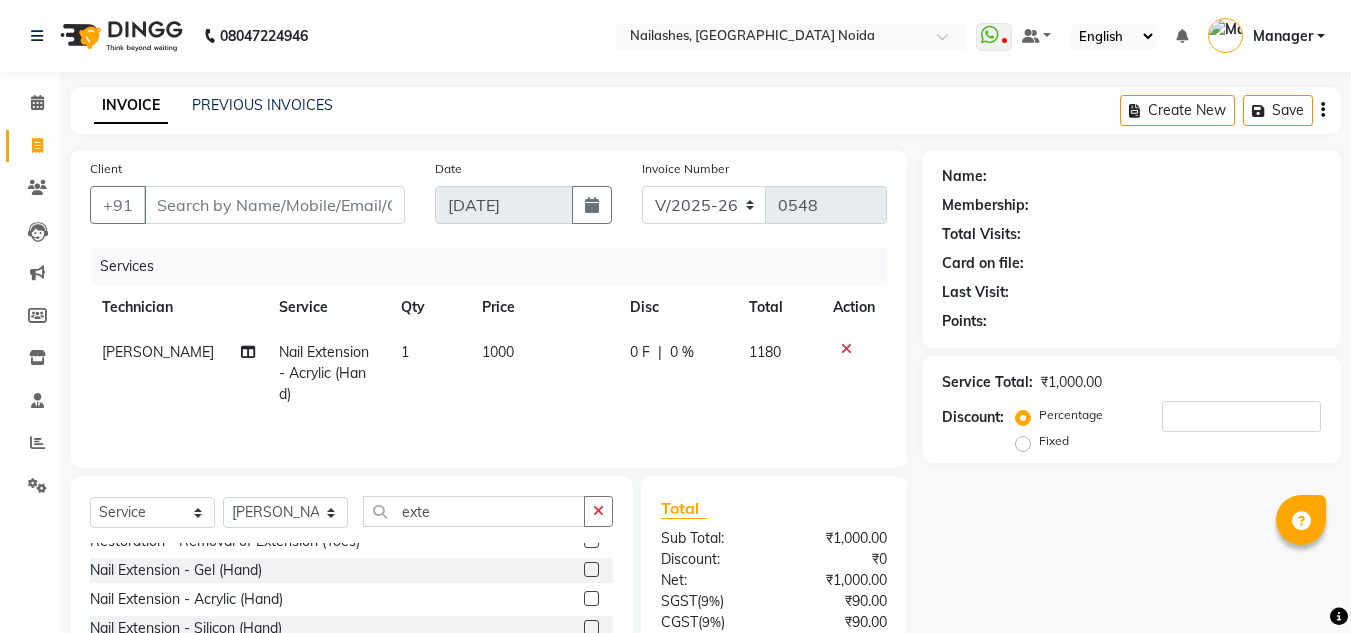 click on "1000" 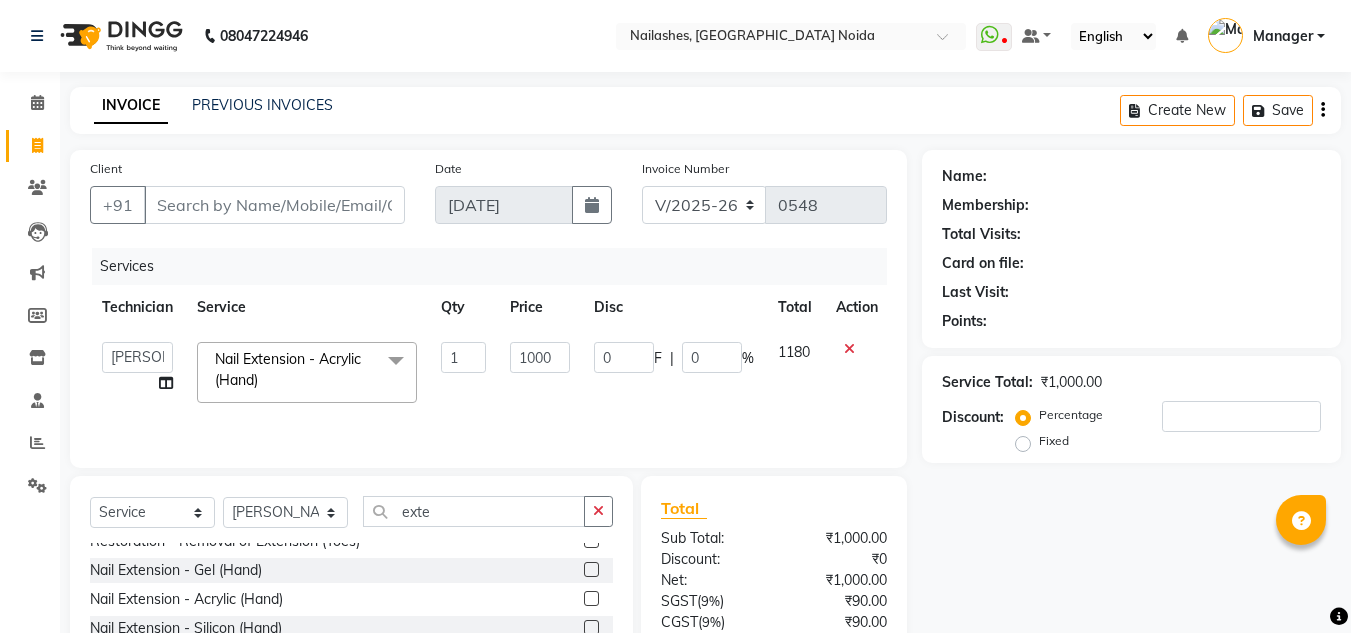 click on "1" 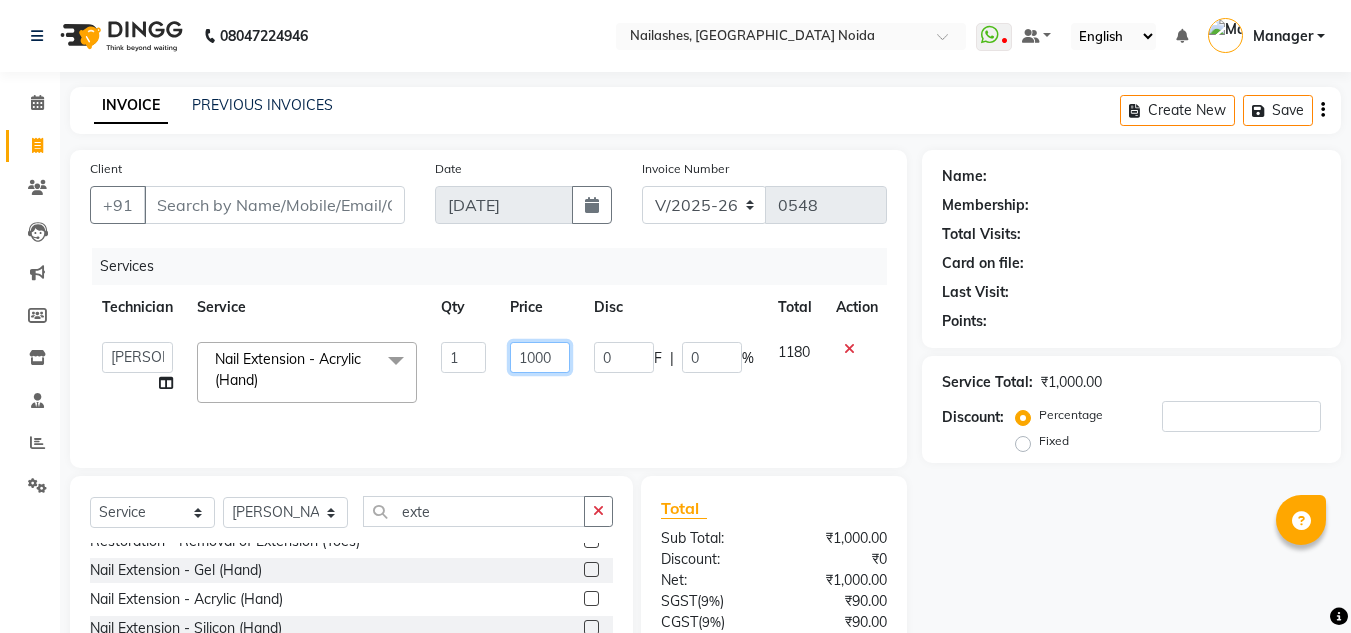 click on "1000" 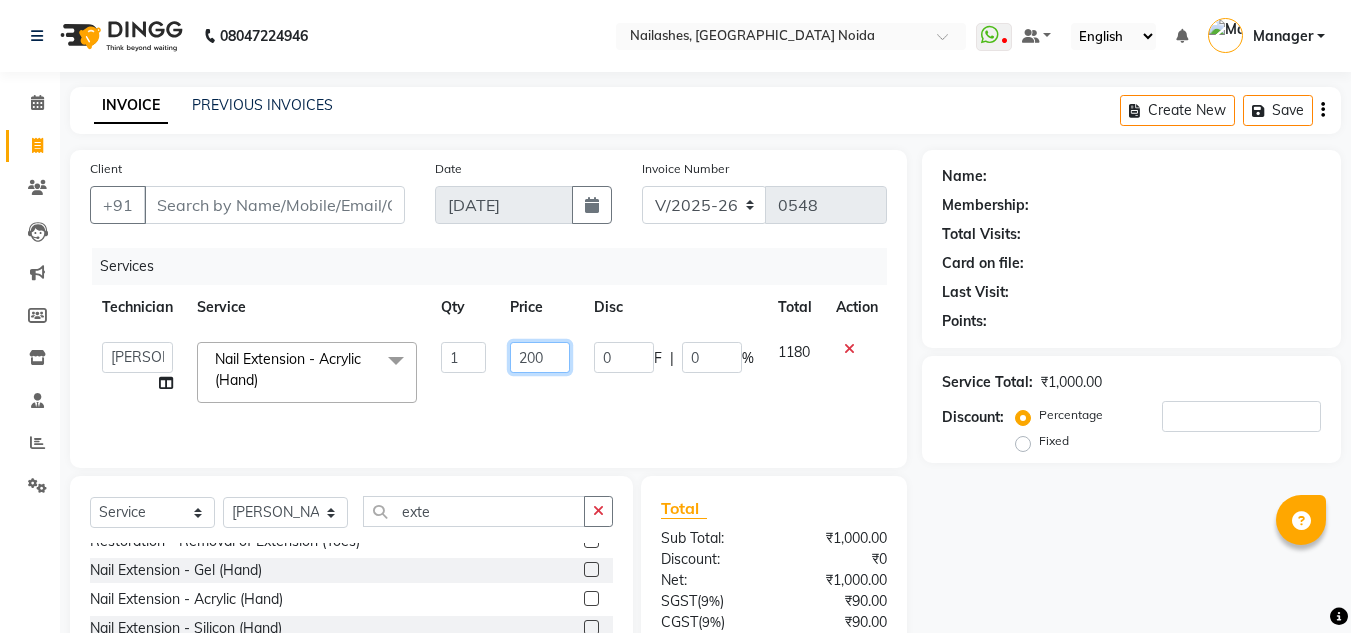 type on "2000" 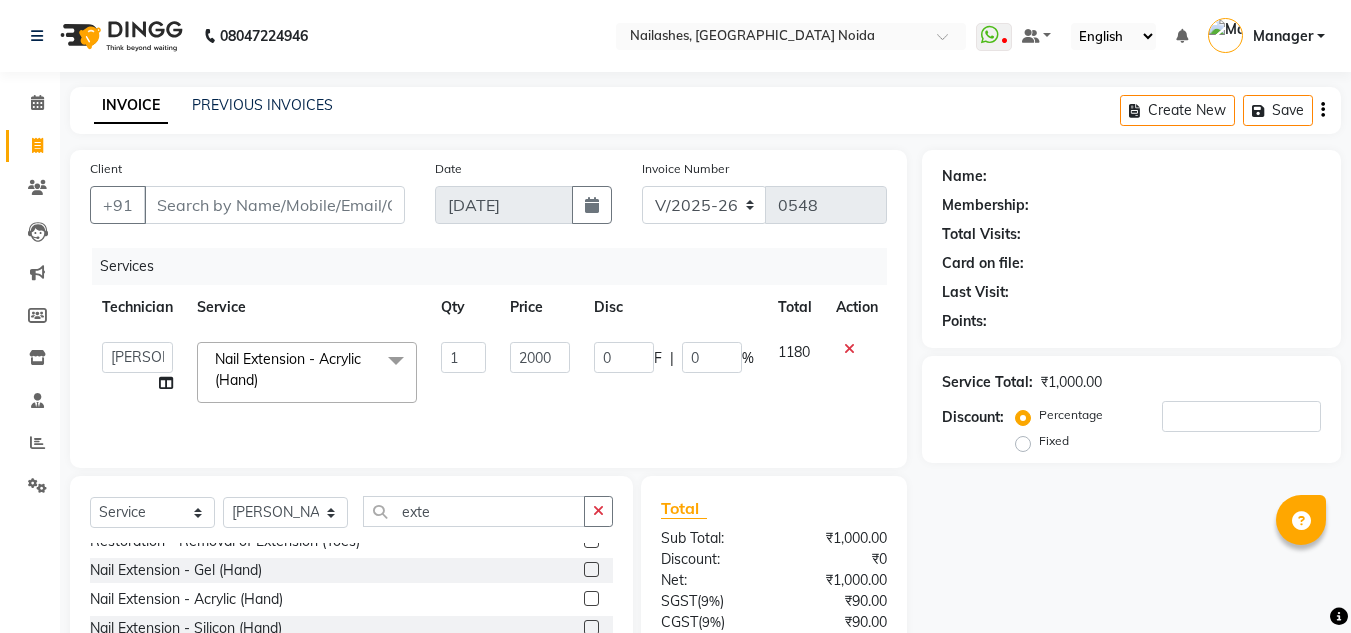 click on "Aman Gill   keshav   LAVANYA   Manager   Manpreet   rishika  Nail Extension - Acrylic (Hand)  x Permanent Nail Paint - Solid Color (Hand) Permanent Nail Paint - French (Hand) Permanent Nail Paint - Solid Color (Toes) Permanent Nail Paint - French (Toes) Restoration - Gel (Hand) Restoration - Tip Replacement (Hand) Restoration - Touch -up (Hand) Restoration - Gel Color Changes (Hand) Restoration - Removal of Extension (Hand) Restoration - Removal of Nail Paint (Hand) Restoration - Gel (Toes) Restoration - Tip Replacement (Toes) Restoration - Touch -up (Toes) Restoration - Gel Color Changes (Toes) Restoration - Removal of Extension (Toes) Restoration - Removal of Nail Paint (Toes) Pedicure - Classic Pedicure - Deluxe Pedicure - Premium Pedicure - Platinum Manicure  - Classic Manicure  - Deluxe Manicure  - Premium Eyelash Refil - Classic Eyelash Refil - Hybrid Eyelash Refil - Volume Eyelash Refil - Mega Volume Eyelash Refil - Lash Removal Nail Extension - Gel (Hand) Nail Extension - Acrylic (Hand) O3+Facial 1" 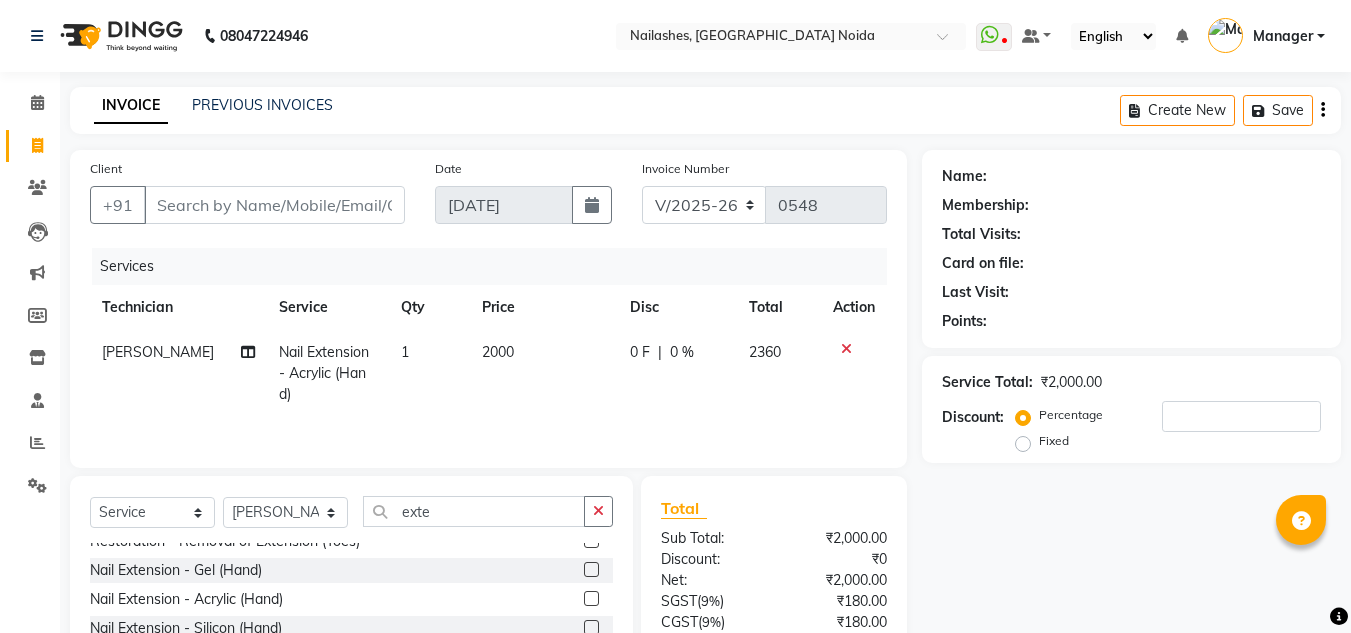 scroll, scrollTop: 168, scrollLeft: 0, axis: vertical 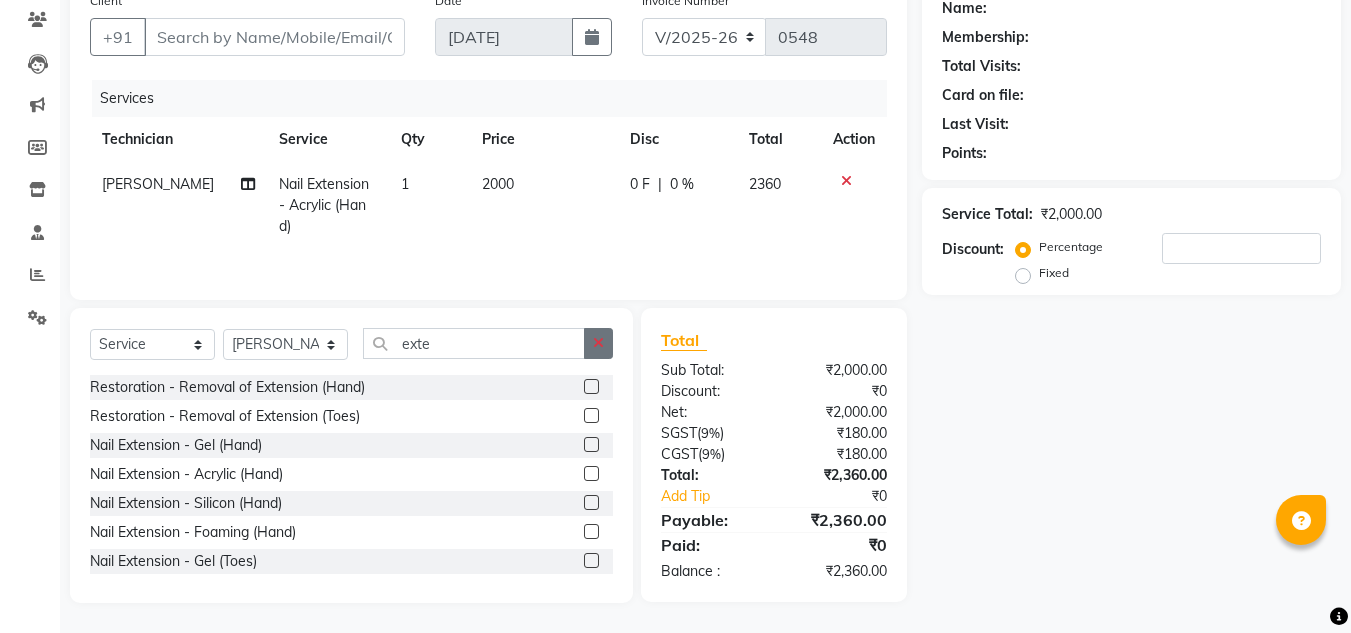 click 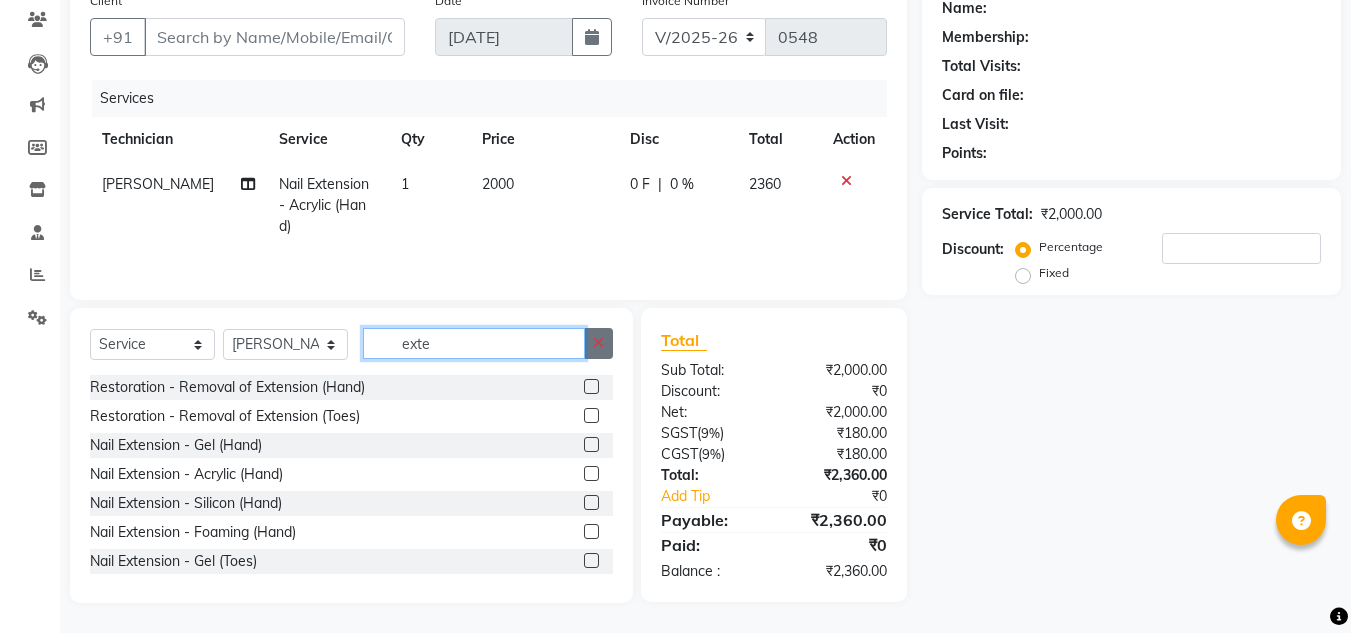 type 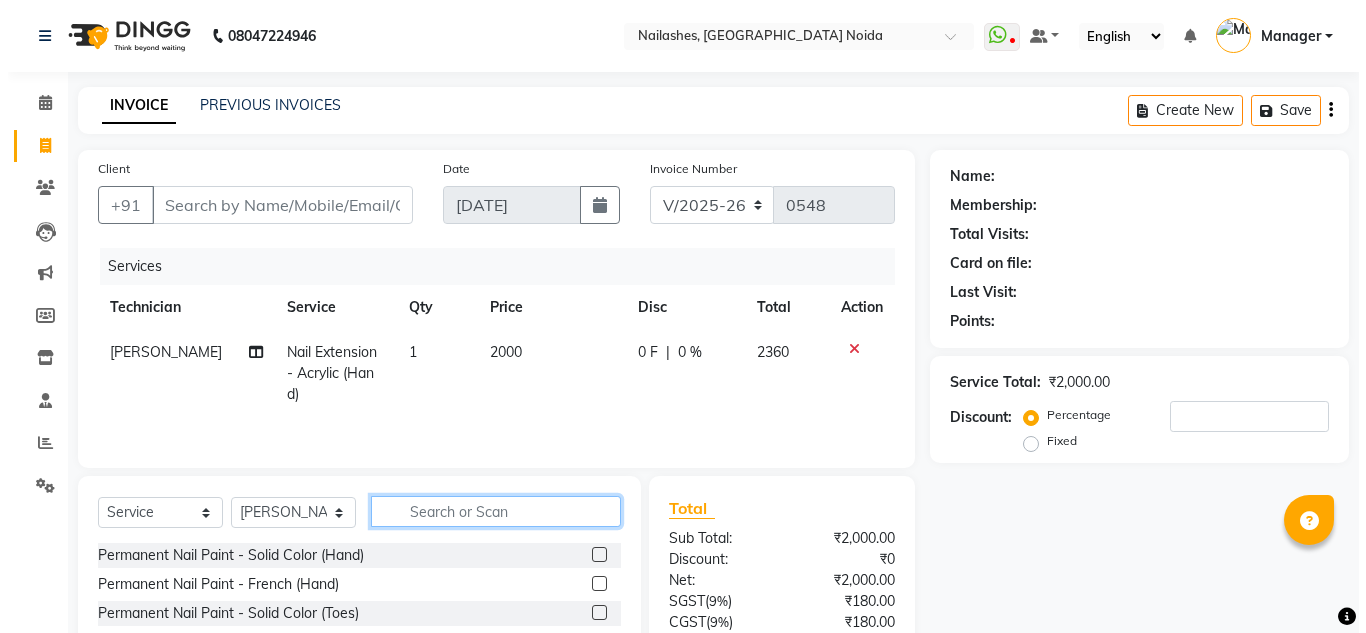 scroll, scrollTop: 168, scrollLeft: 0, axis: vertical 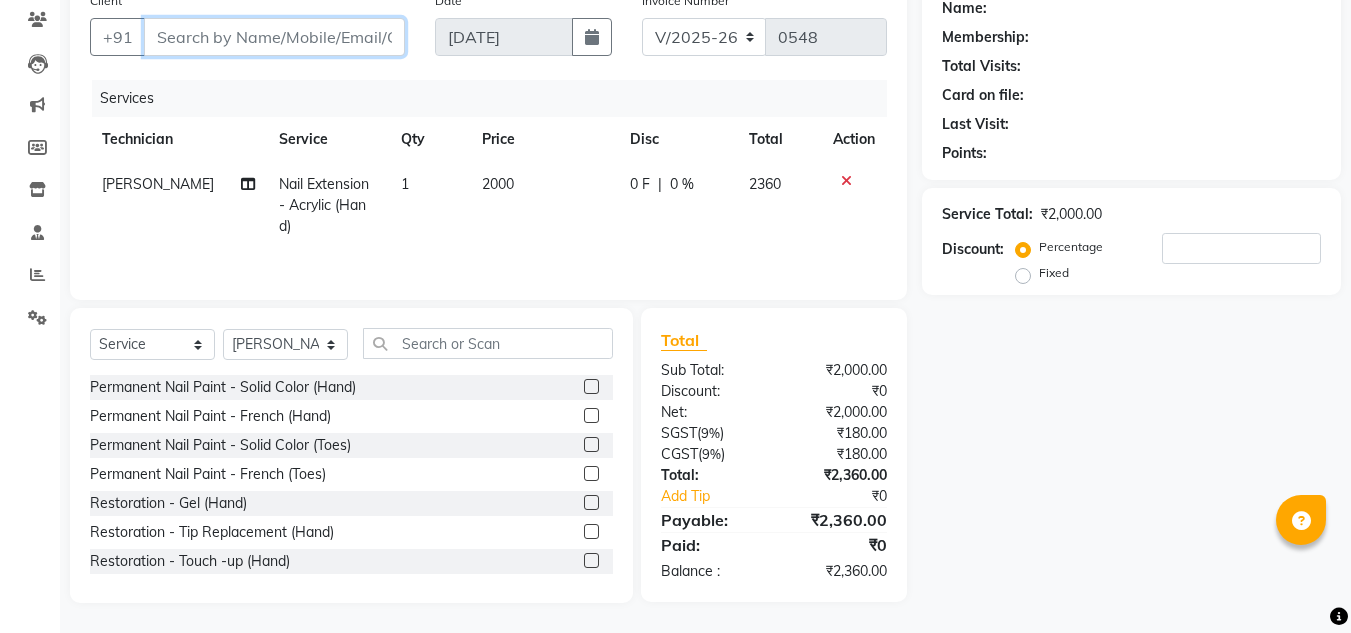 click on "Client" at bounding box center (274, 37) 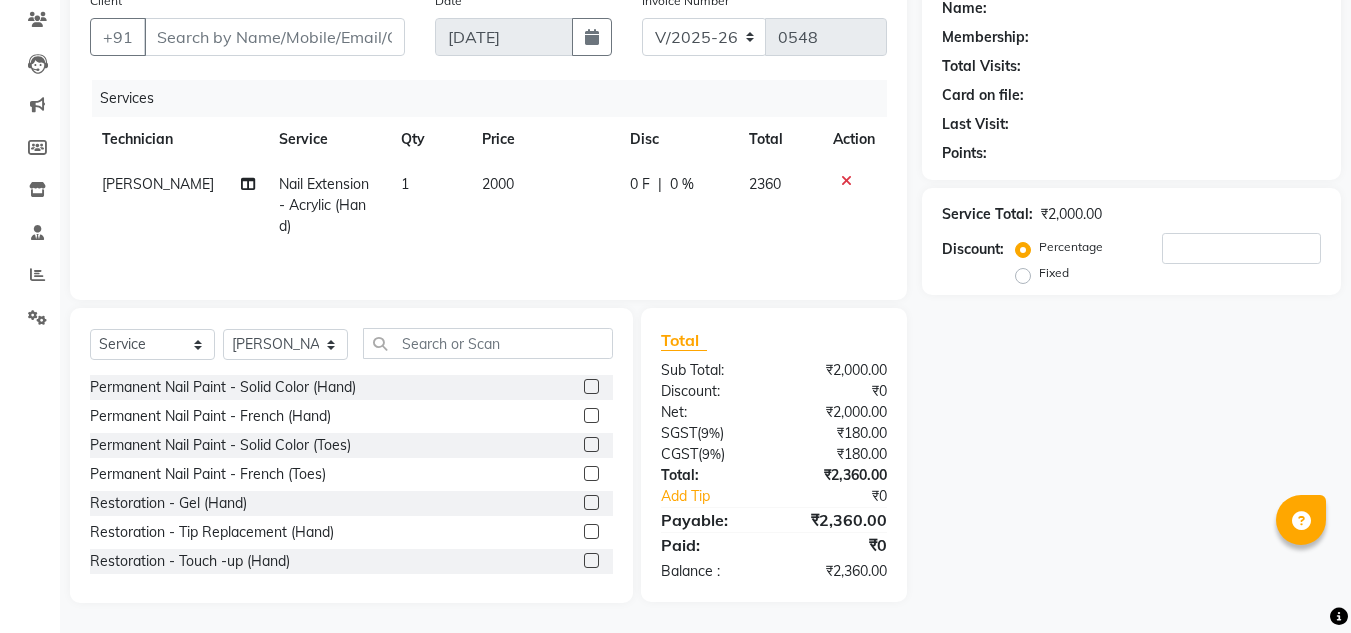 click on "Client +91" 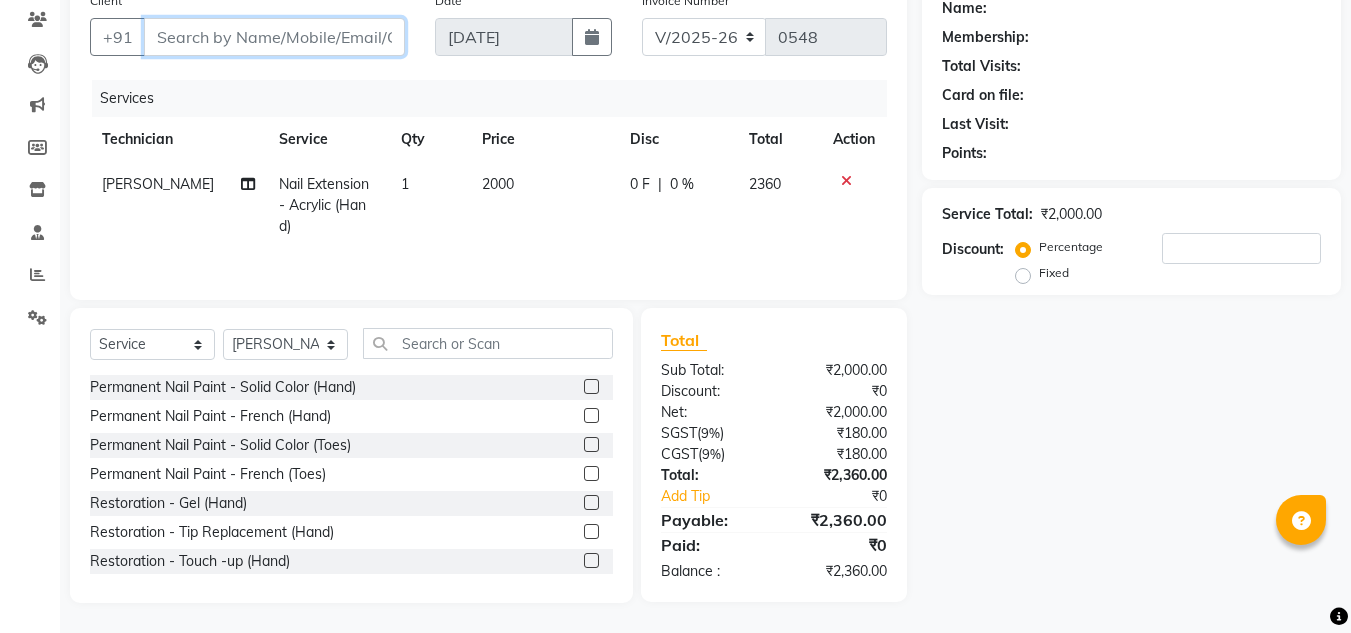 click on "Client" at bounding box center [274, 37] 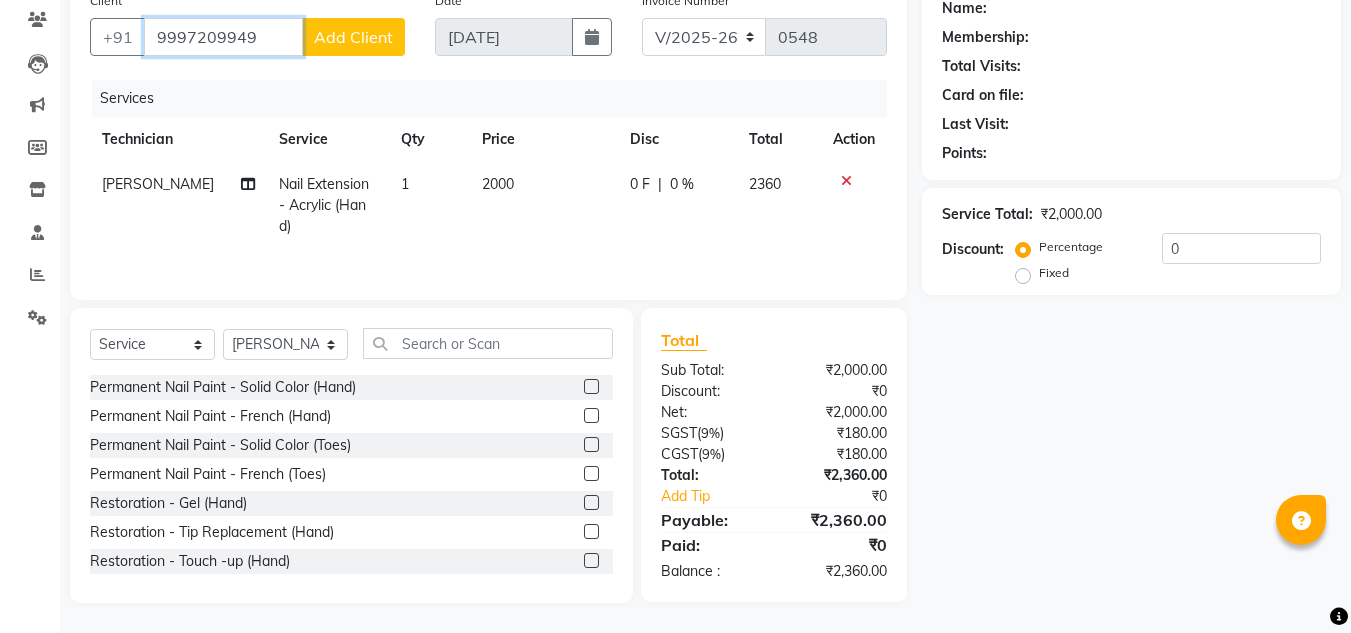 type on "9997209949" 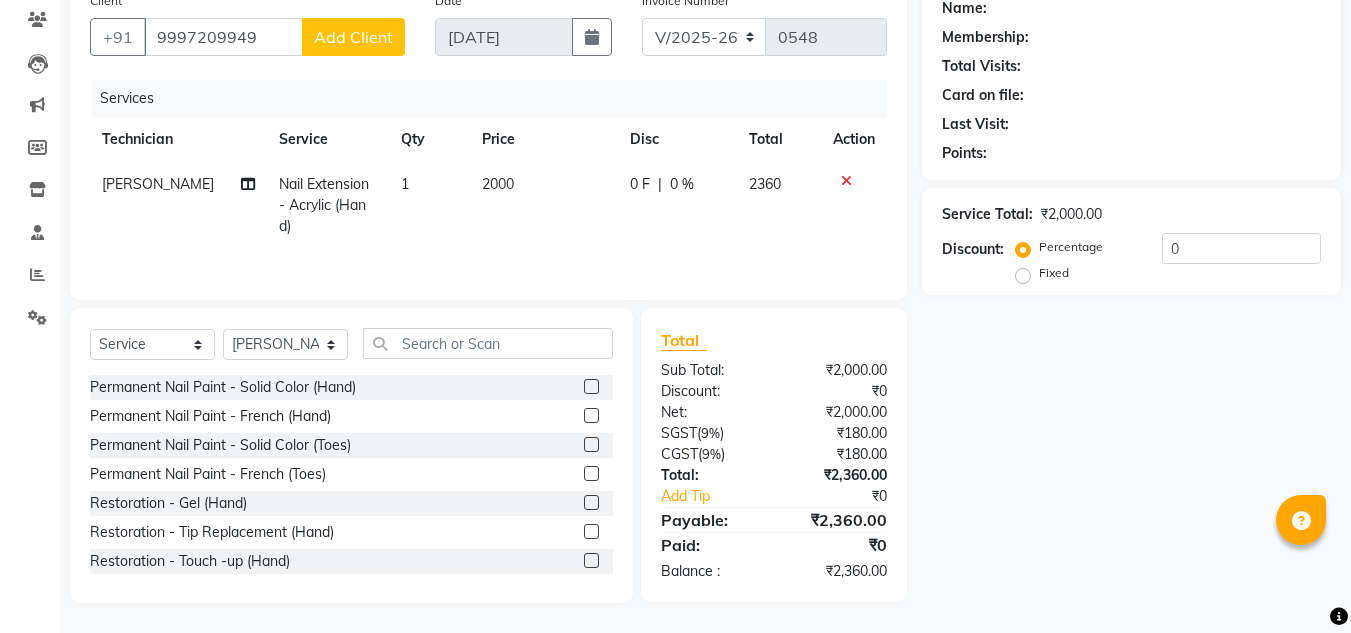click on "Add Client" 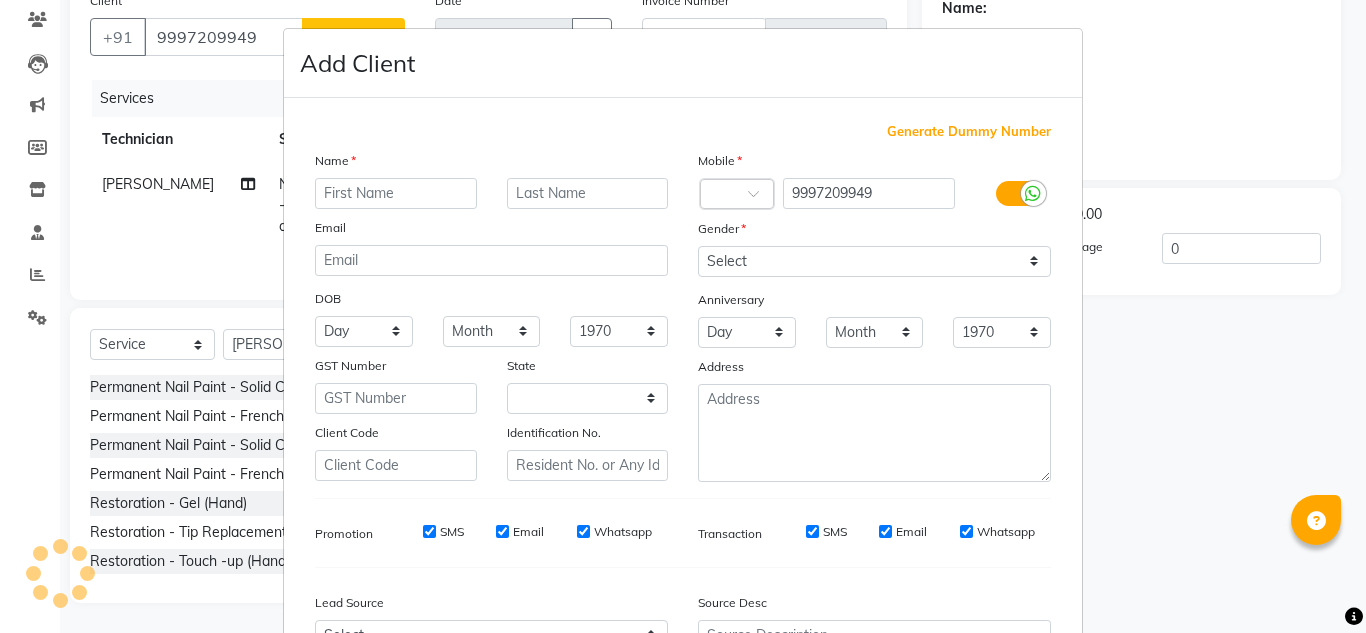 select on "21" 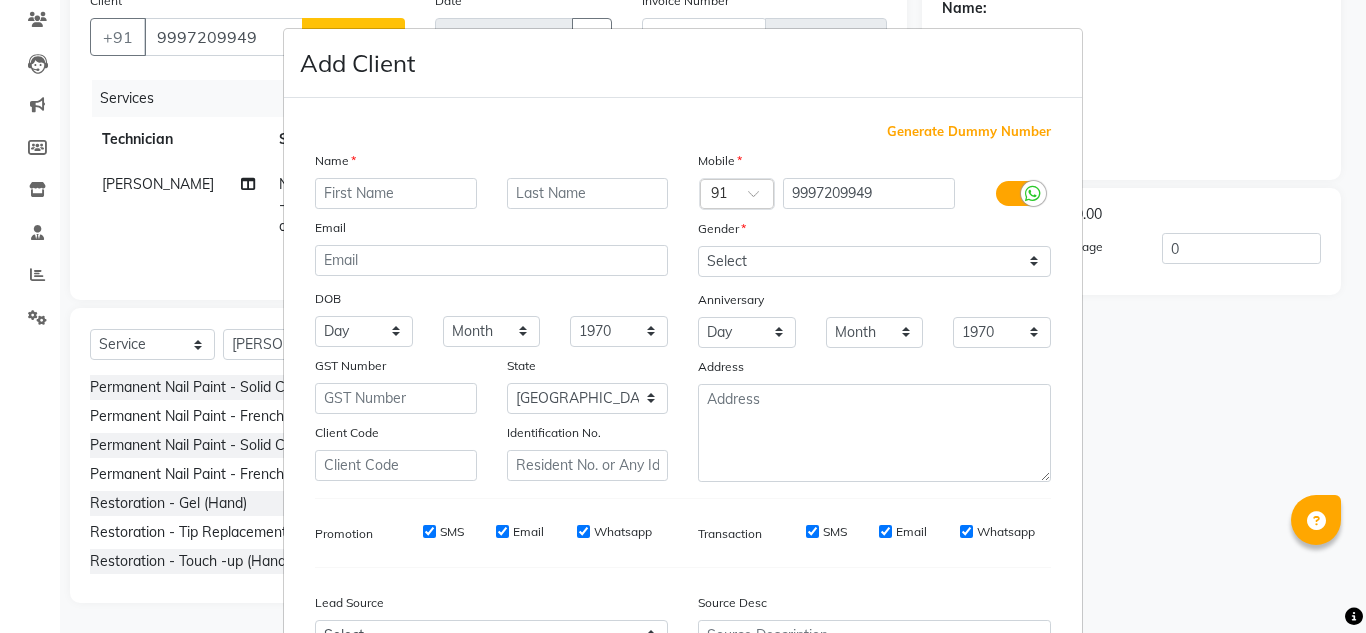 click at bounding box center [396, 193] 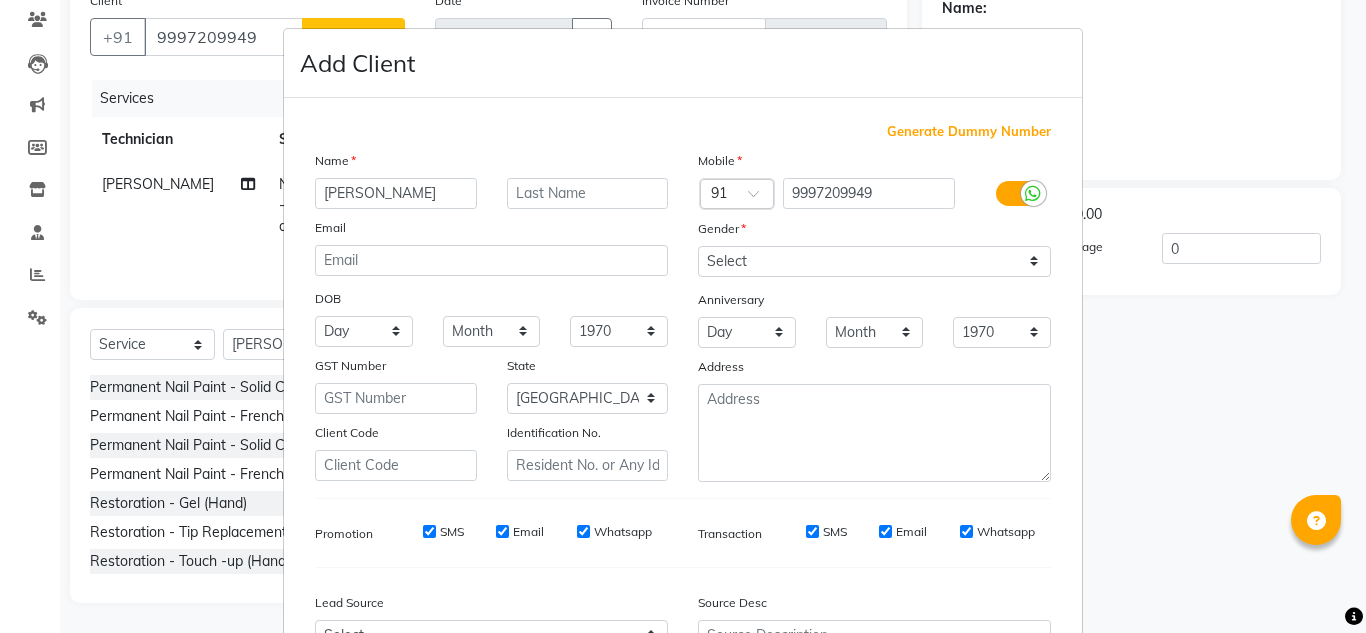 type on "Harshita" 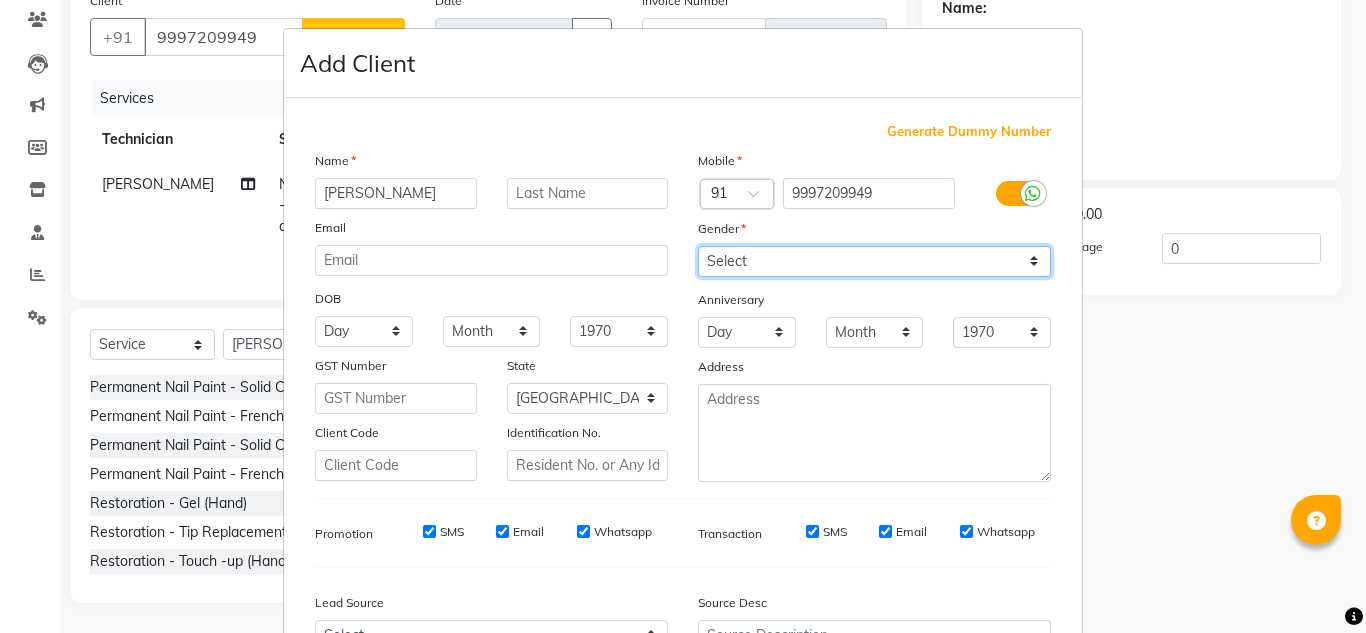 click on "Select Male Female Other Prefer Not To Say" at bounding box center [874, 261] 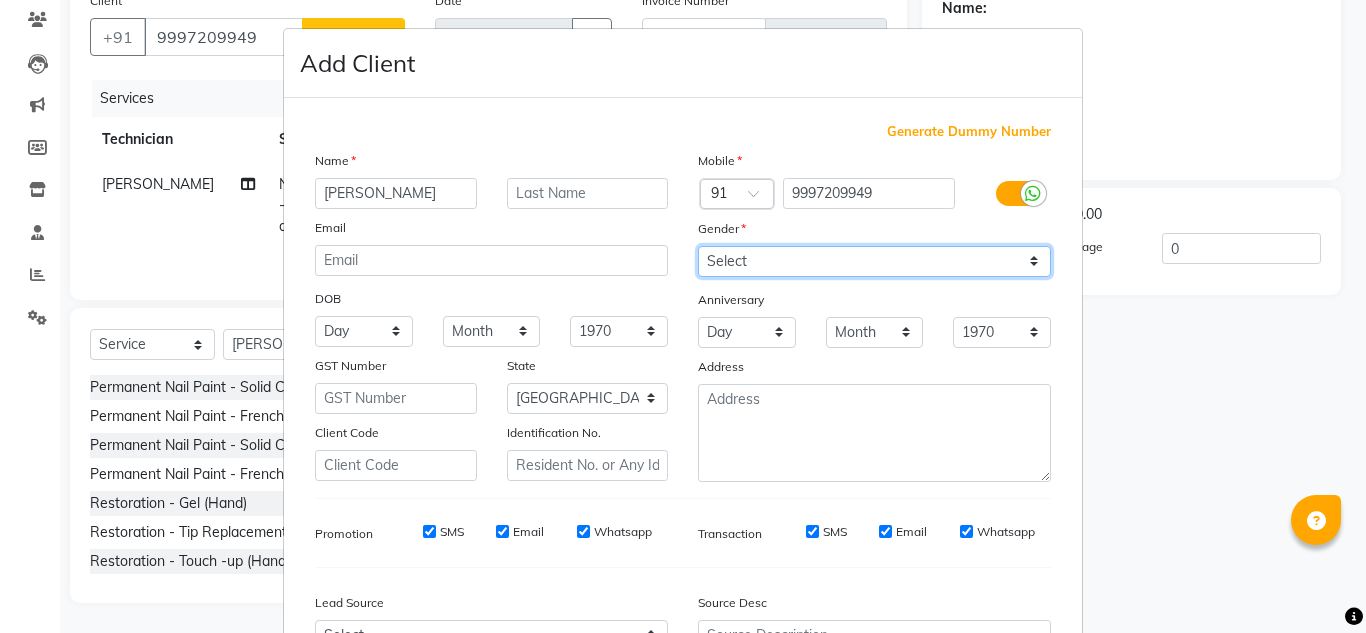 select on "female" 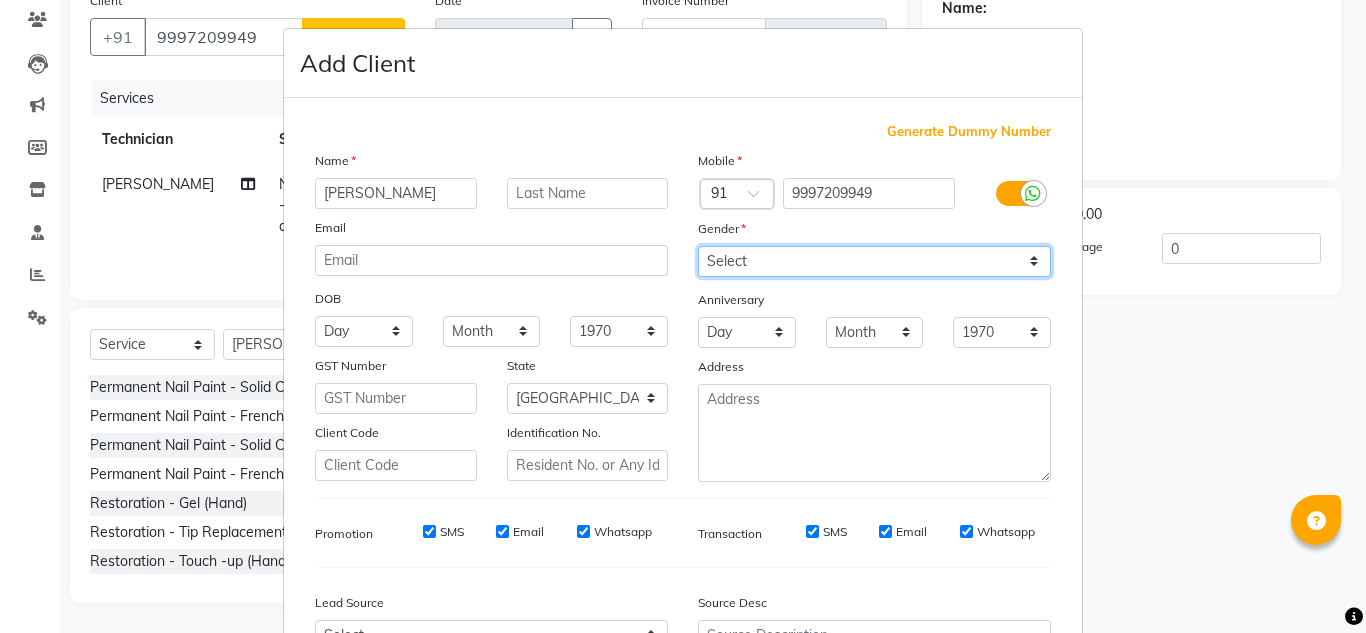 click on "Select Male Female Other Prefer Not To Say" at bounding box center (874, 261) 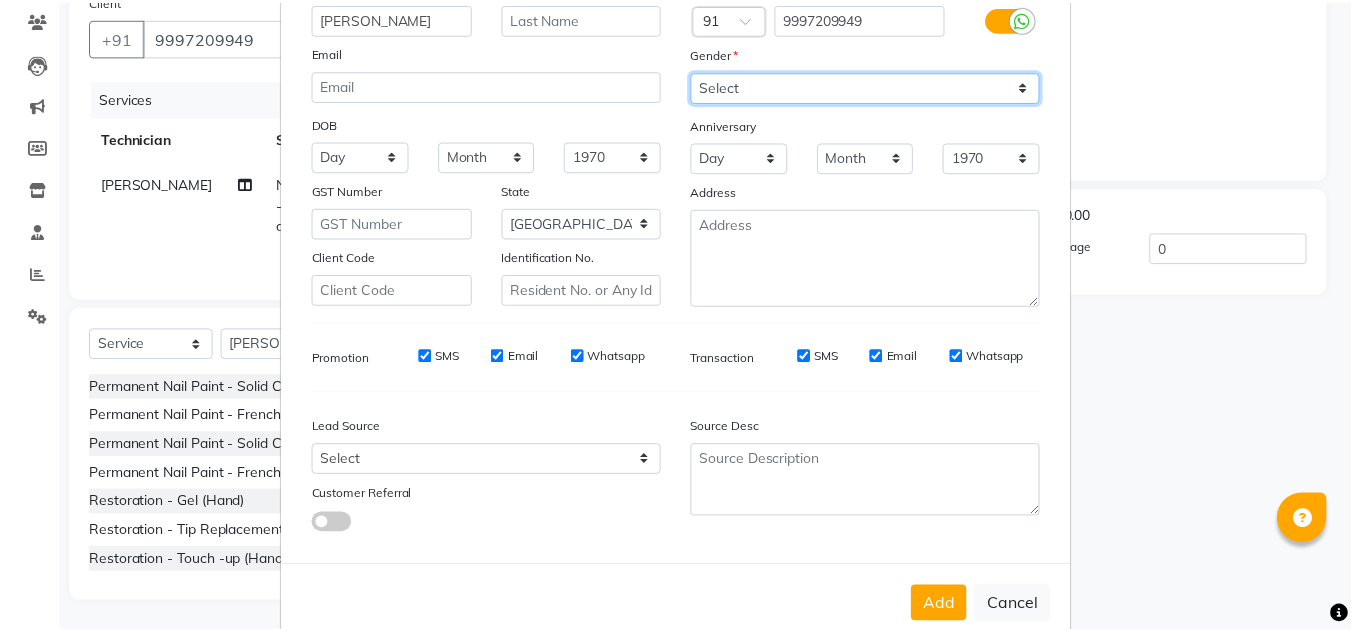 scroll, scrollTop: 216, scrollLeft: 0, axis: vertical 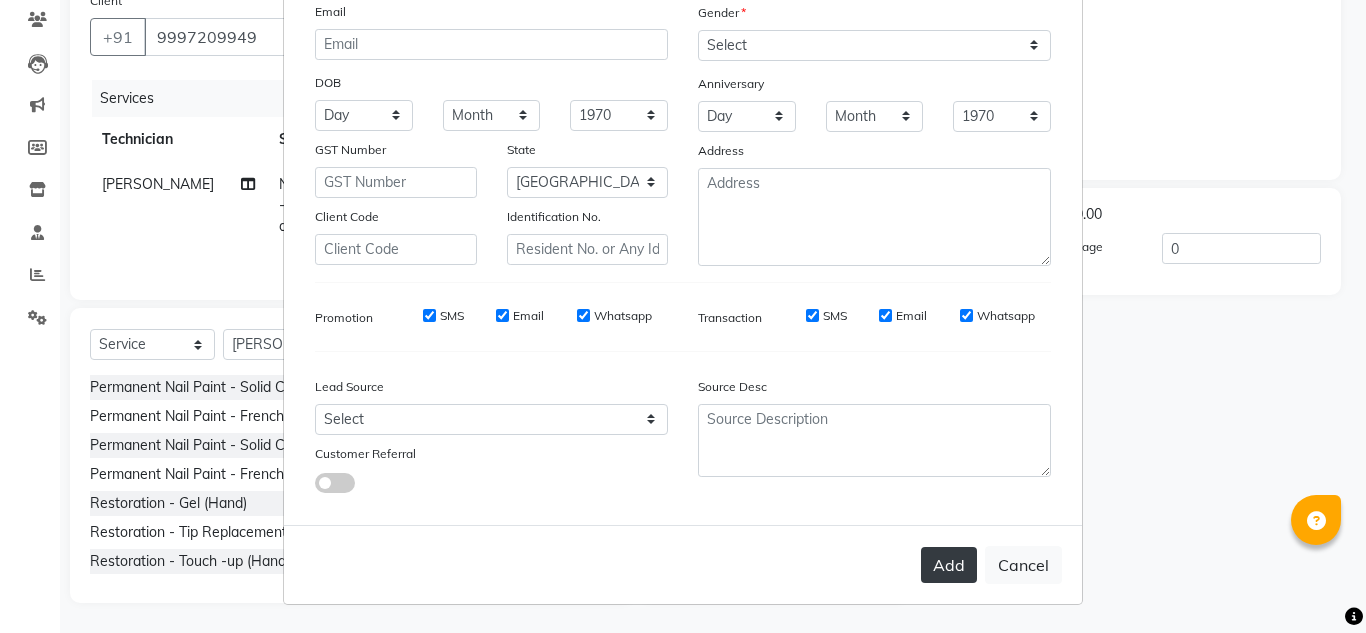 click on "Add" at bounding box center [949, 565] 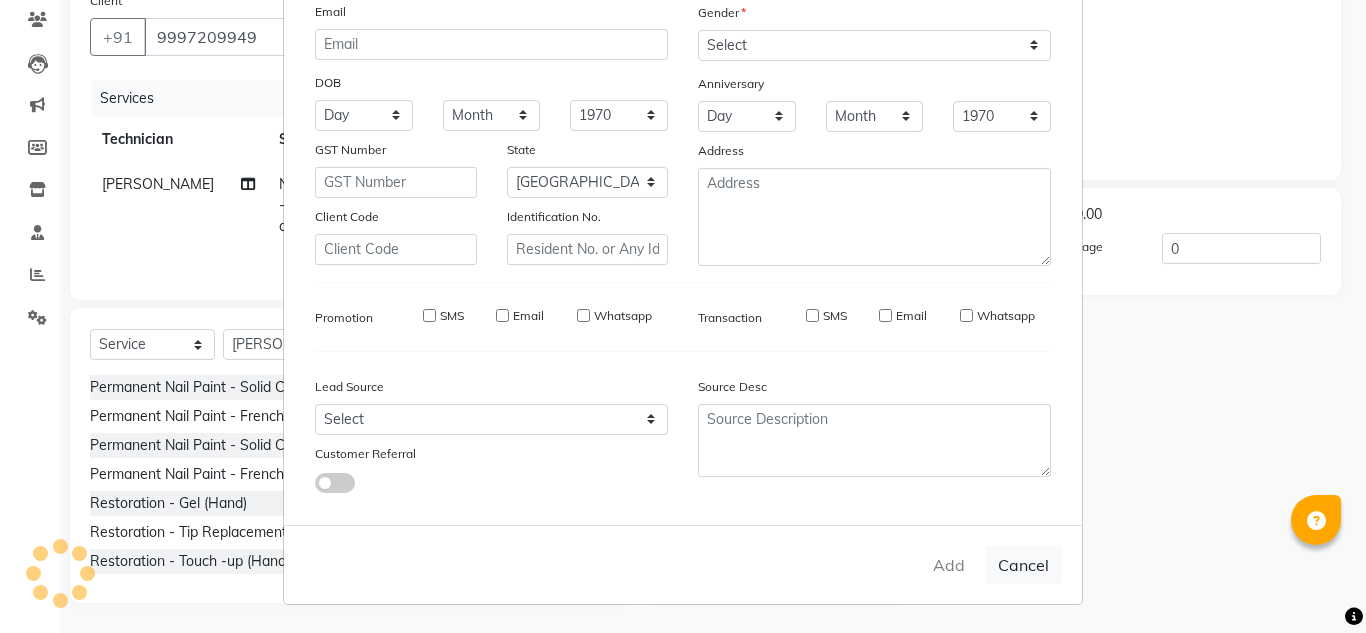 type on "99******49" 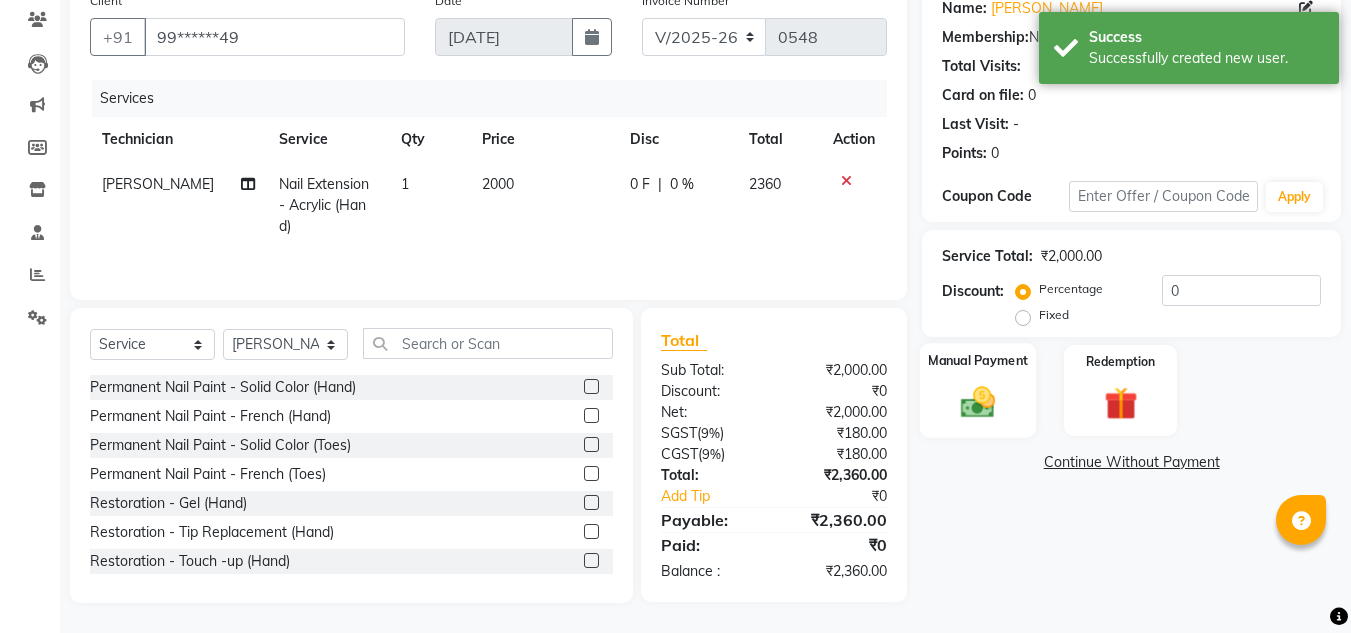 click 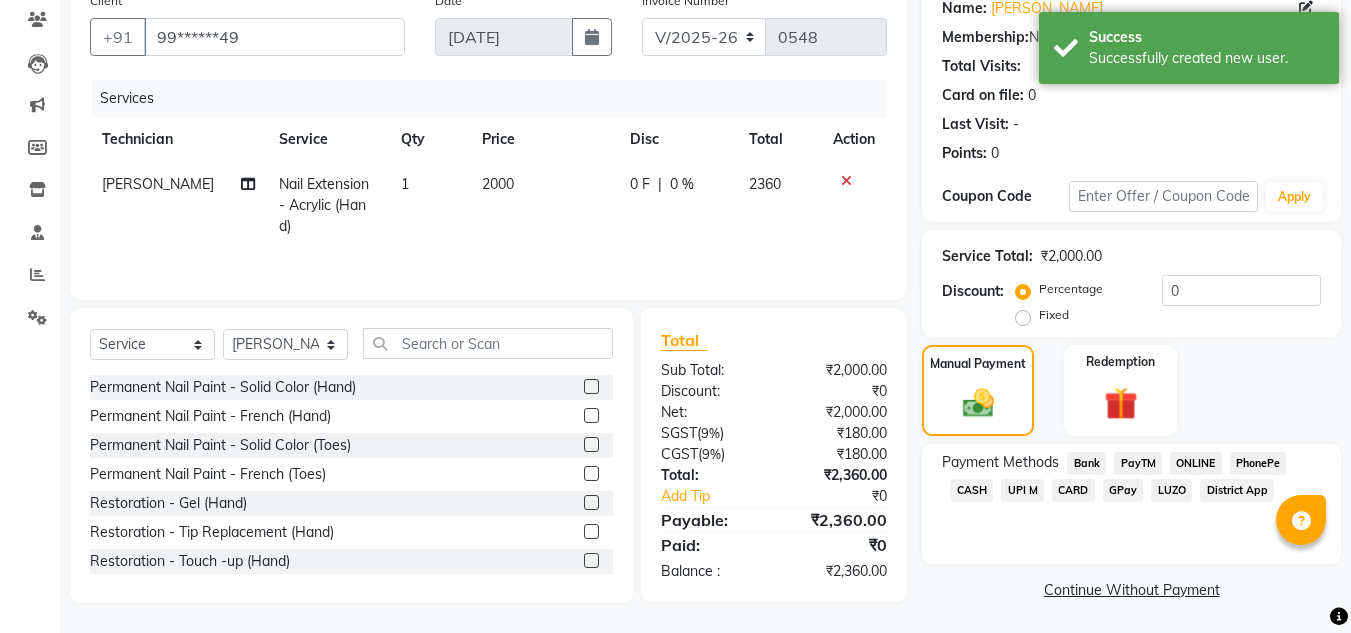 scroll, scrollTop: 170, scrollLeft: 0, axis: vertical 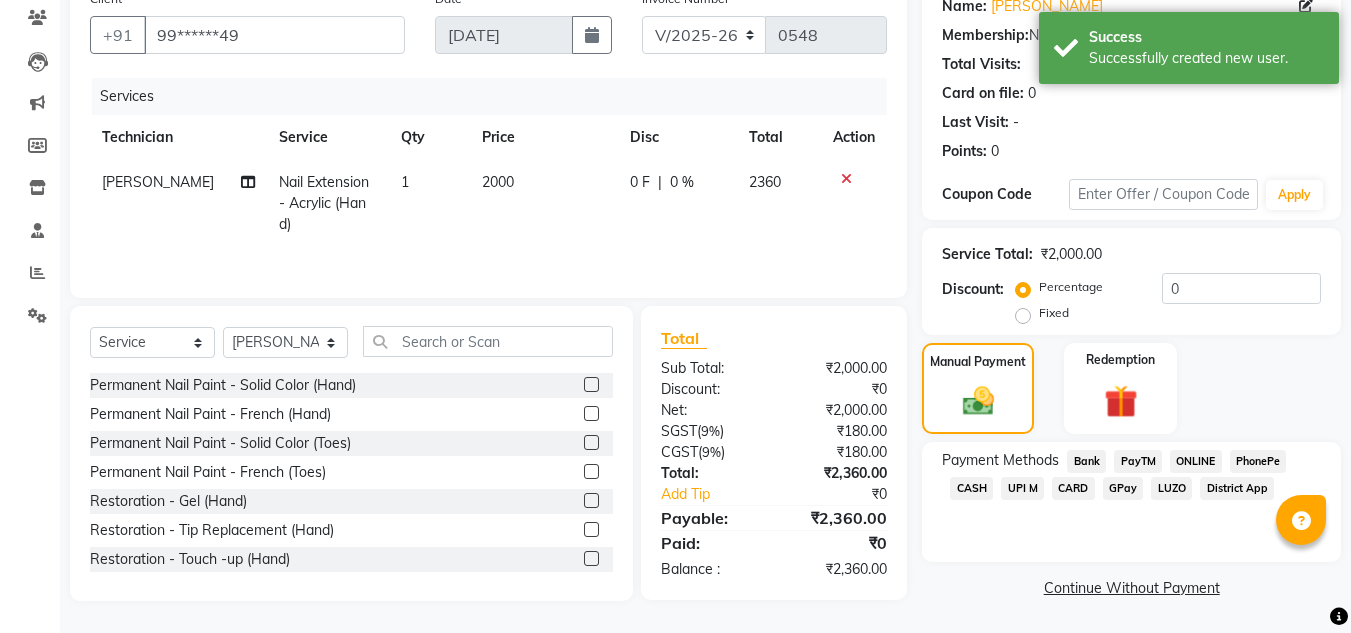 click on "ONLINE" 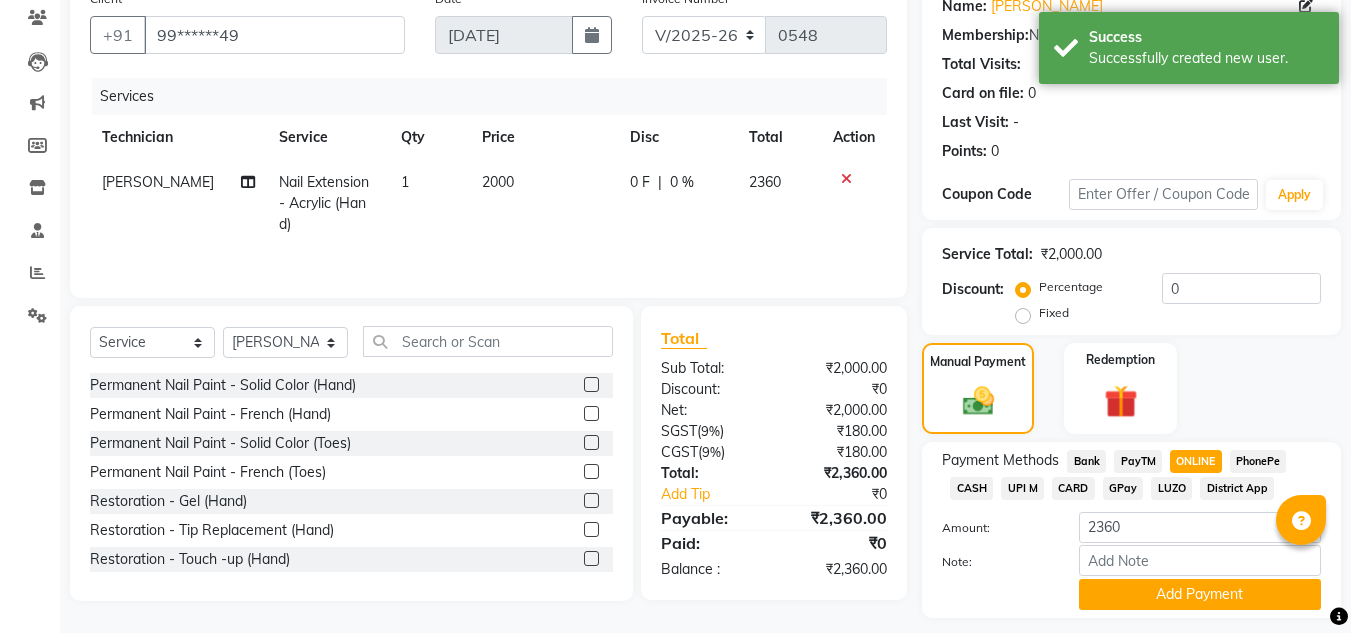 scroll, scrollTop: 226, scrollLeft: 0, axis: vertical 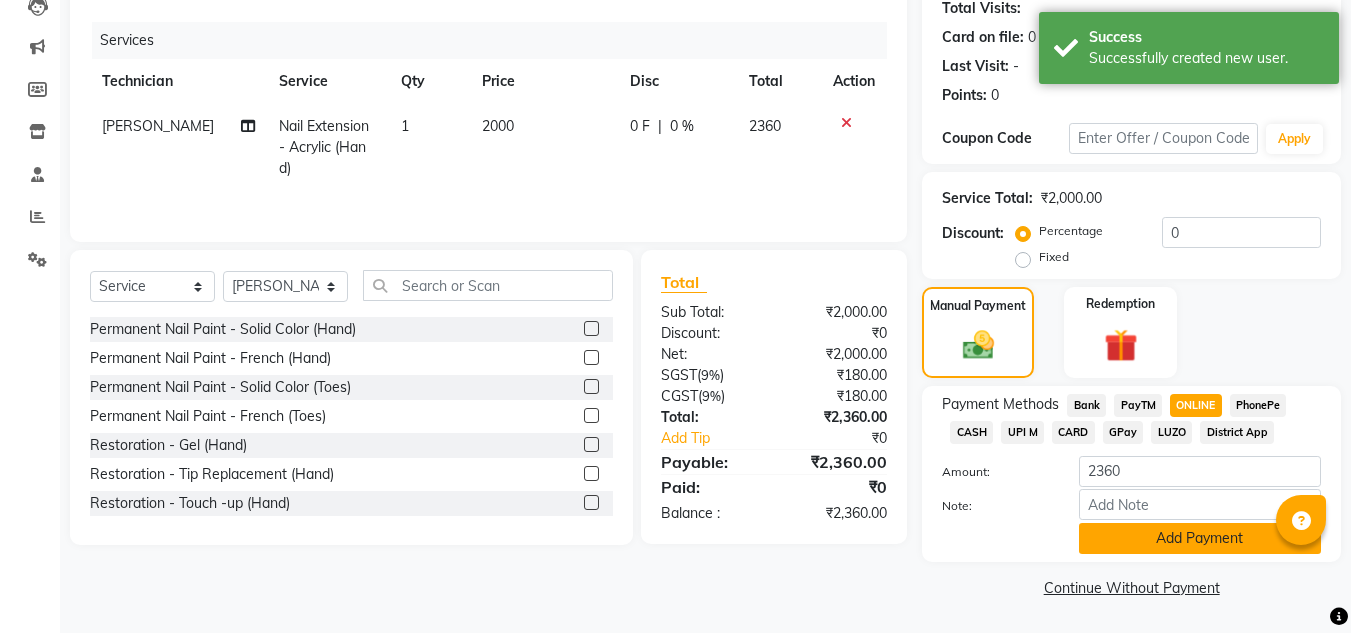 click on "Add Payment" 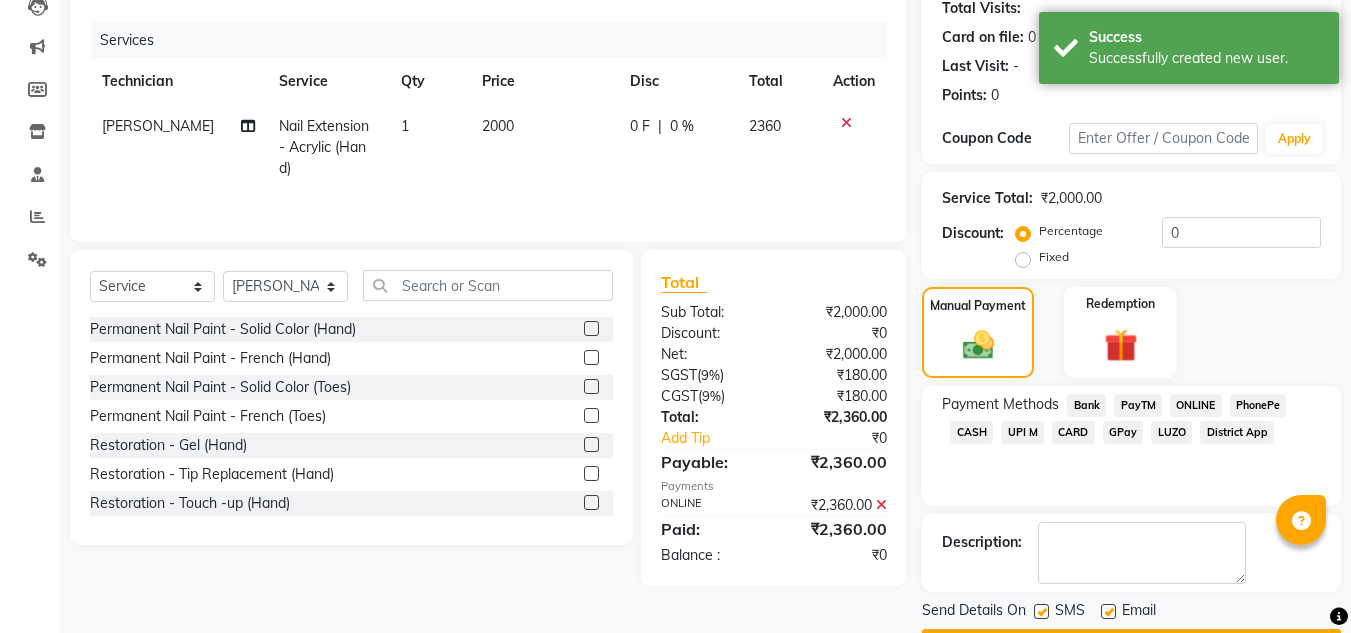 scroll, scrollTop: 283, scrollLeft: 0, axis: vertical 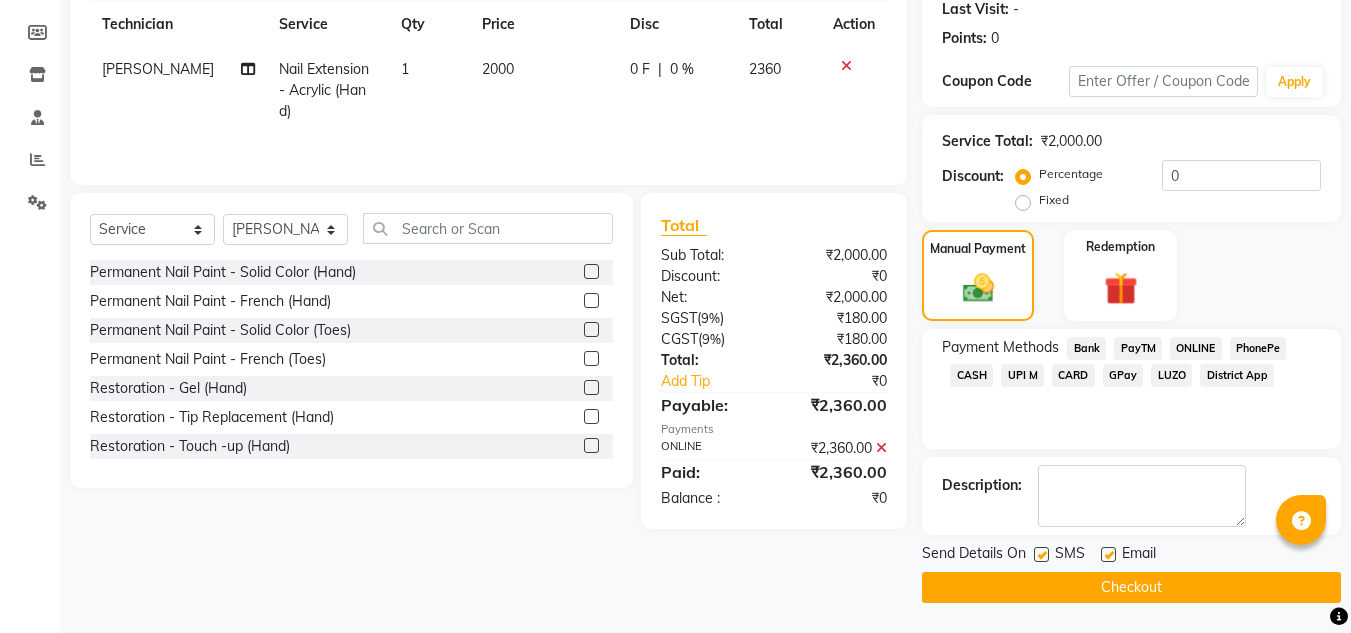 click on "Checkout" 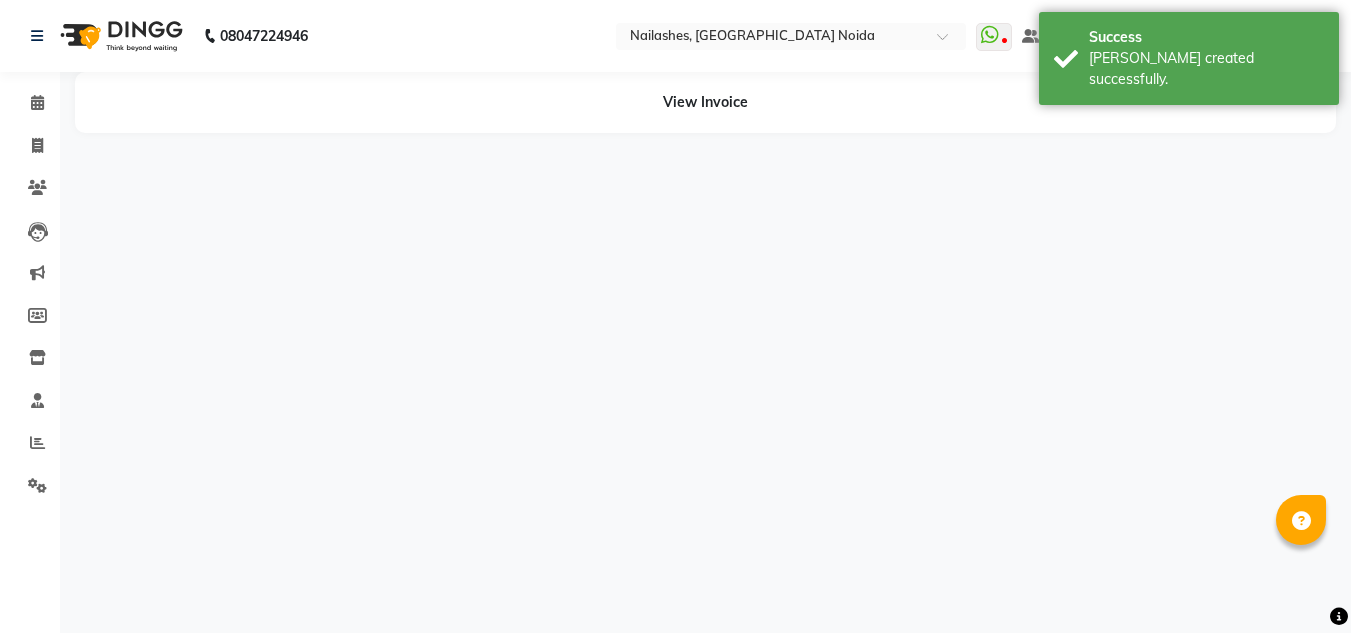 scroll, scrollTop: 0, scrollLeft: 0, axis: both 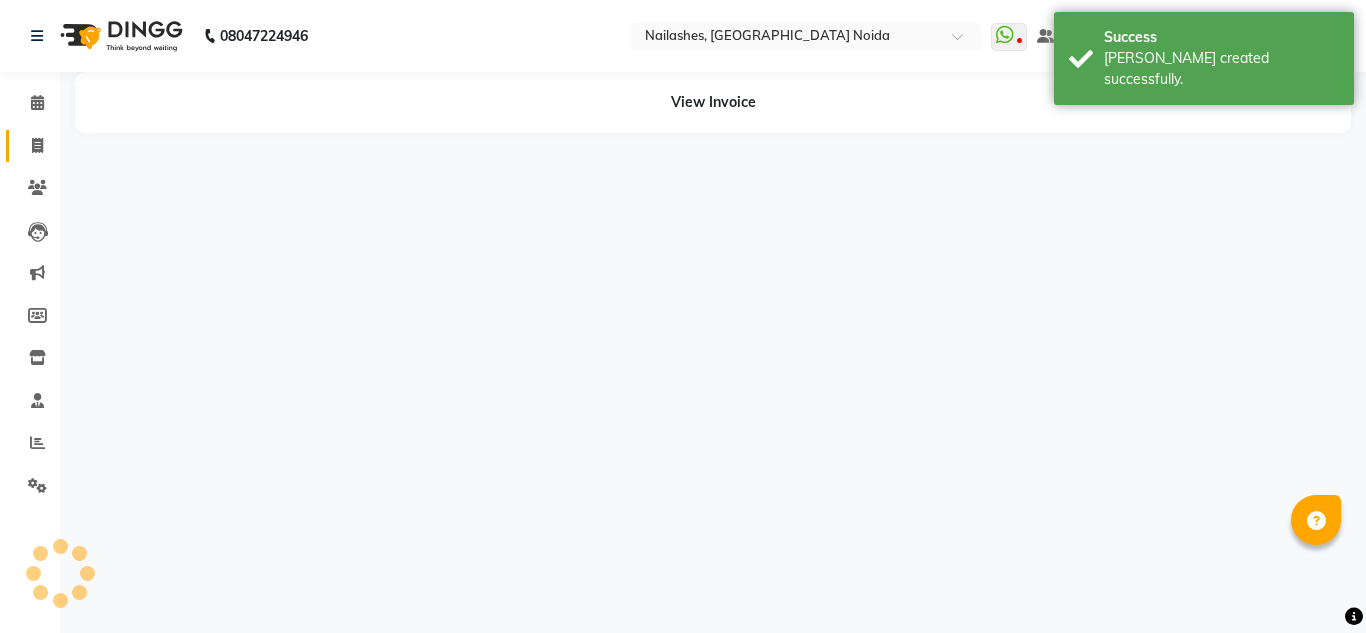 click on "Invoice" 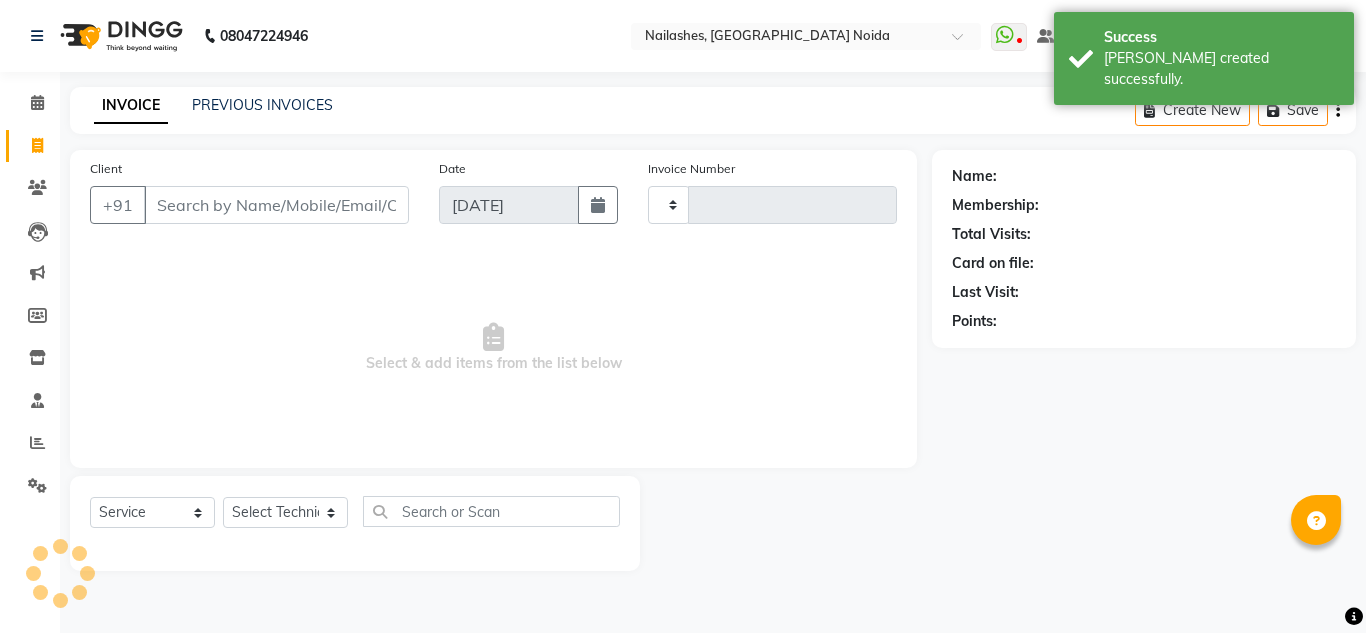 type on "0549" 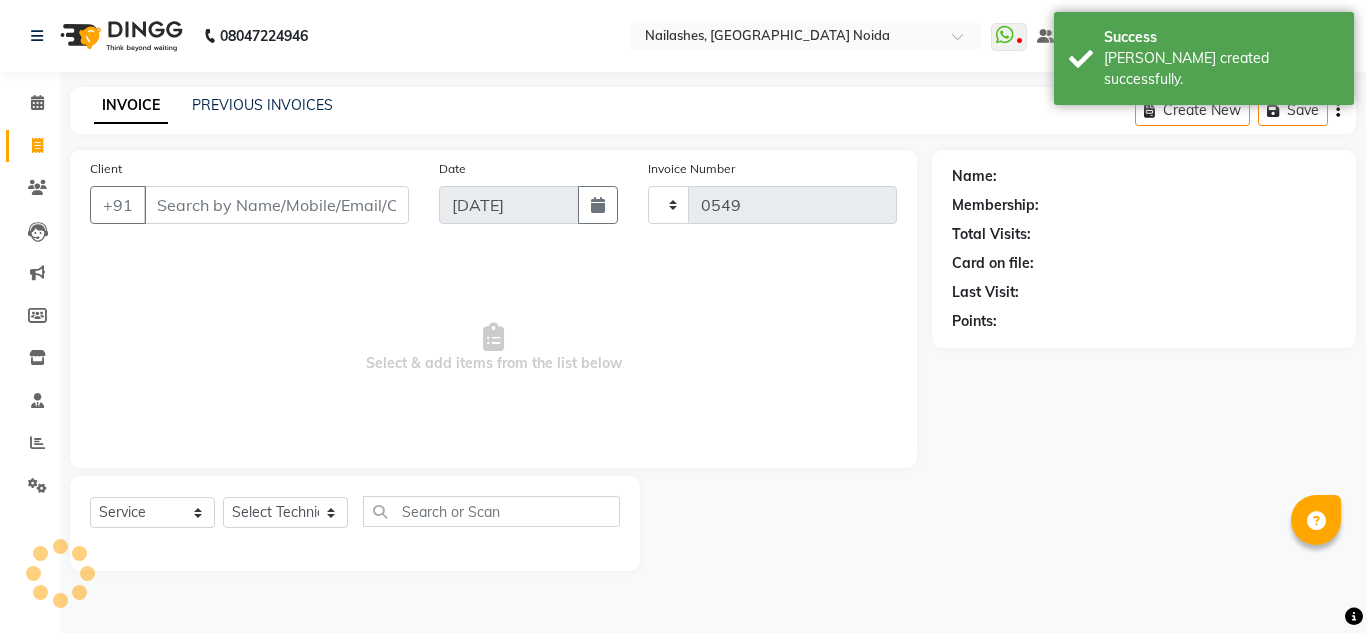 select on "6068" 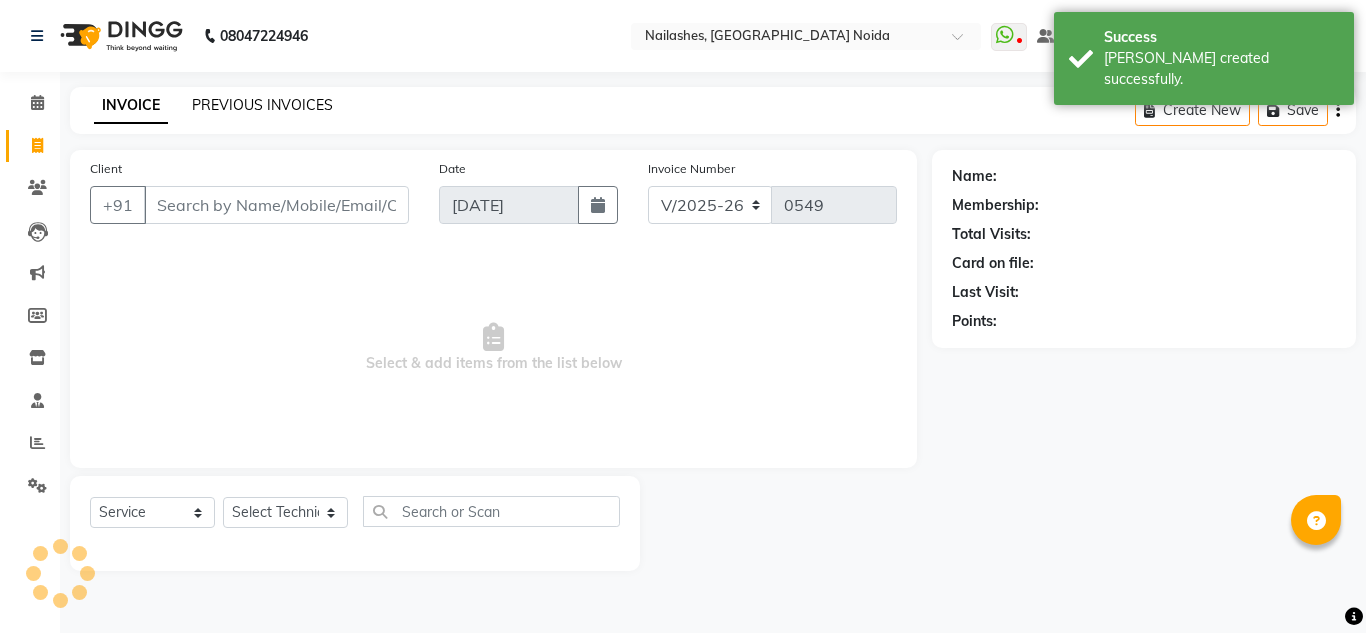 click on "PREVIOUS INVOICES" 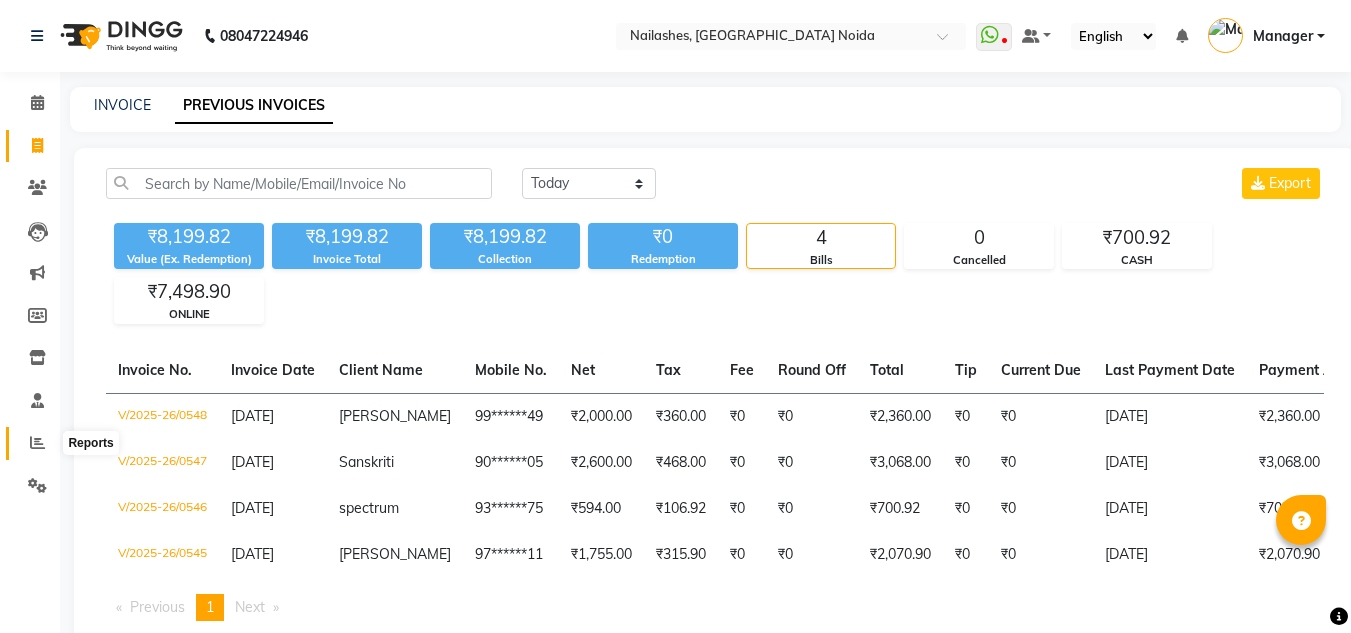 click 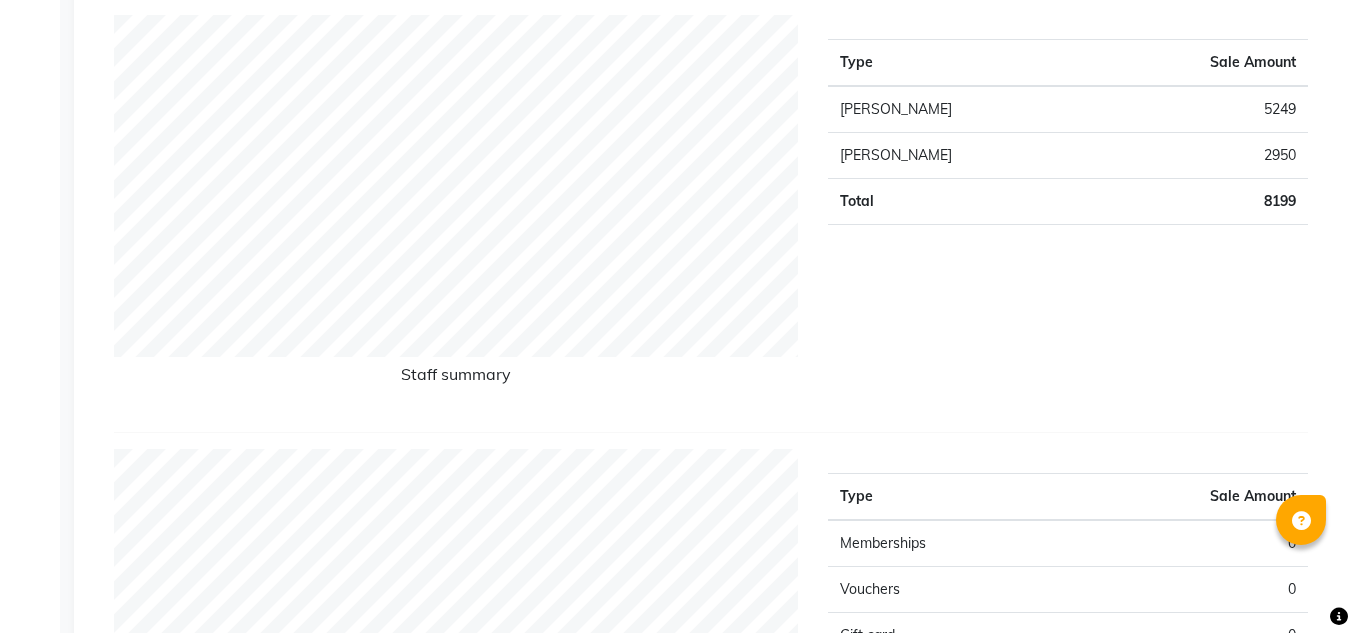 scroll, scrollTop: 759, scrollLeft: 0, axis: vertical 